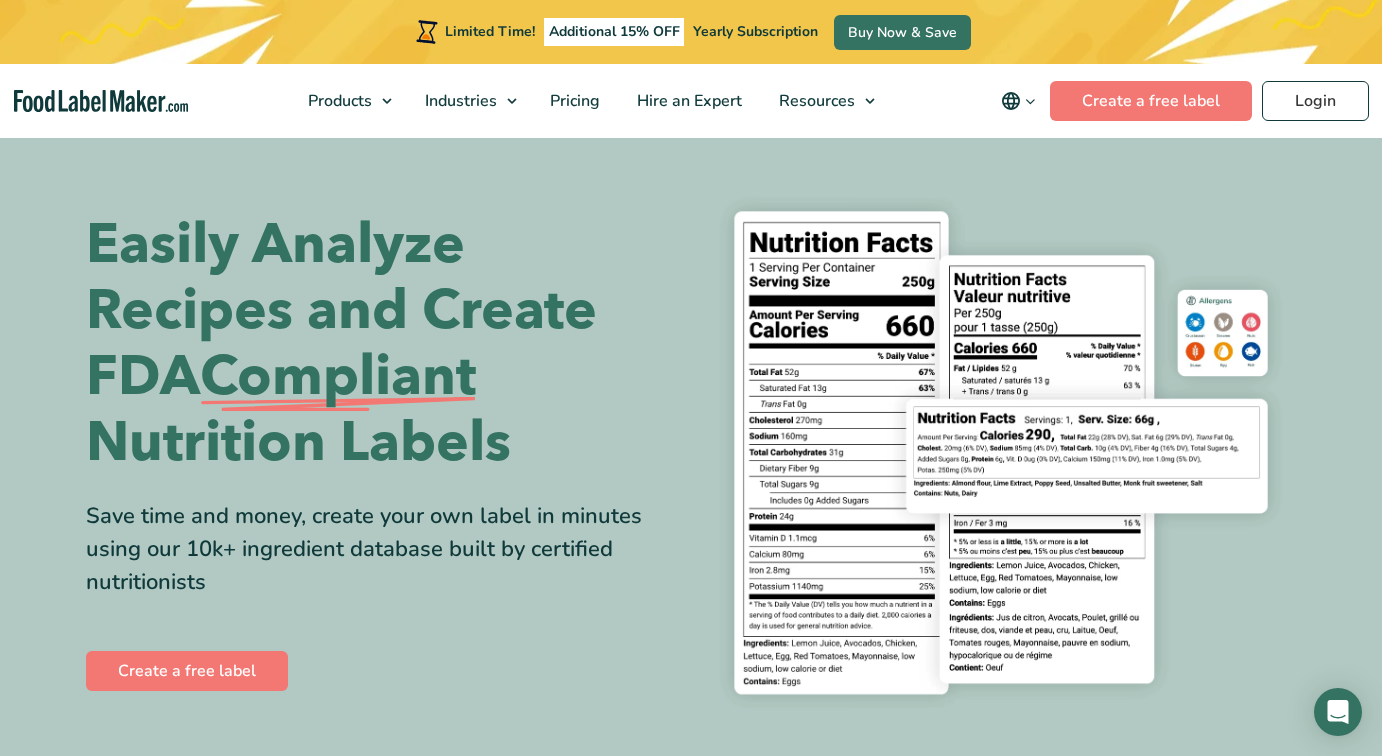 scroll, scrollTop: 0, scrollLeft: 0, axis: both 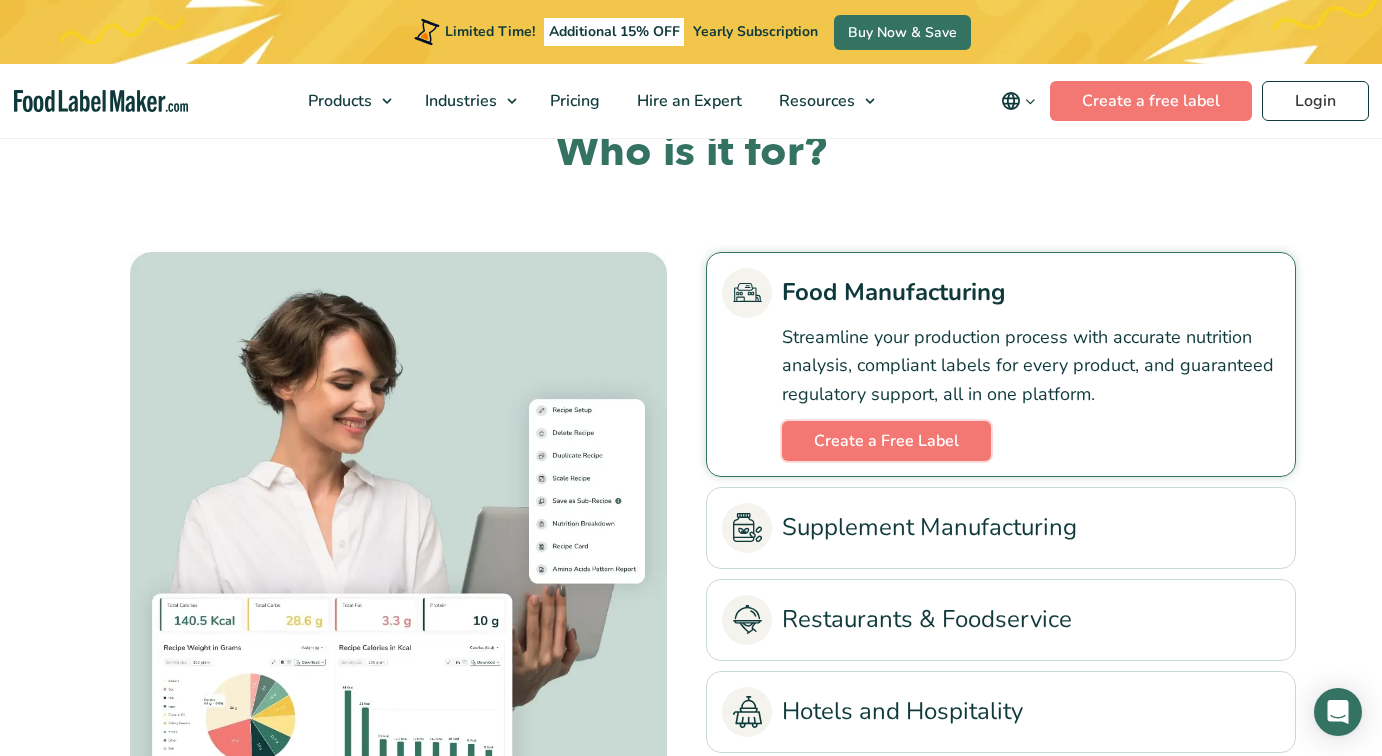 click on "Create a Free Label" at bounding box center (886, 441) 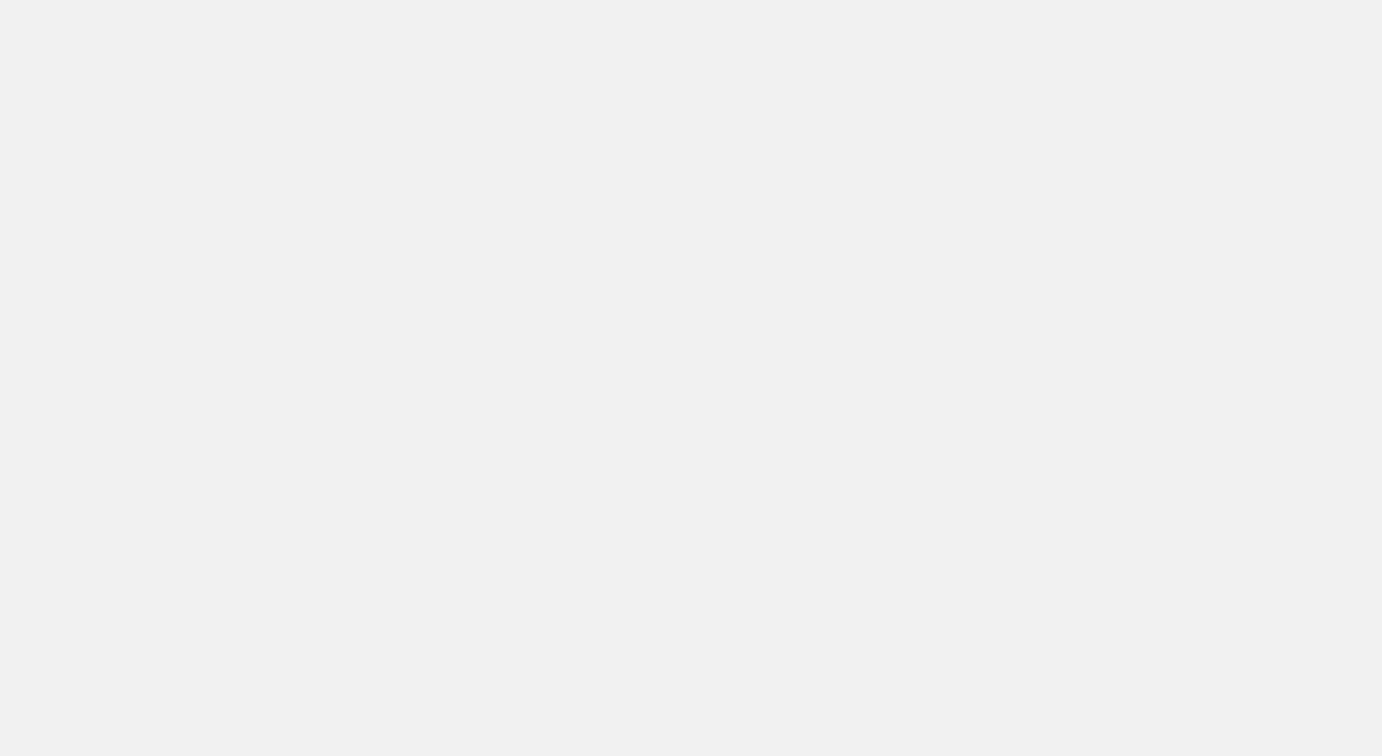 scroll, scrollTop: 0, scrollLeft: 0, axis: both 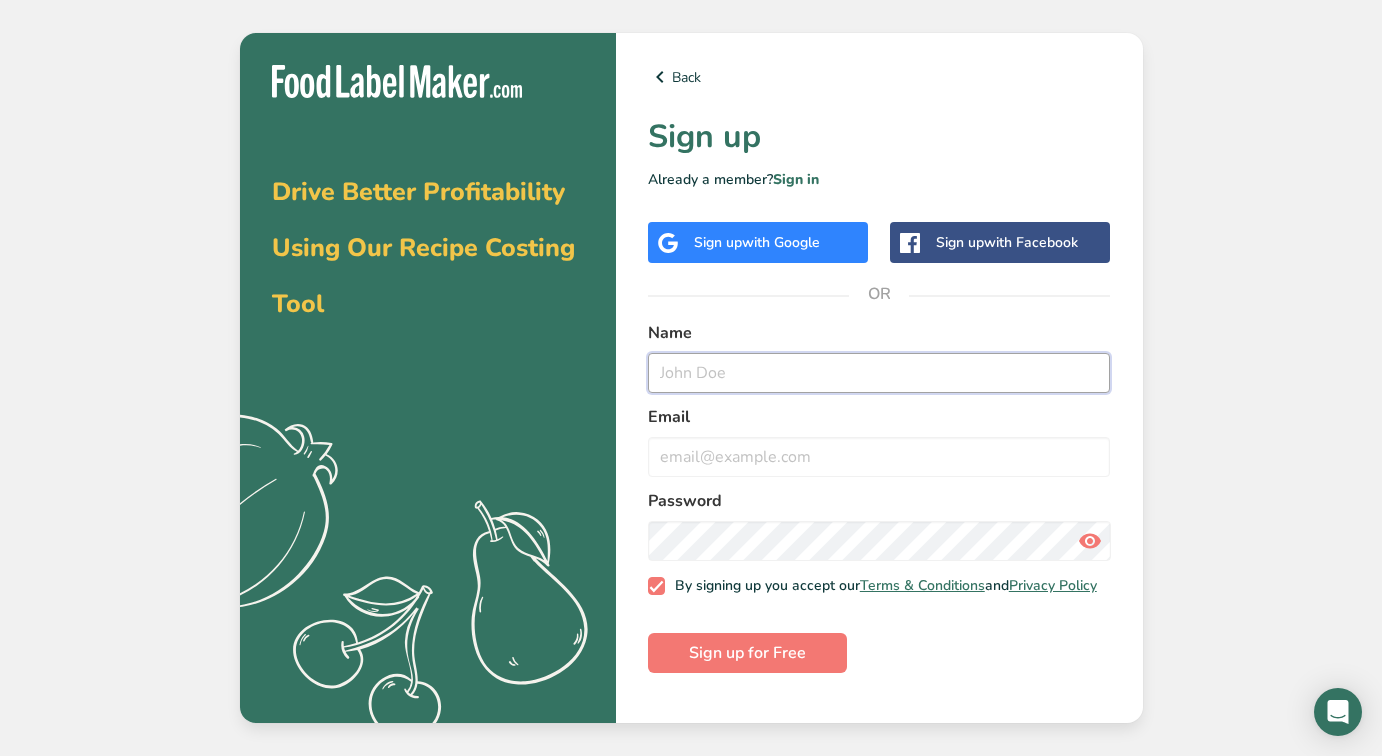 click at bounding box center [879, 373] 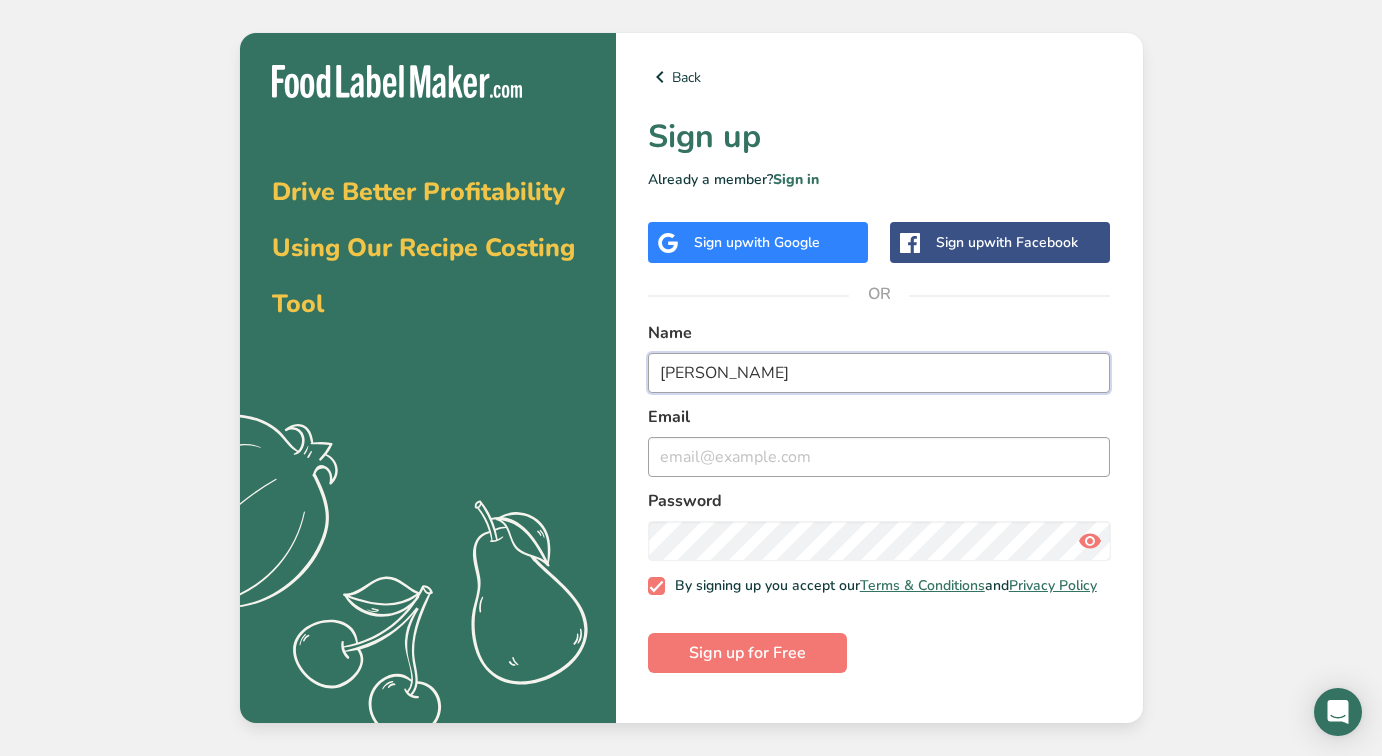 type on "Layla Lari" 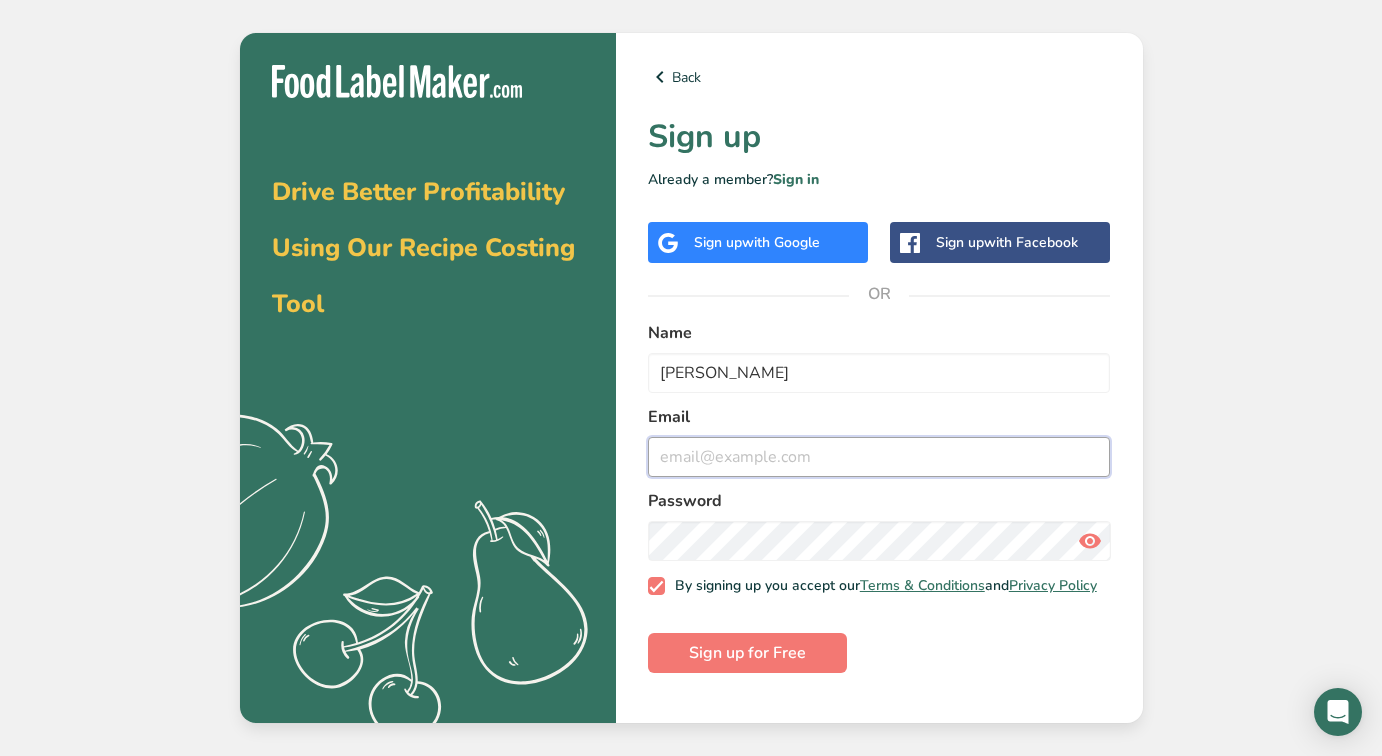 click at bounding box center (879, 457) 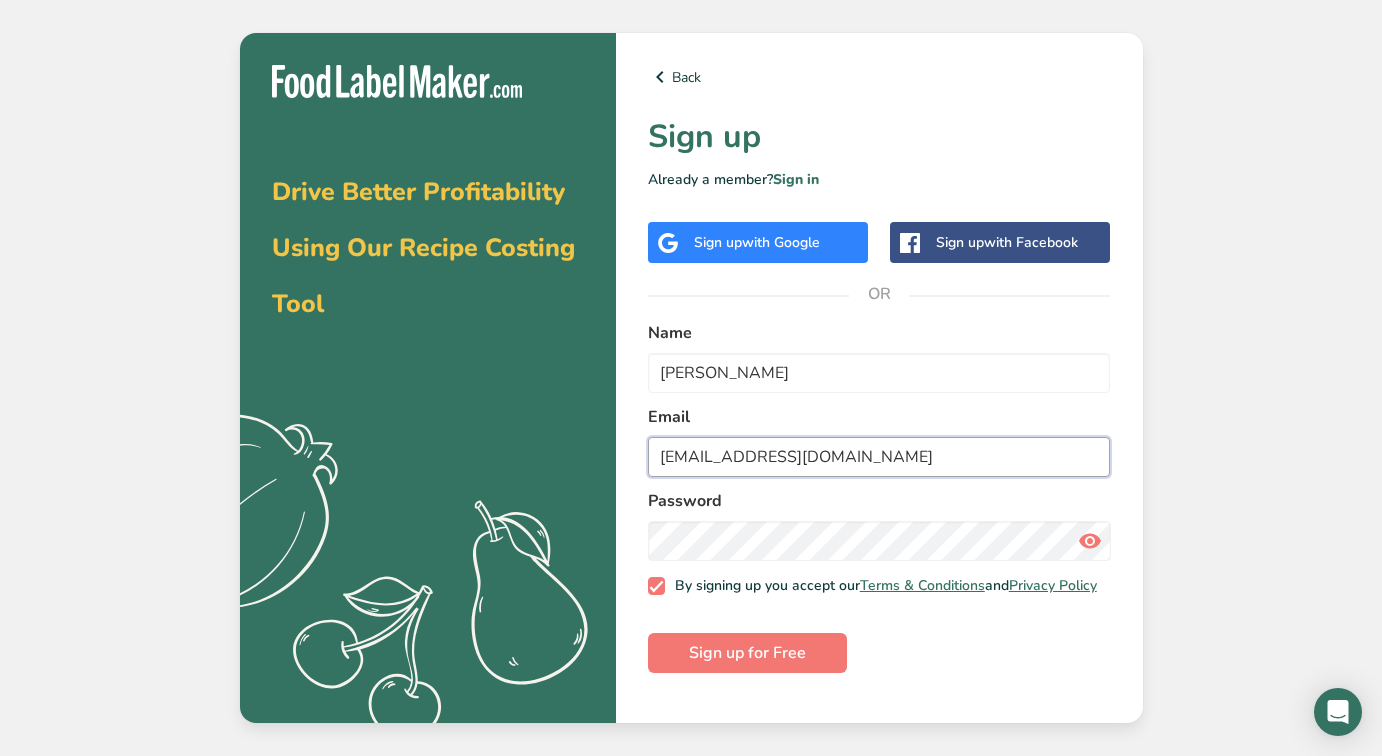 type on "Laylardo@gmail.com" 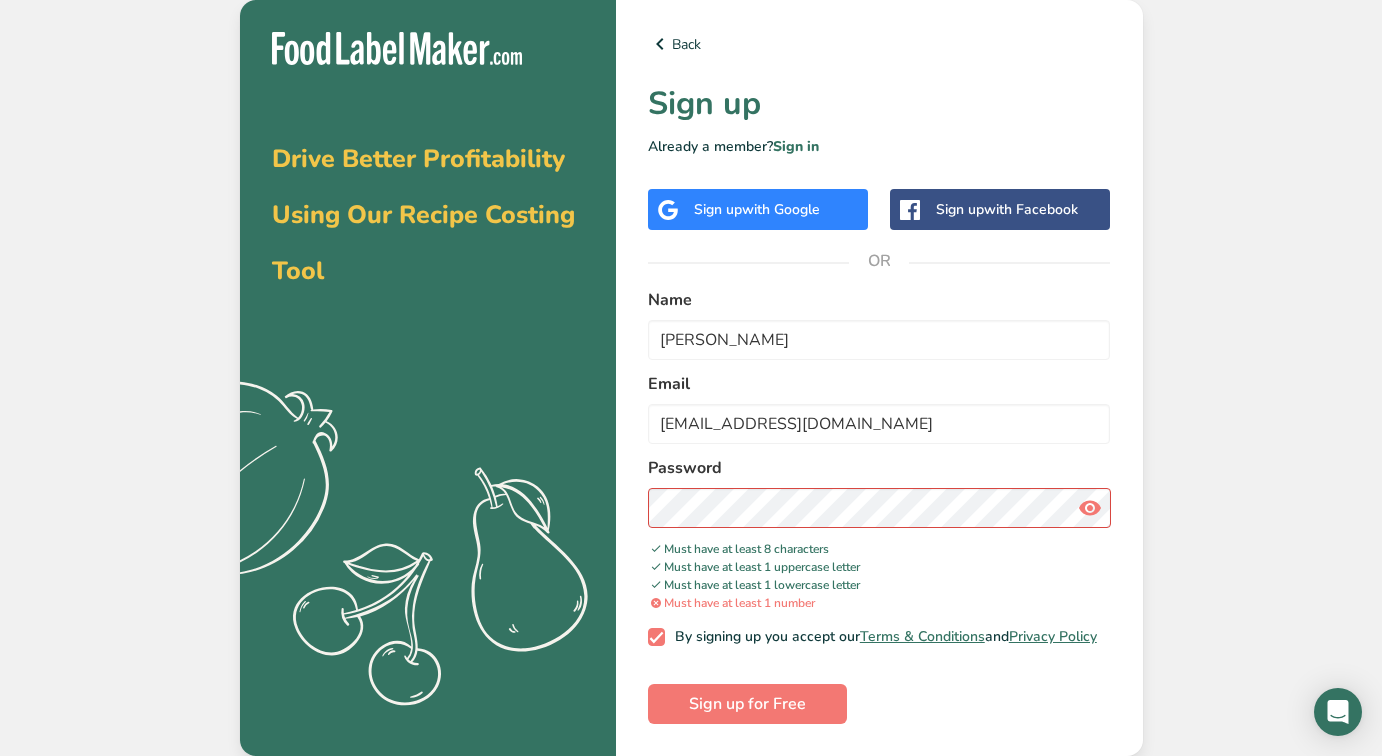 click at bounding box center (1090, 508) 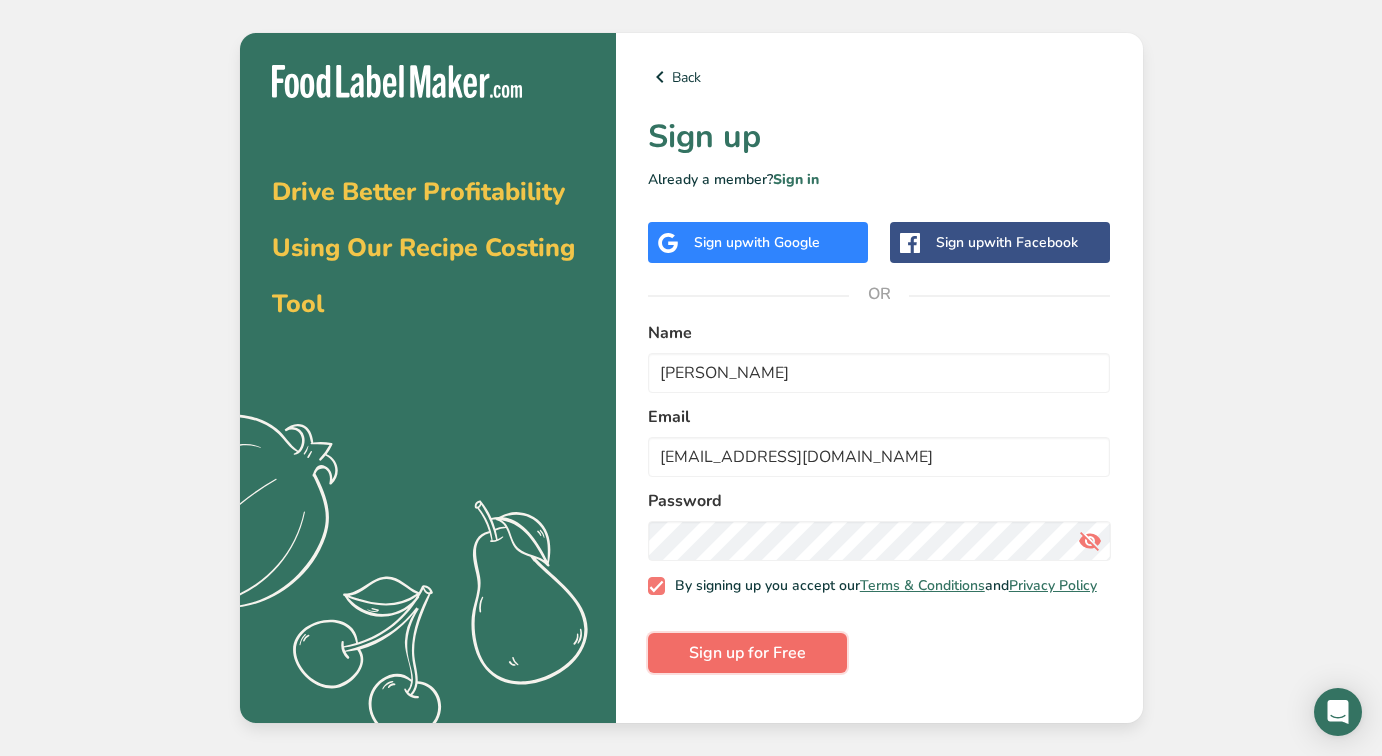 click on "Sign up for Free" at bounding box center [747, 653] 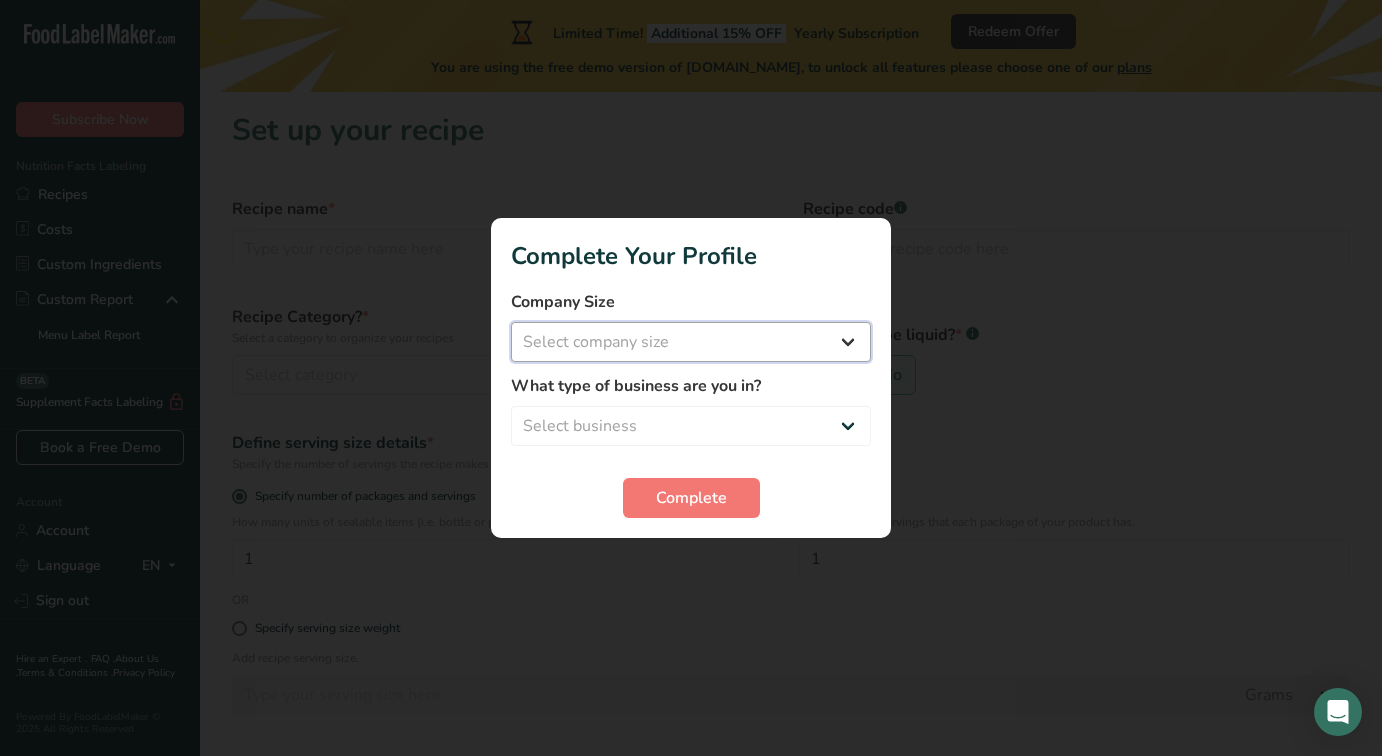 click on "Select company size
Fewer than 10 Employees
10 to 50 Employees
51 to 500 Employees
Over 500 Employees" at bounding box center (691, 342) 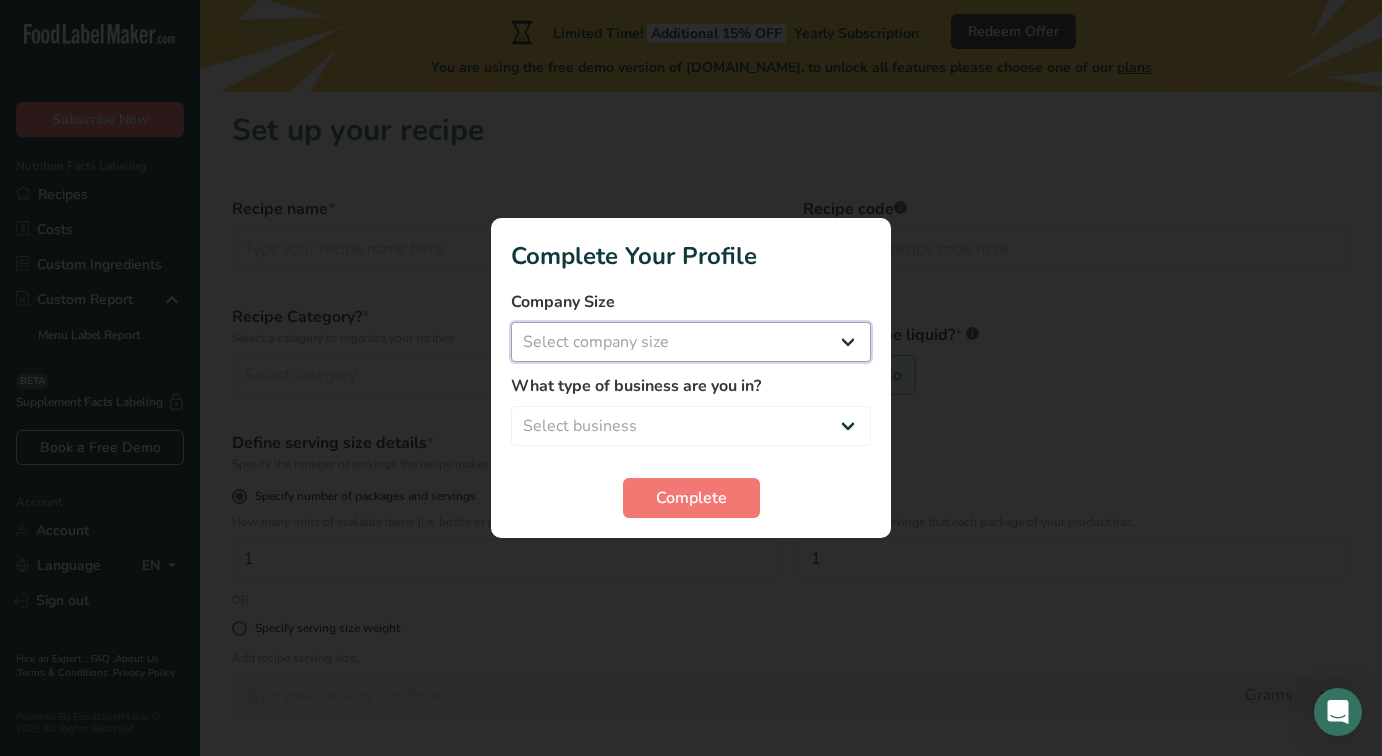 select on "3" 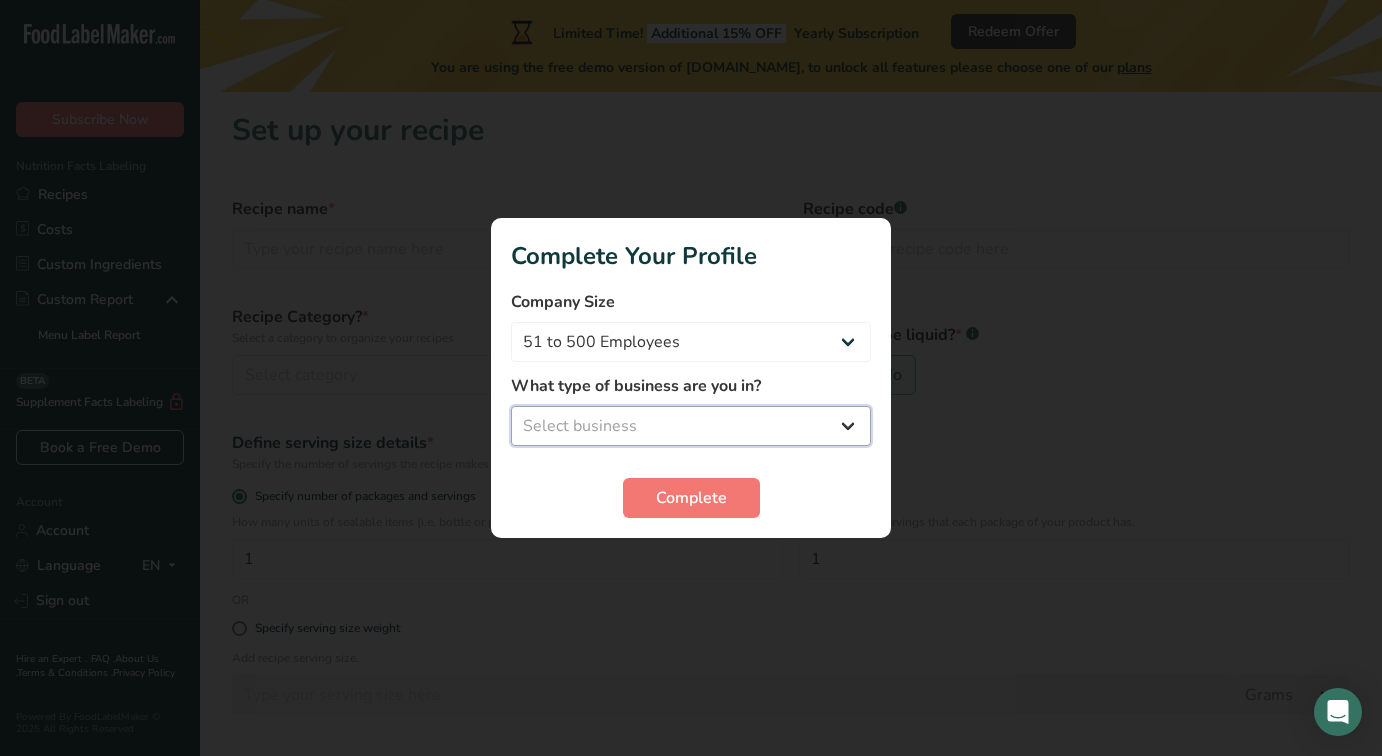 click on "Select business
Packaged Food Manufacturer
Restaurant & Cafe
Bakery
Meal Plans & Catering Company
Nutritionist
Food Blogger
Personal Trainer
Other" at bounding box center [691, 426] 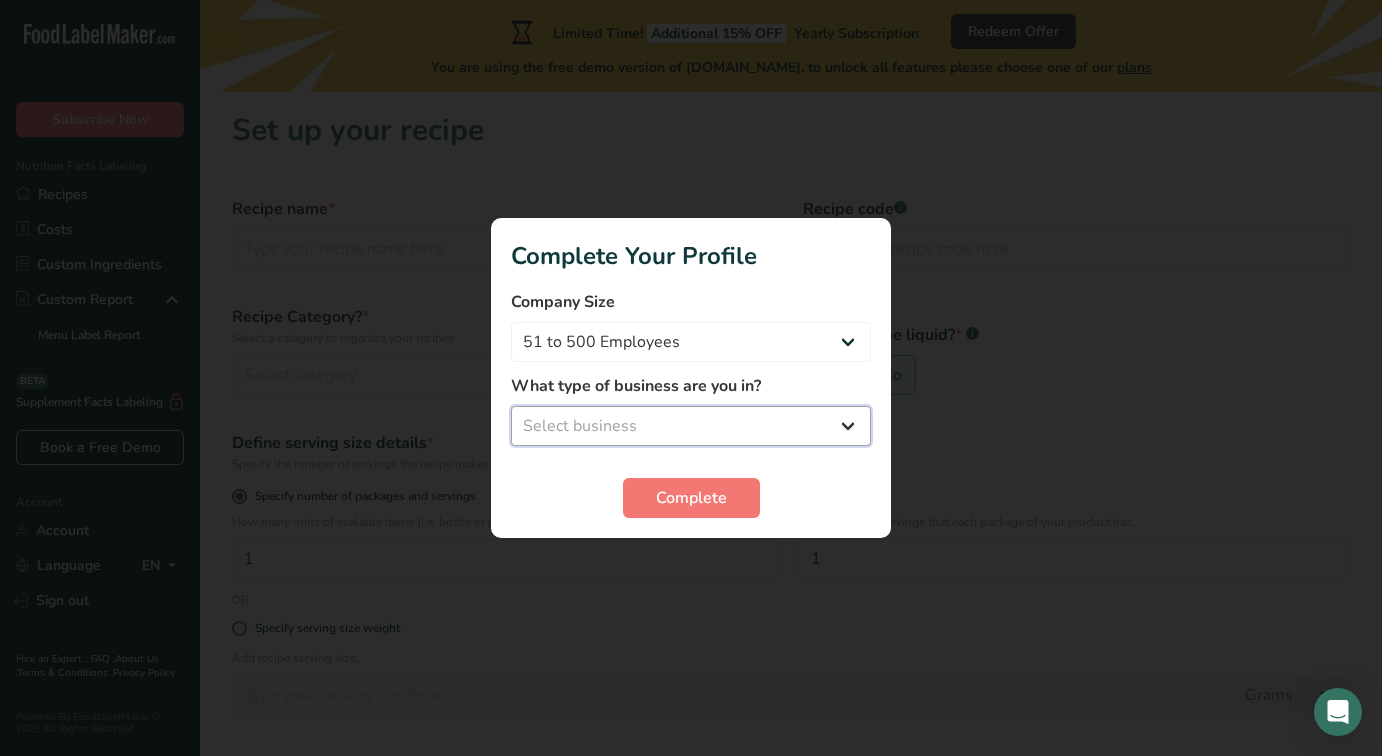 select on "1" 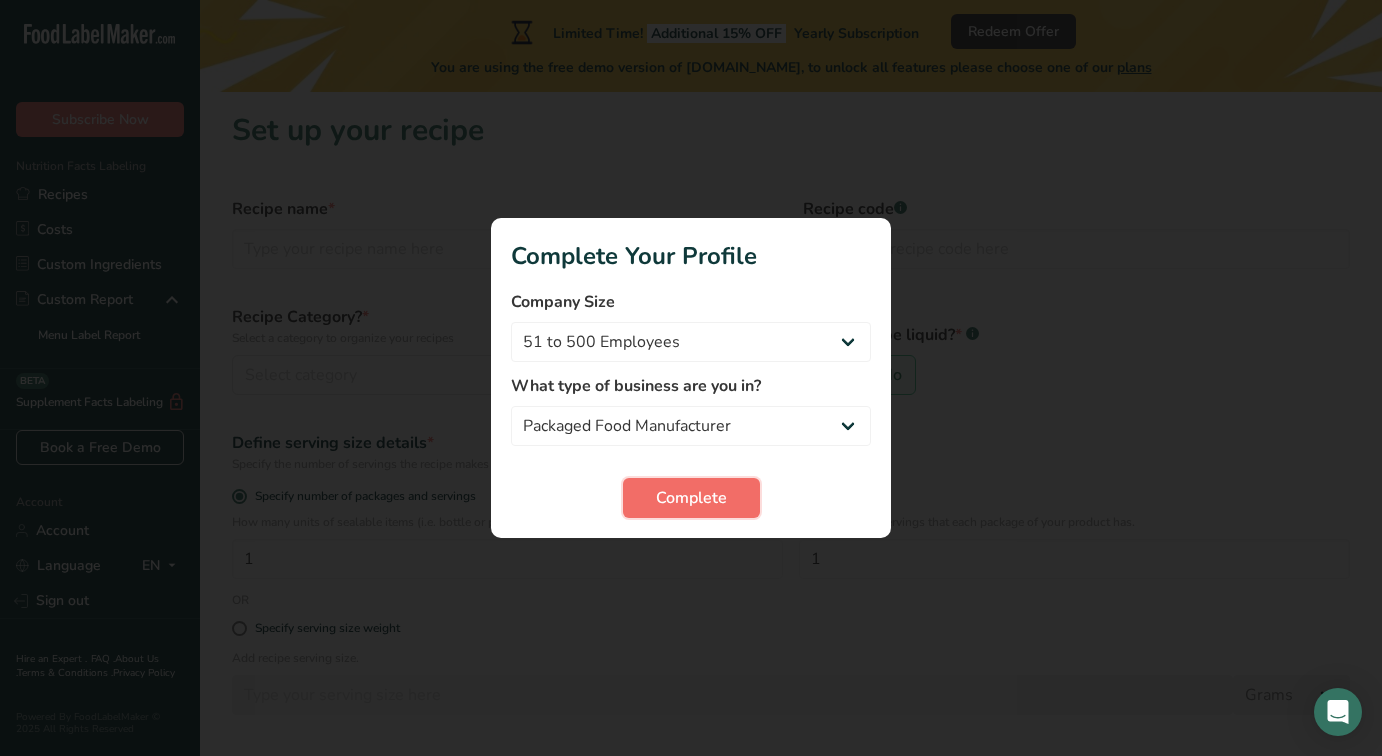 click on "Complete" at bounding box center (691, 498) 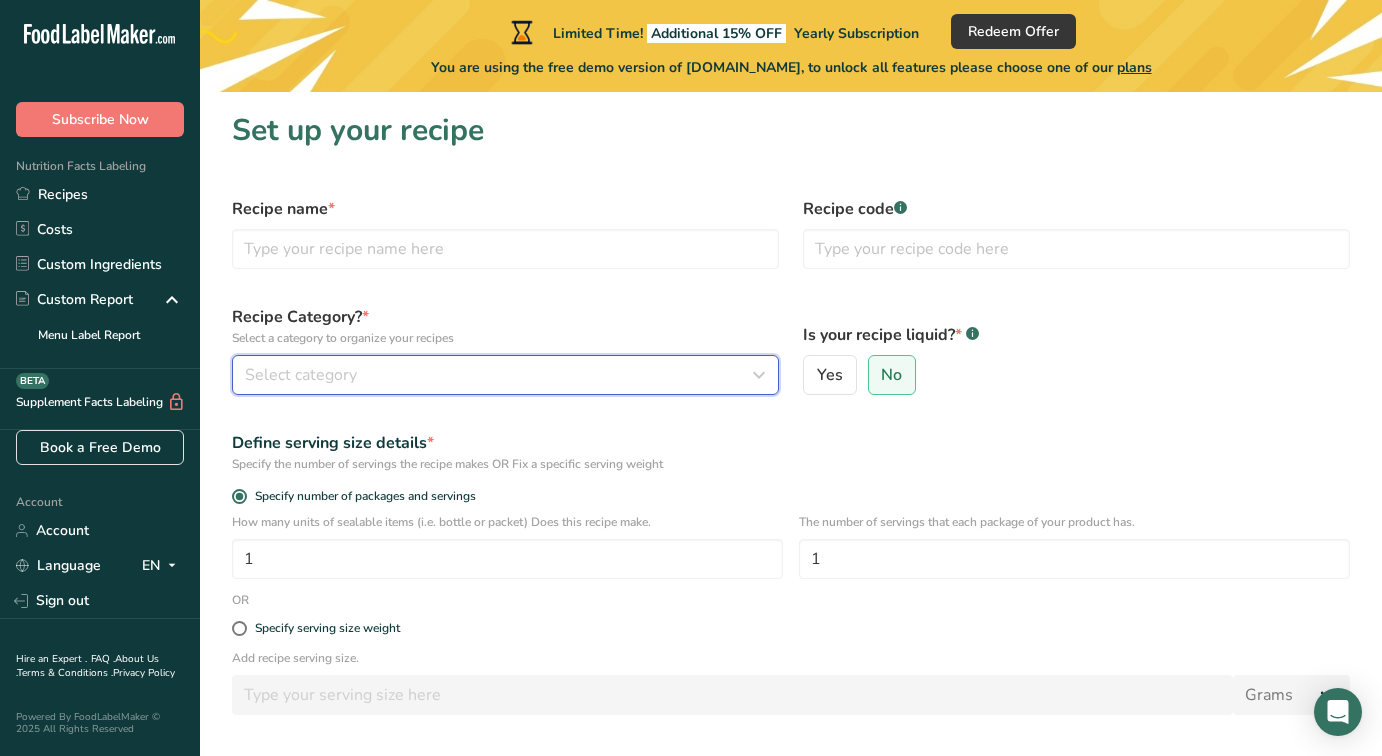 click on "Select category" at bounding box center (505, 375) 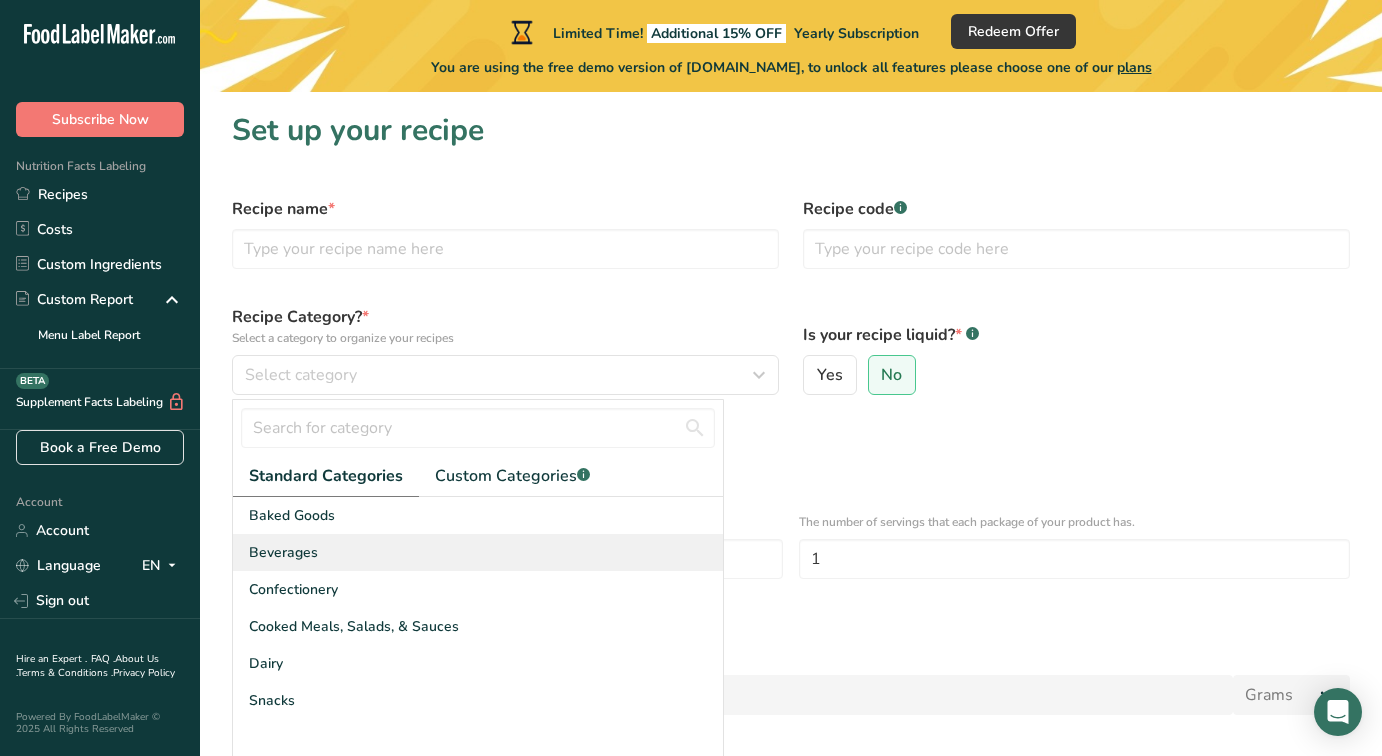 click on "Beverages" at bounding box center (478, 552) 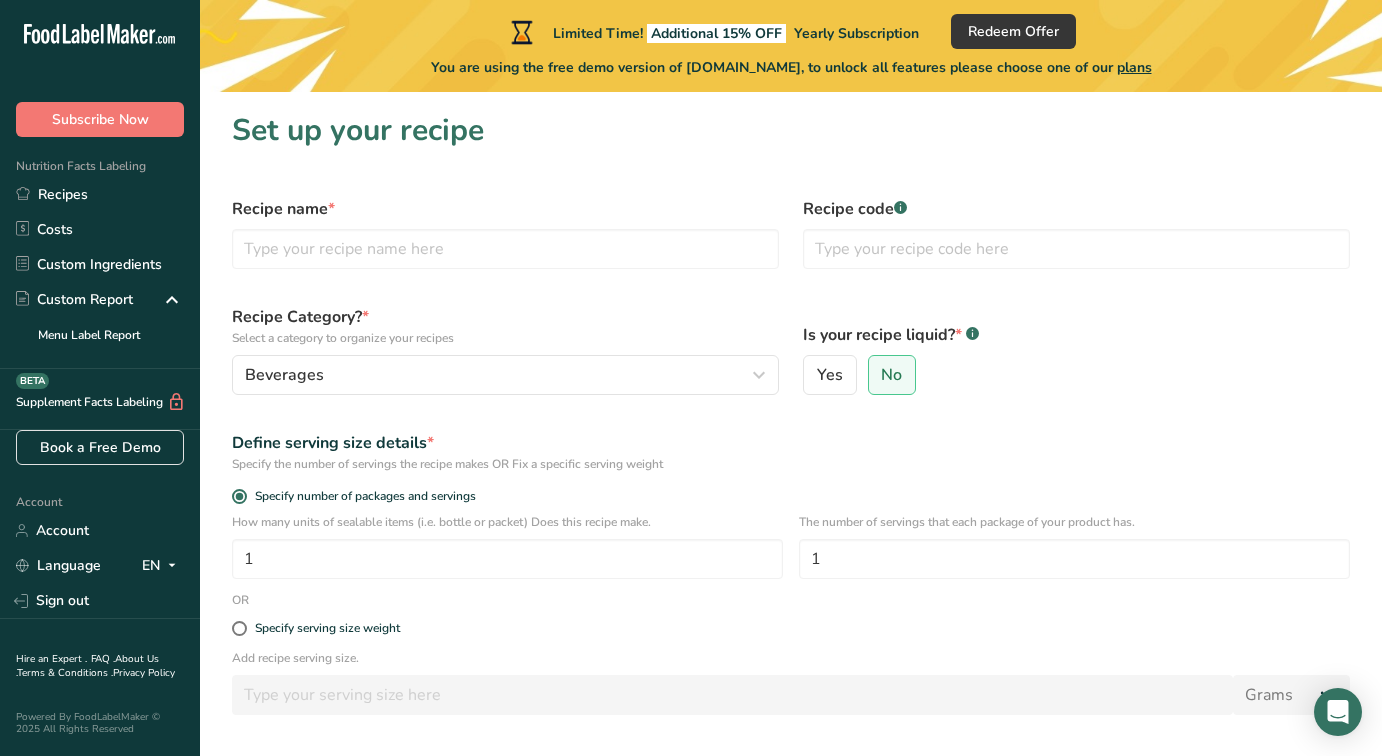 scroll, scrollTop: 155, scrollLeft: 0, axis: vertical 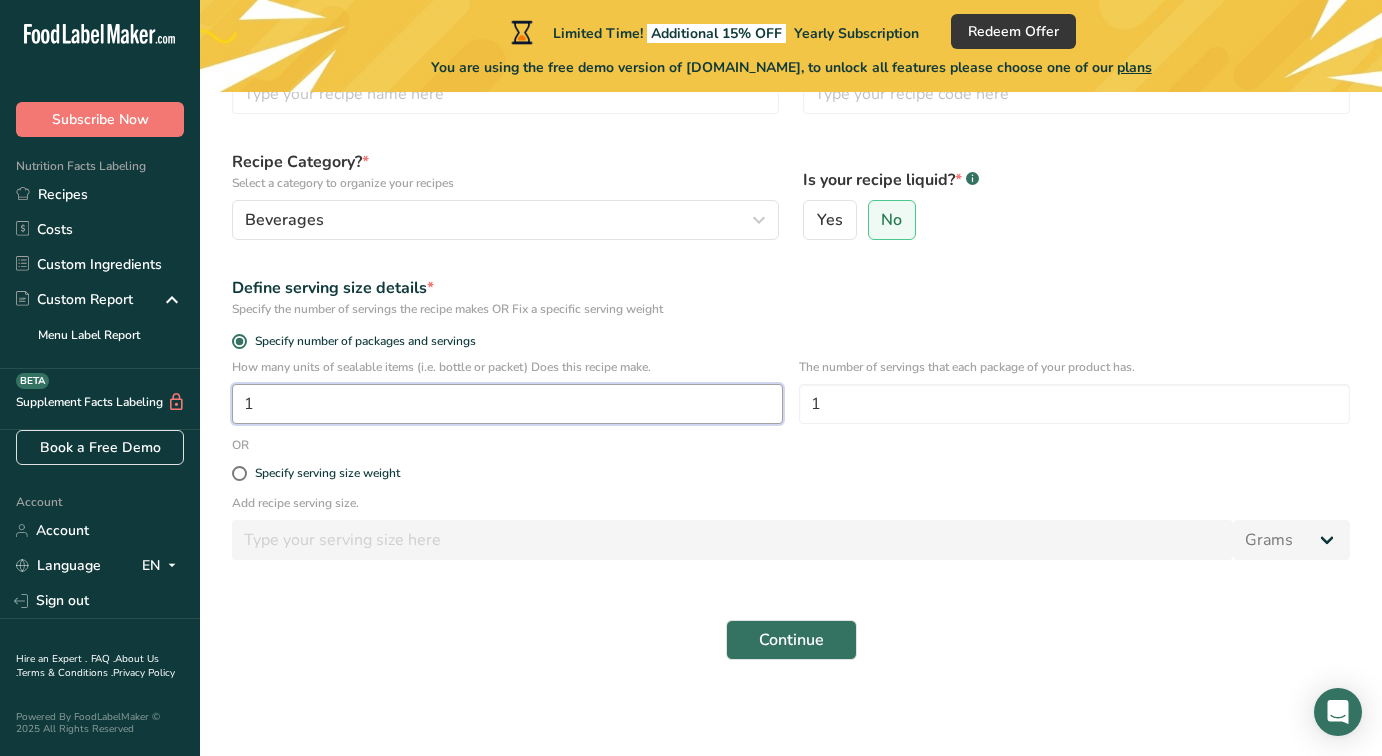 click on "1" at bounding box center [507, 404] 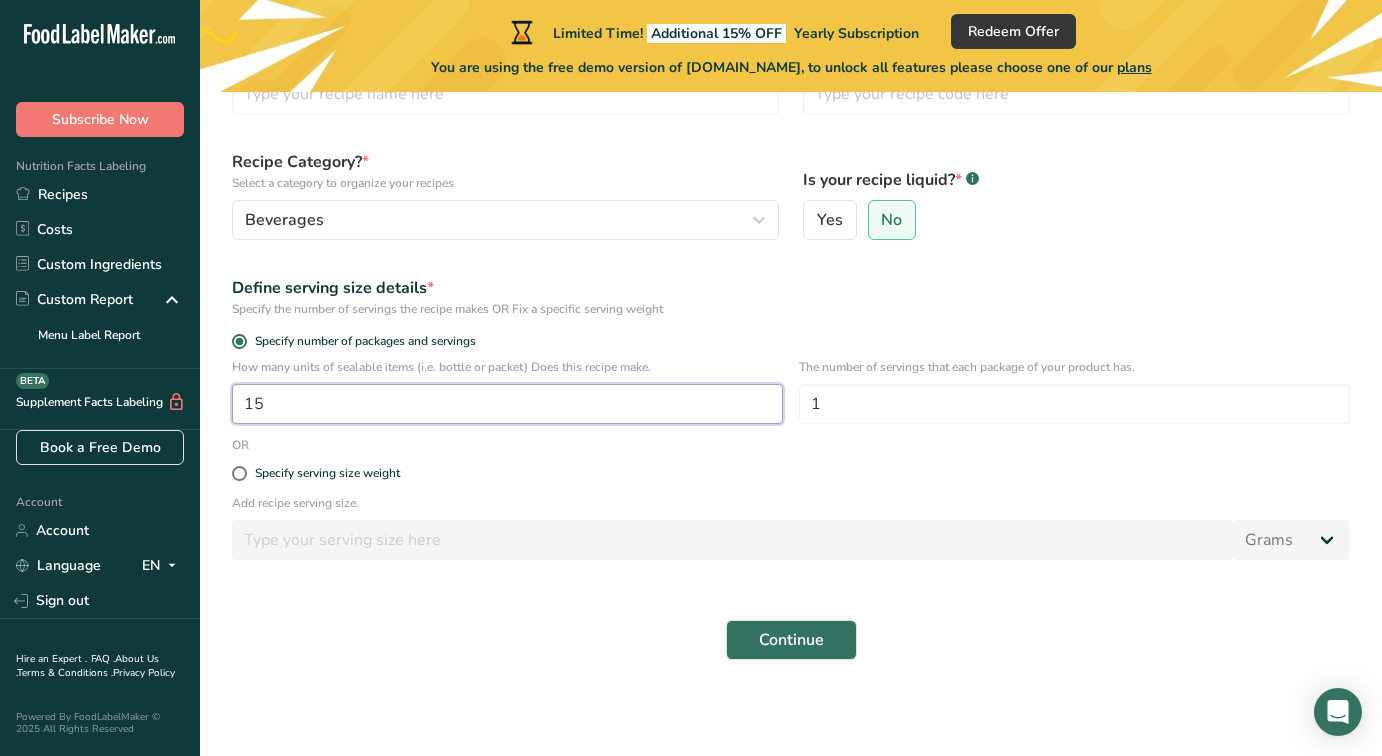 type on "1" 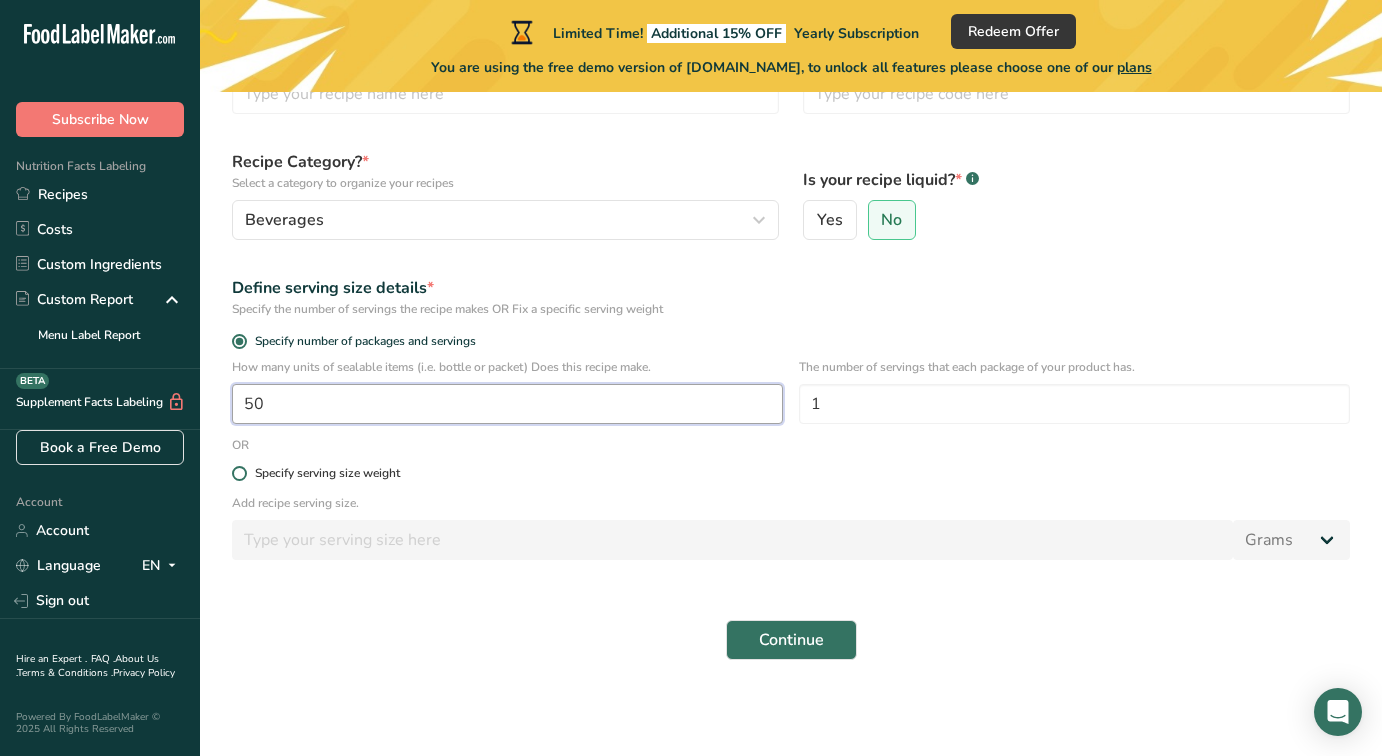 type on "50" 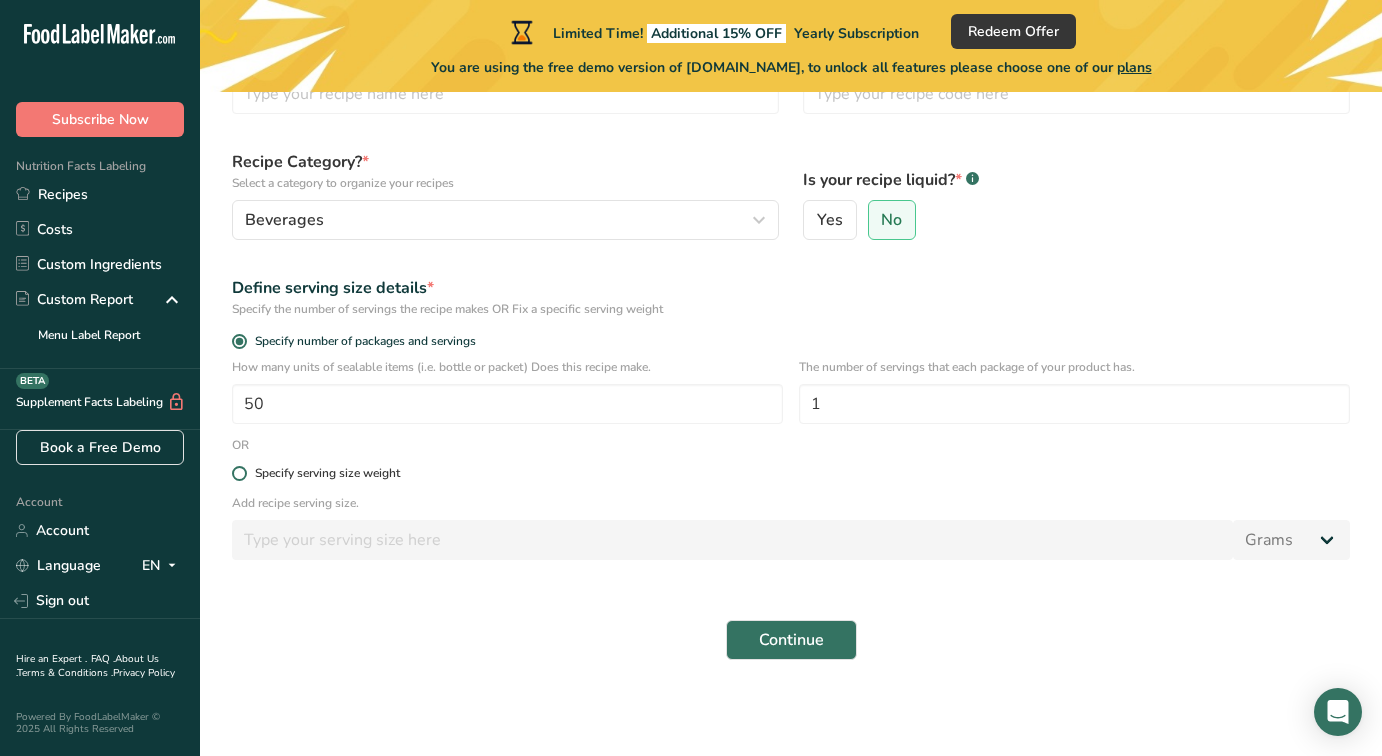 click at bounding box center (239, 473) 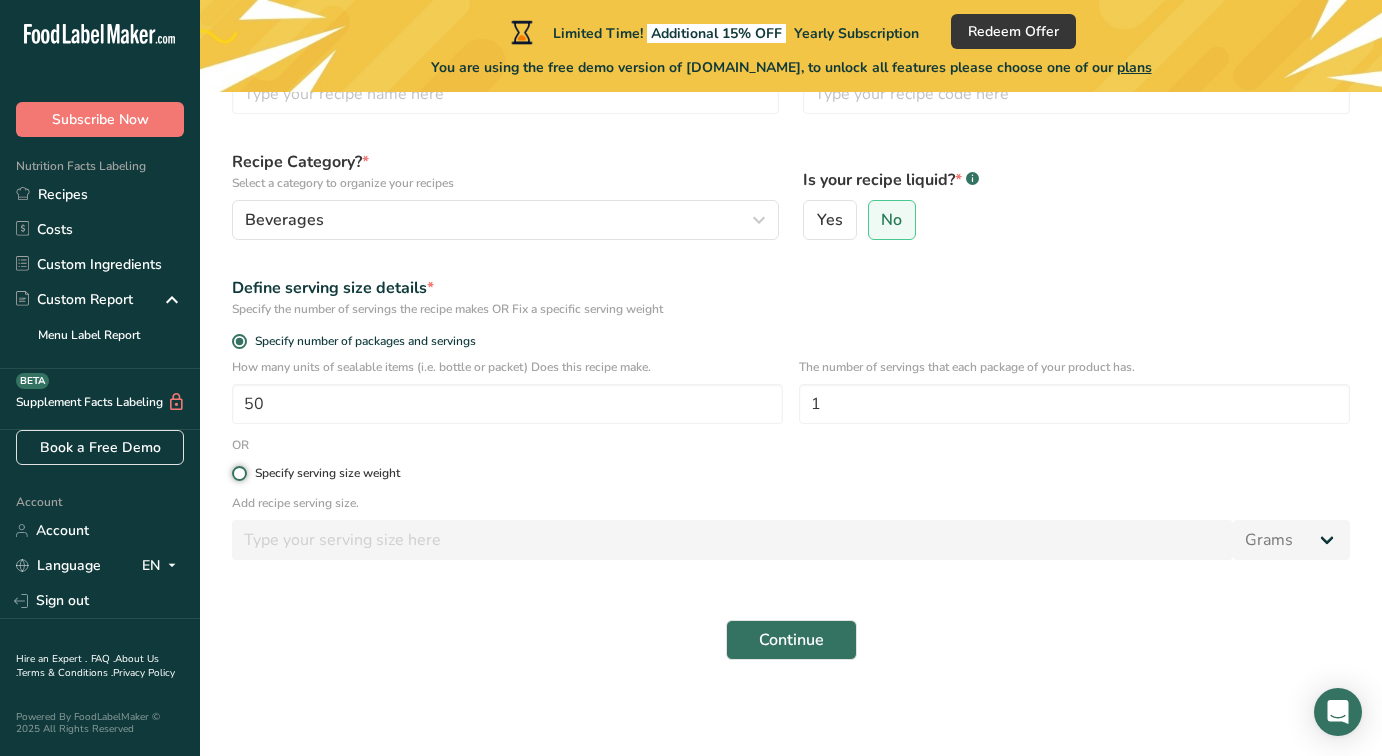 click on "Specify serving size weight" at bounding box center [238, 473] 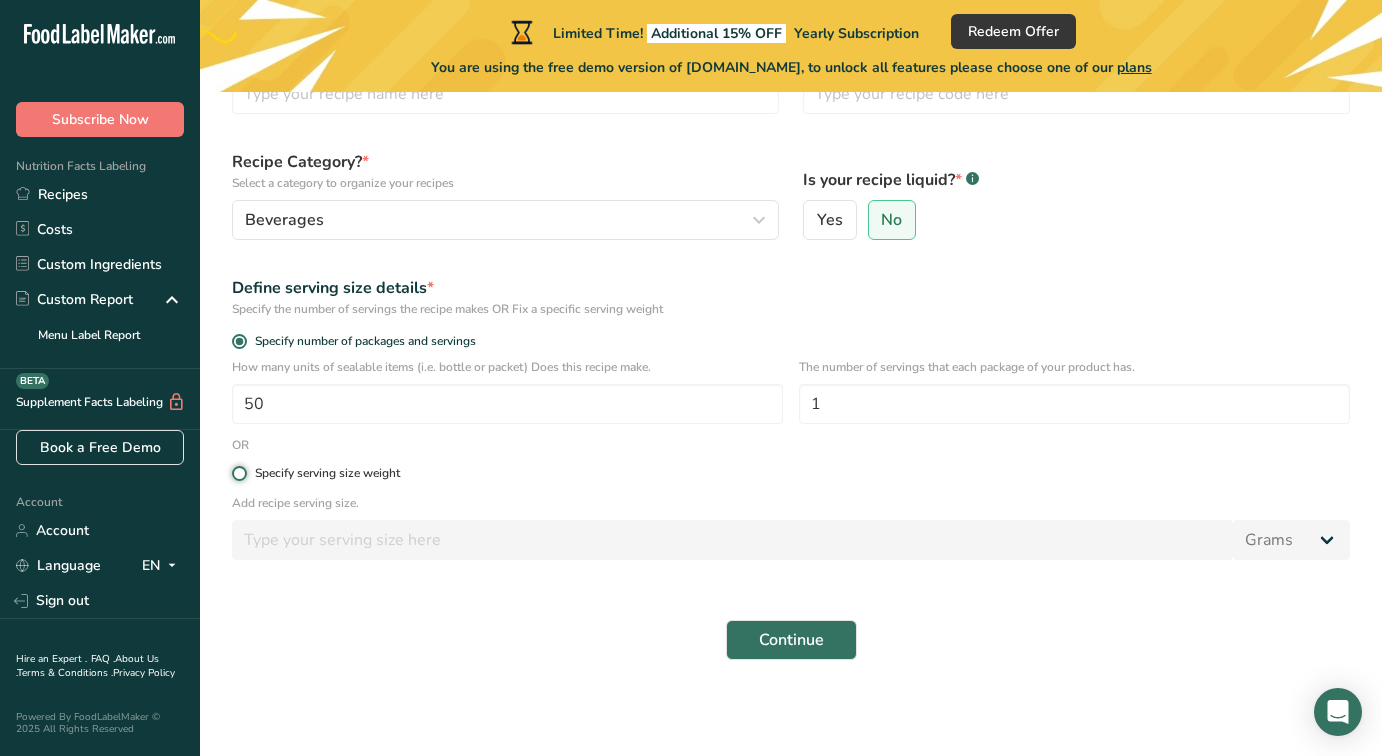 radio on "true" 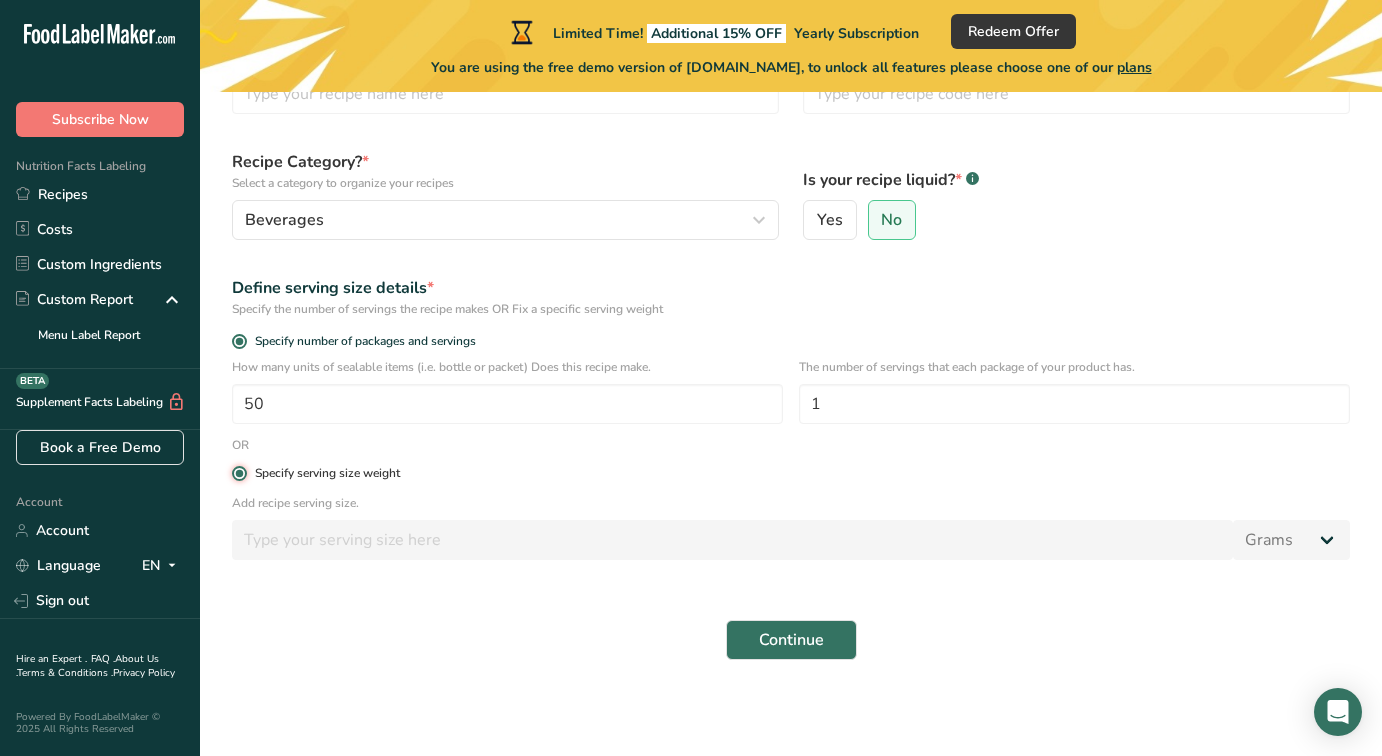 radio on "false" 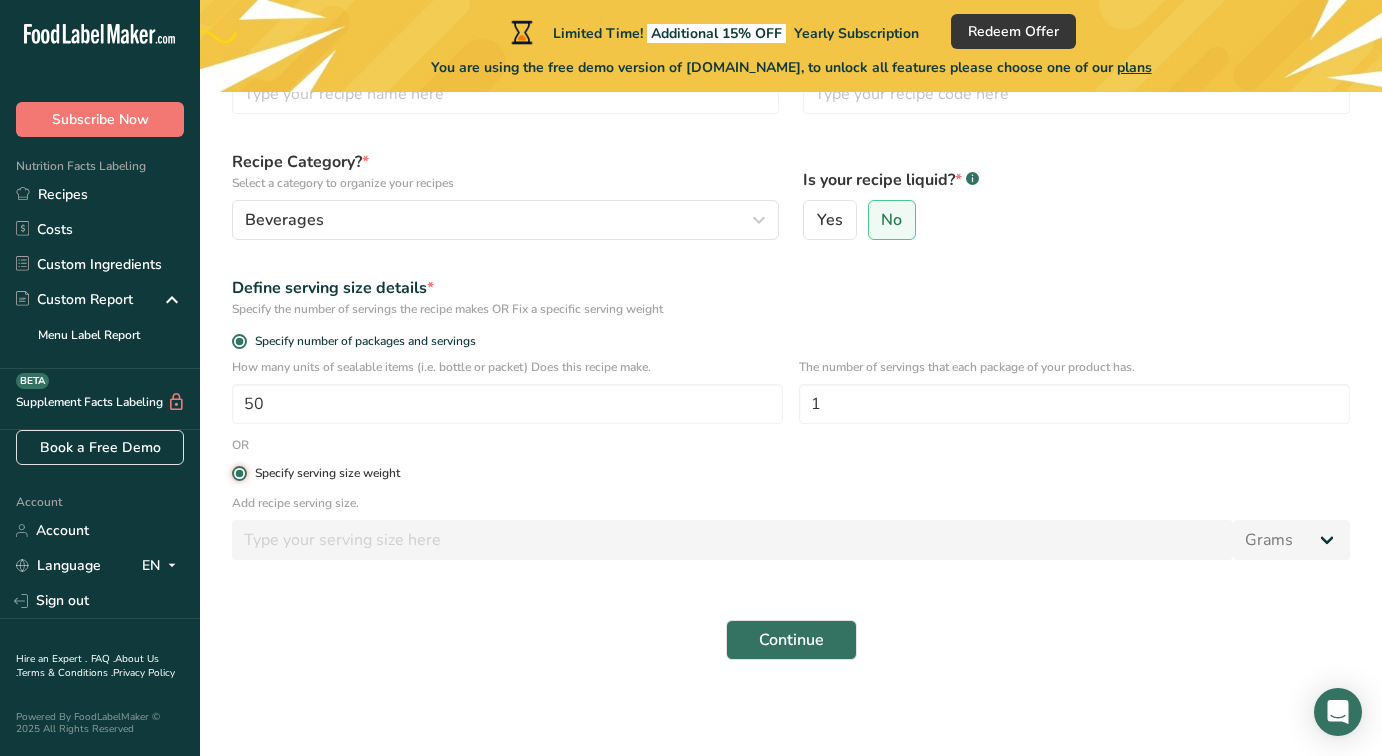 type 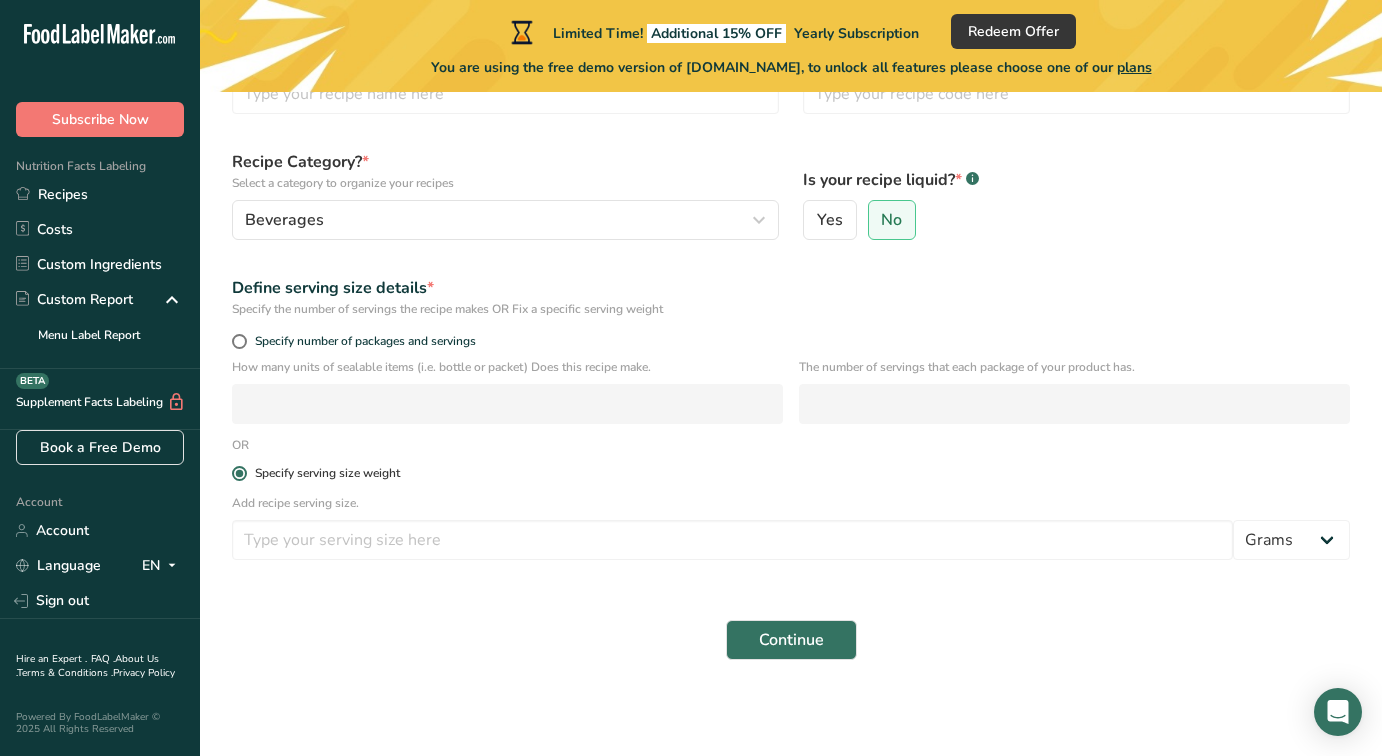 click at bounding box center [239, 473] 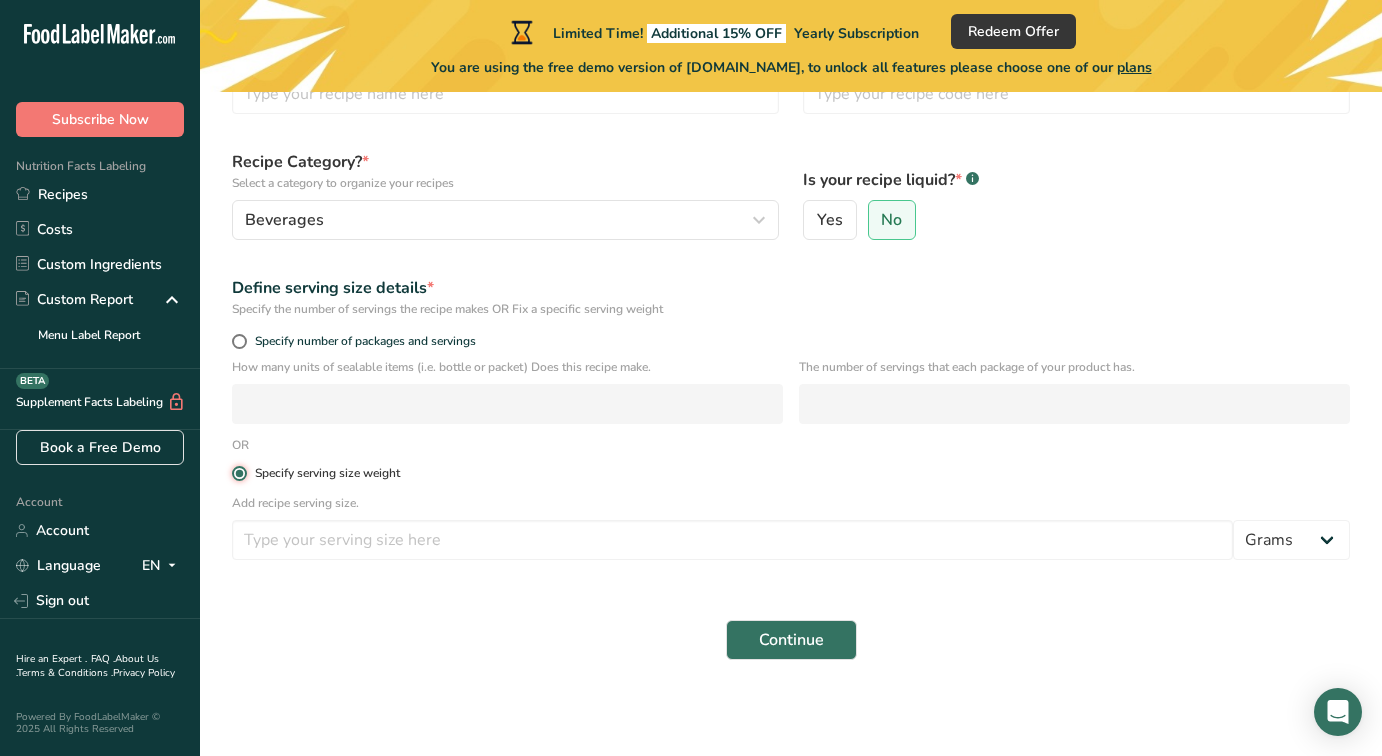 click on "Specify serving size weight" at bounding box center [238, 473] 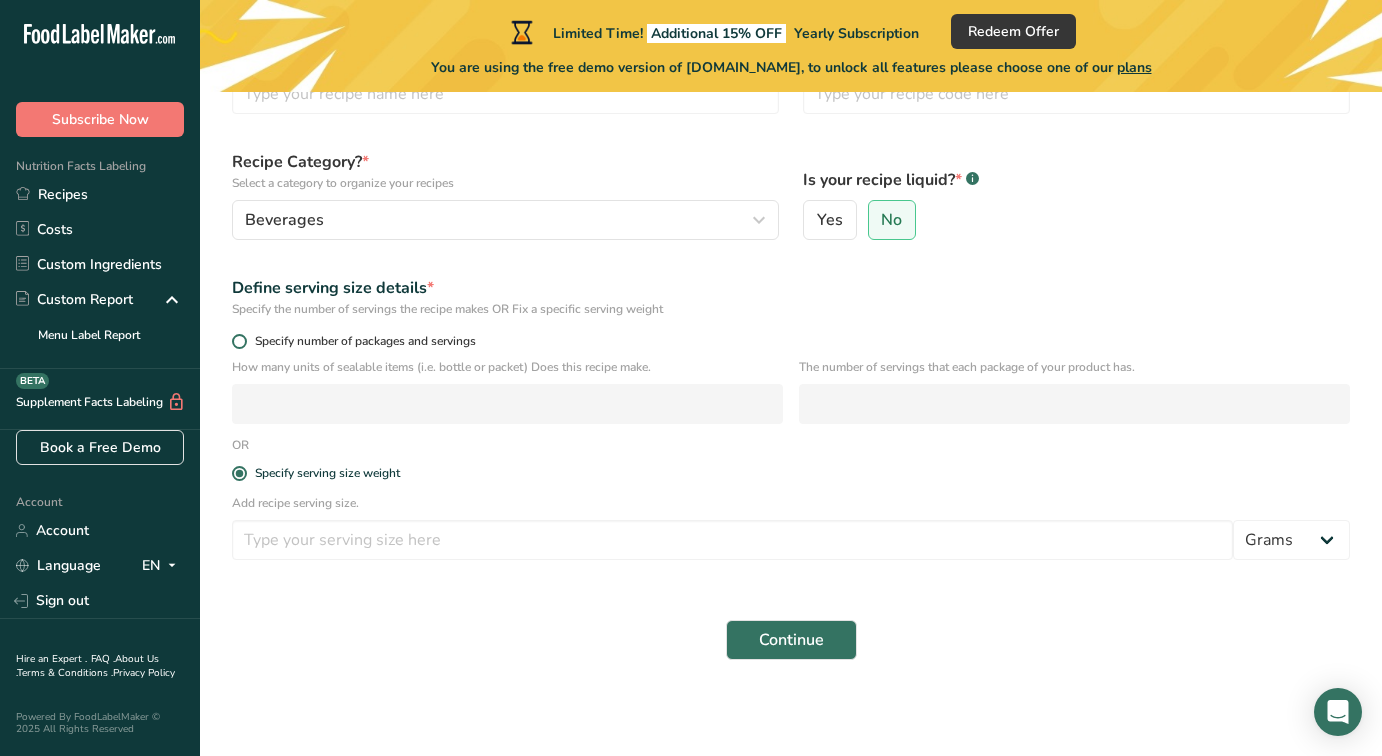 click at bounding box center (239, 341) 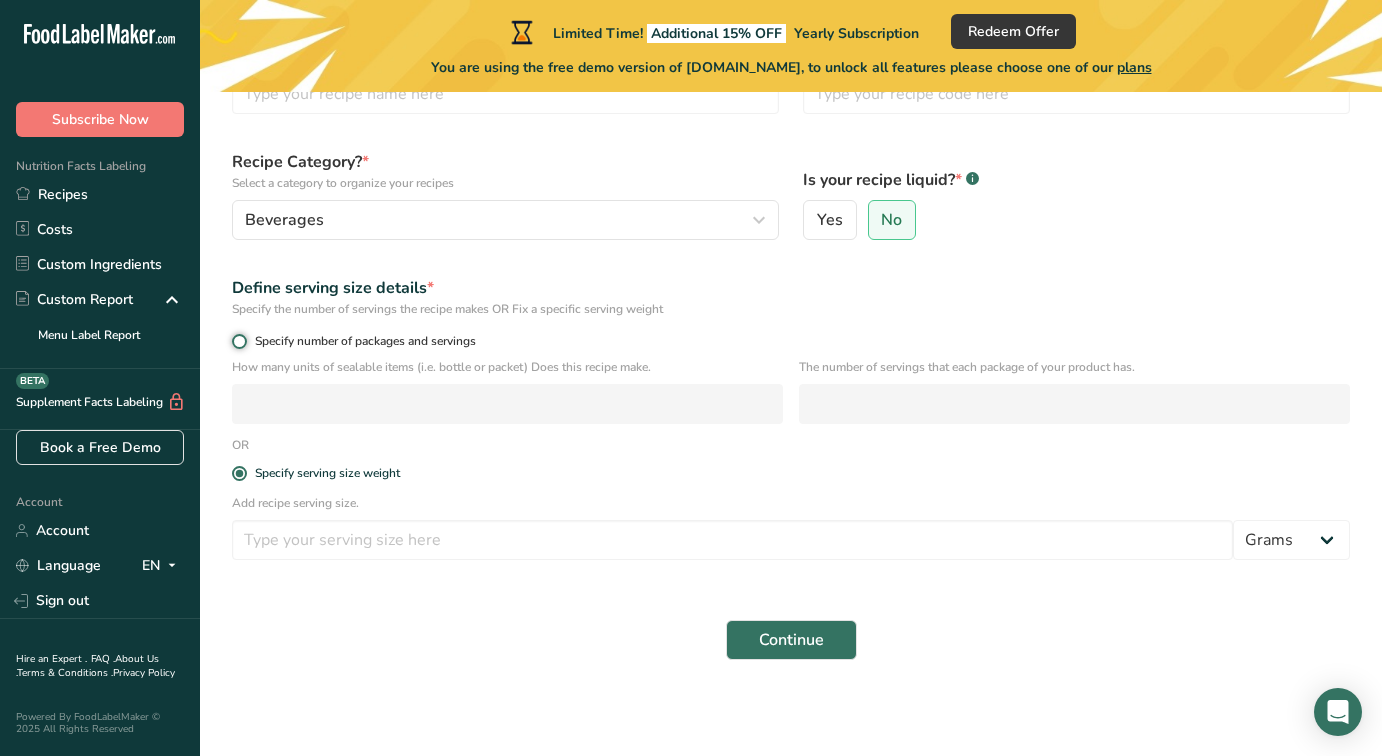 click on "Specify number of packages and servings" at bounding box center [238, 341] 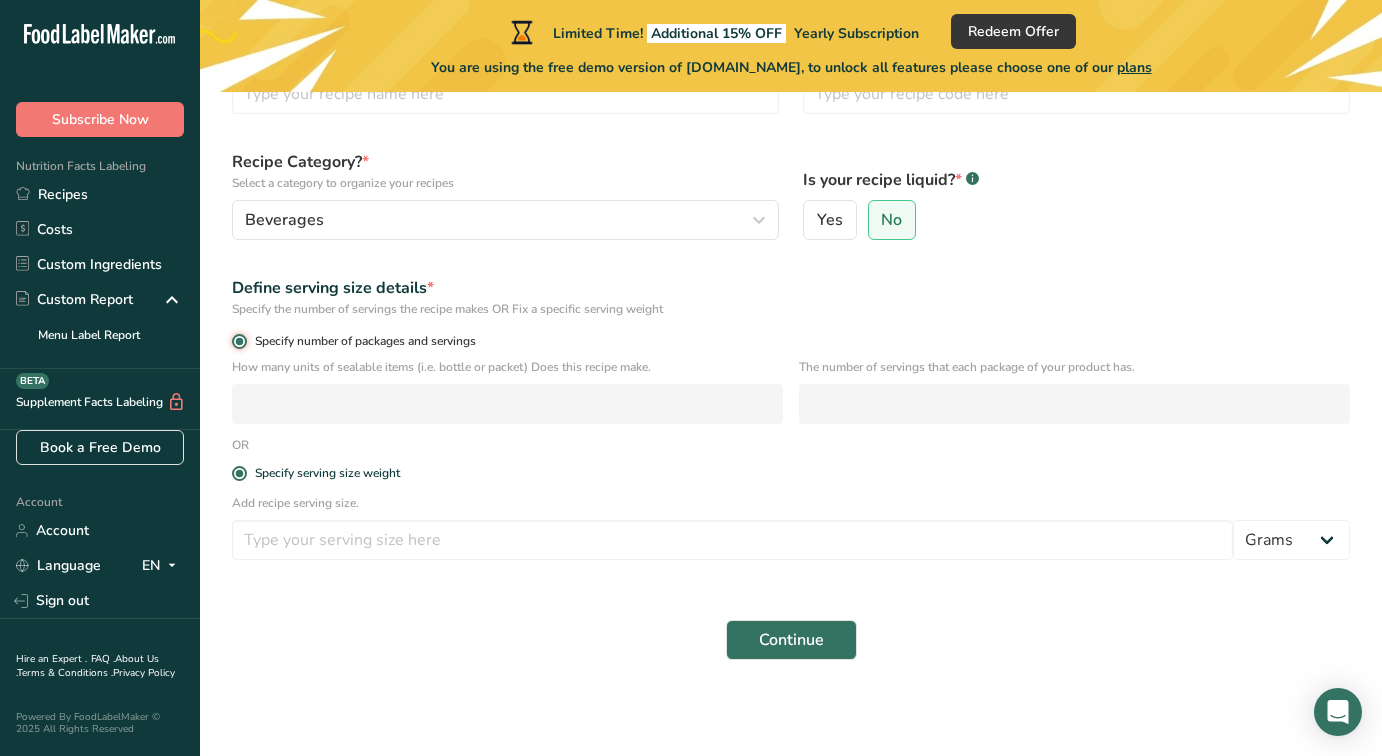 radio on "false" 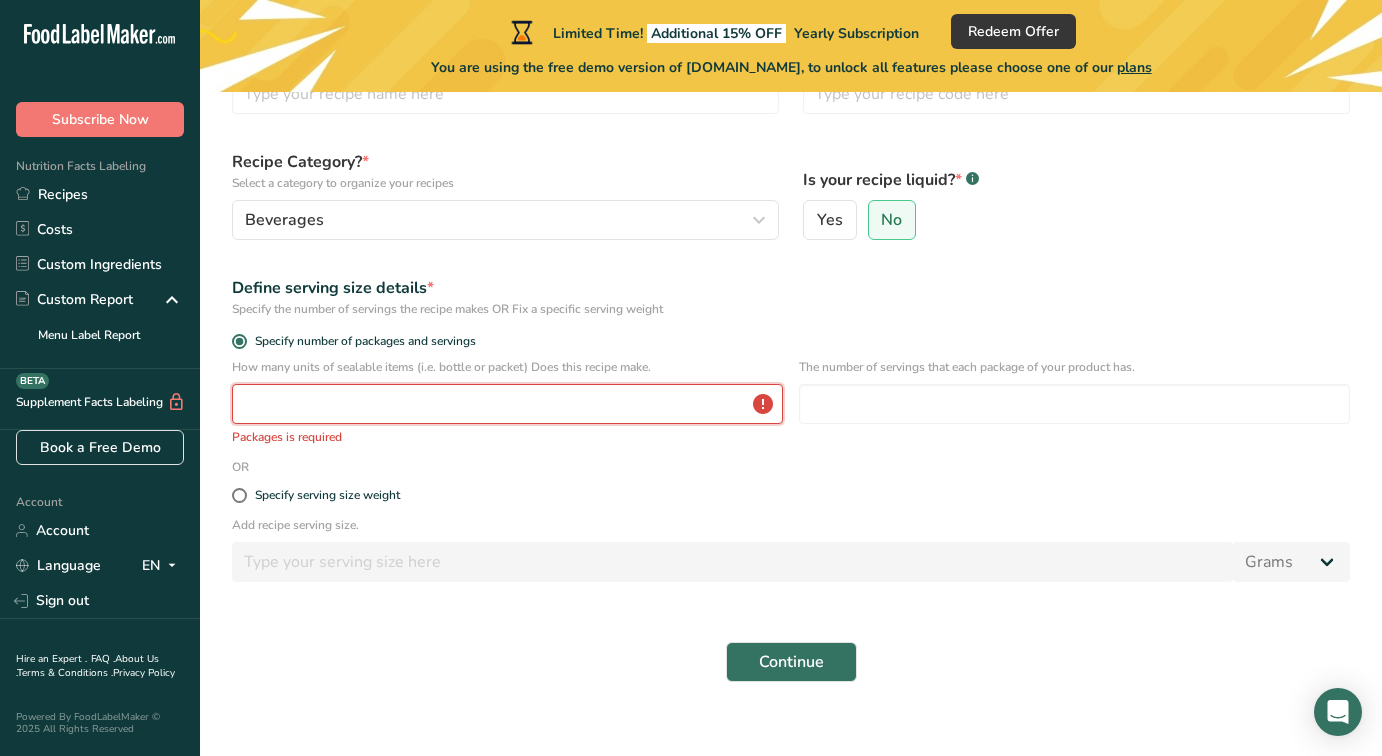 click at bounding box center [507, 404] 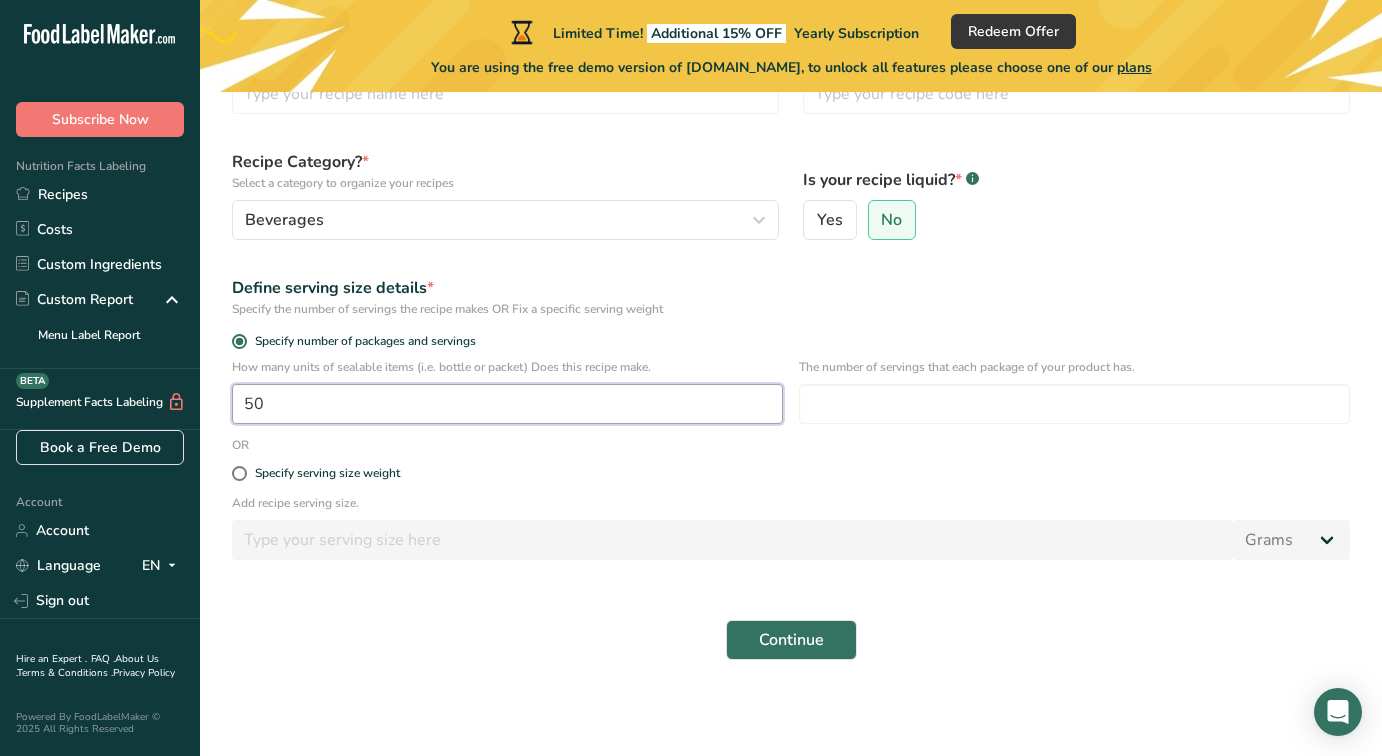 type on "50" 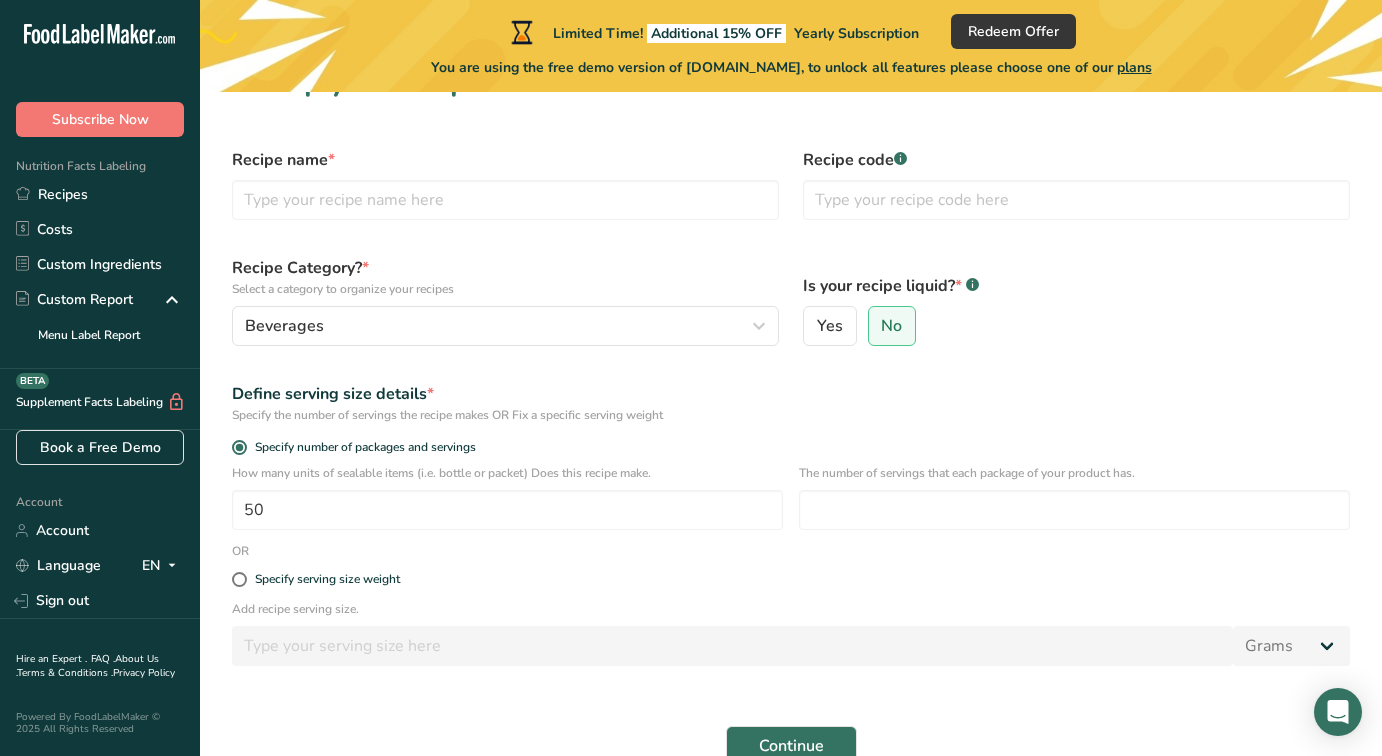 scroll, scrollTop: 44, scrollLeft: 0, axis: vertical 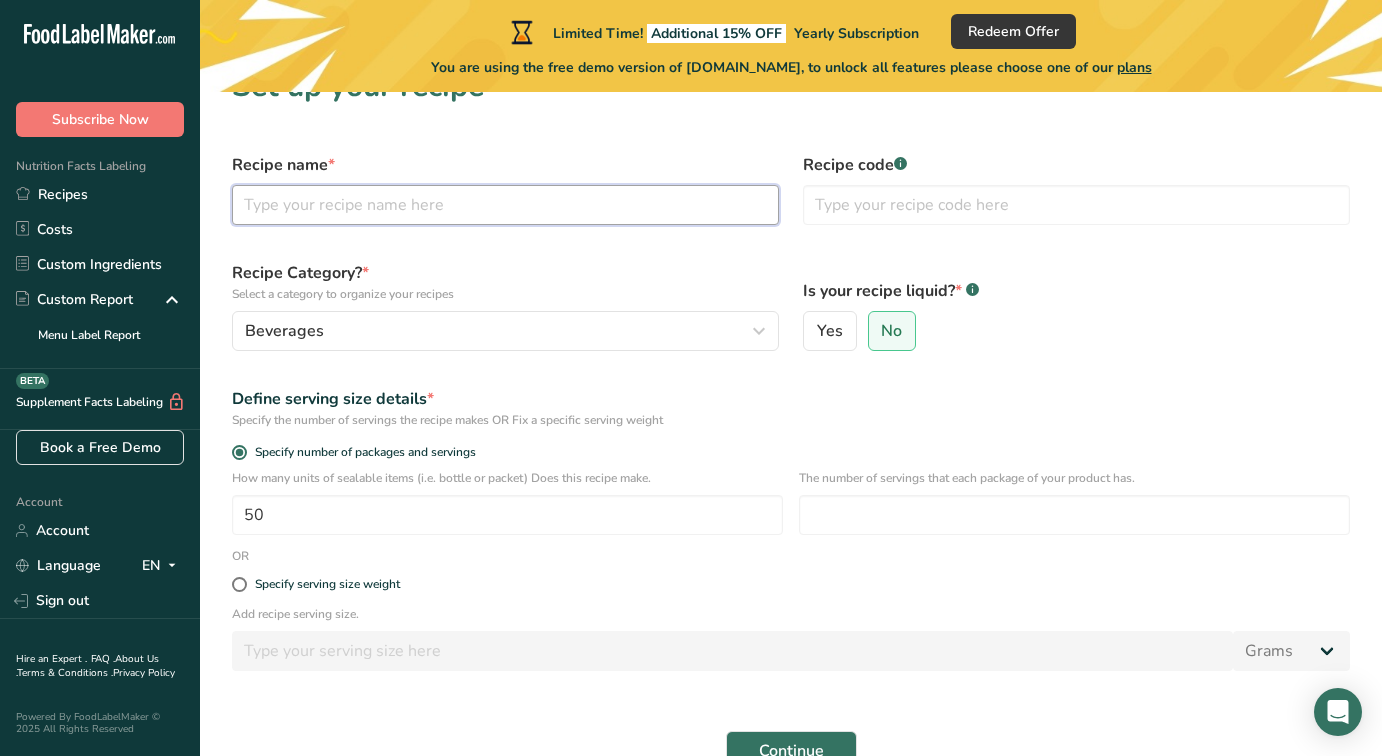 click at bounding box center (505, 205) 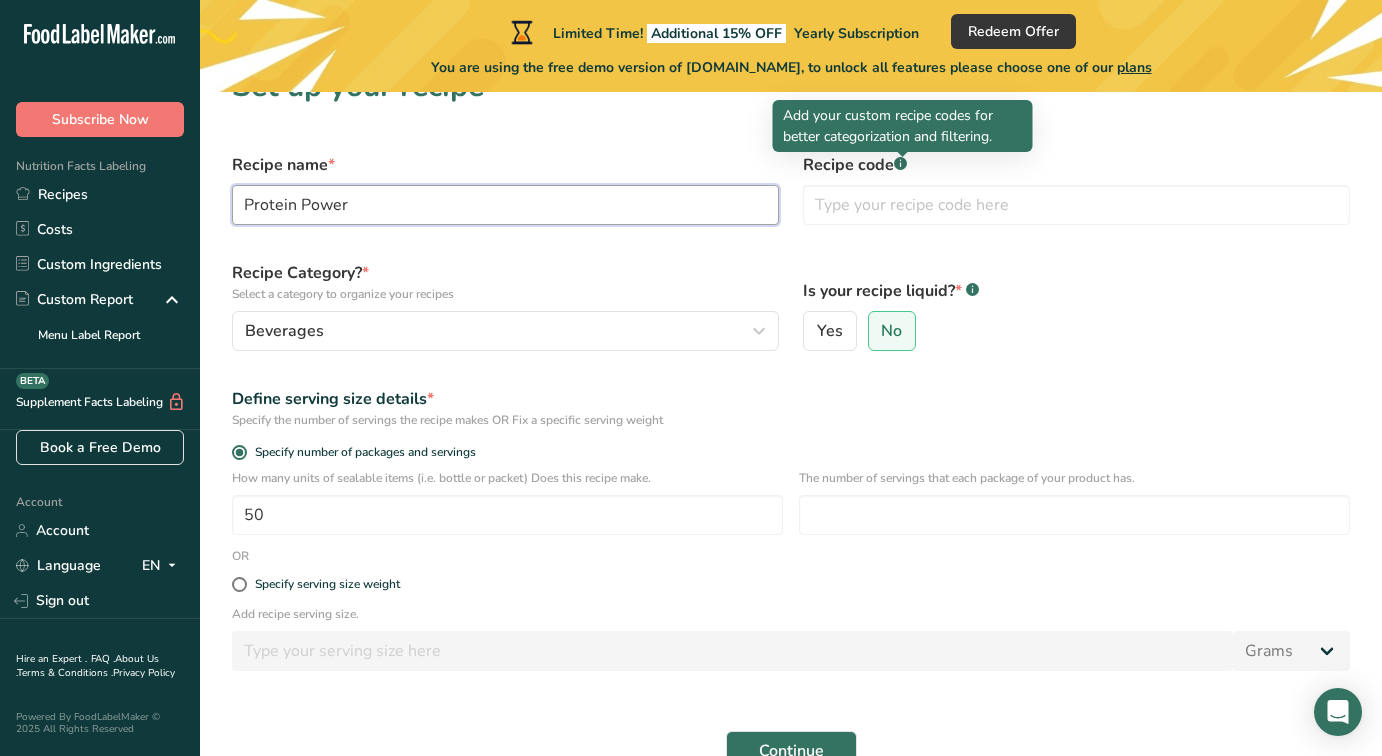 type on "Protein Power" 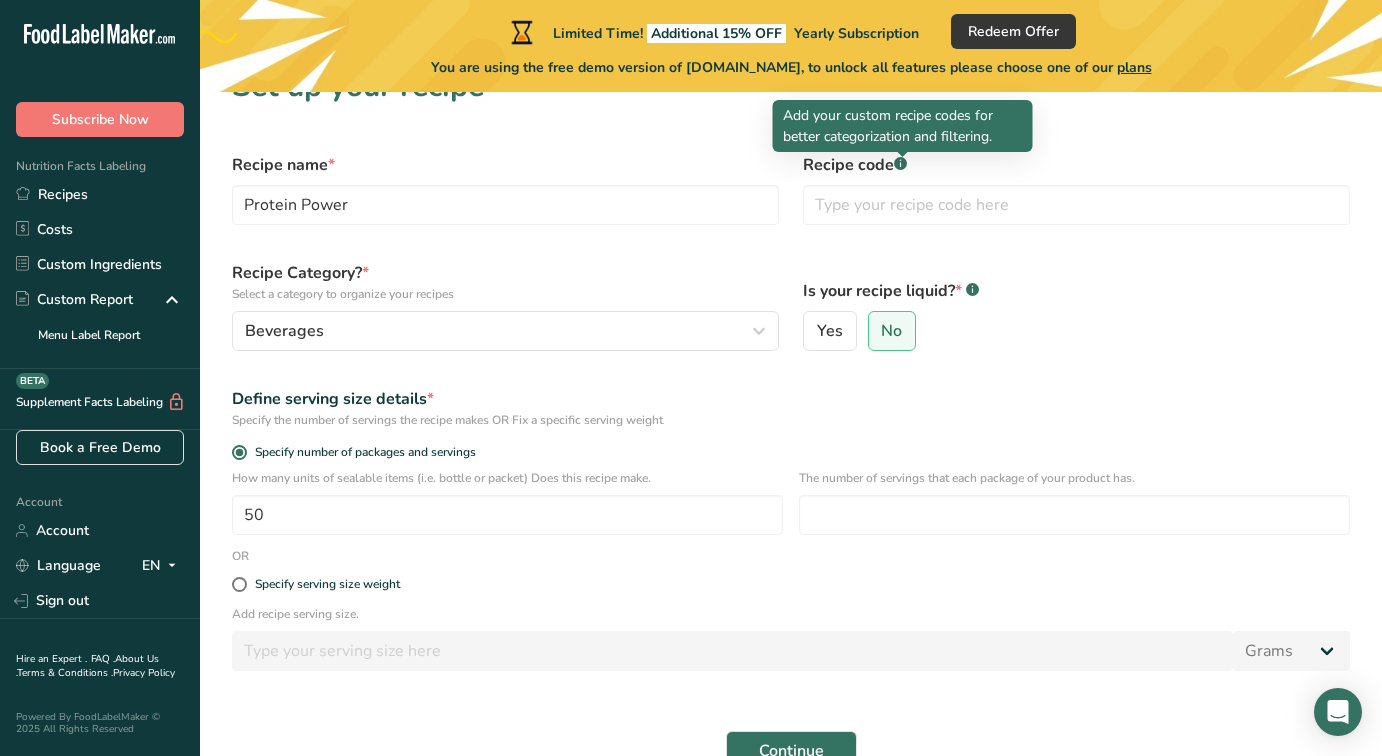 click 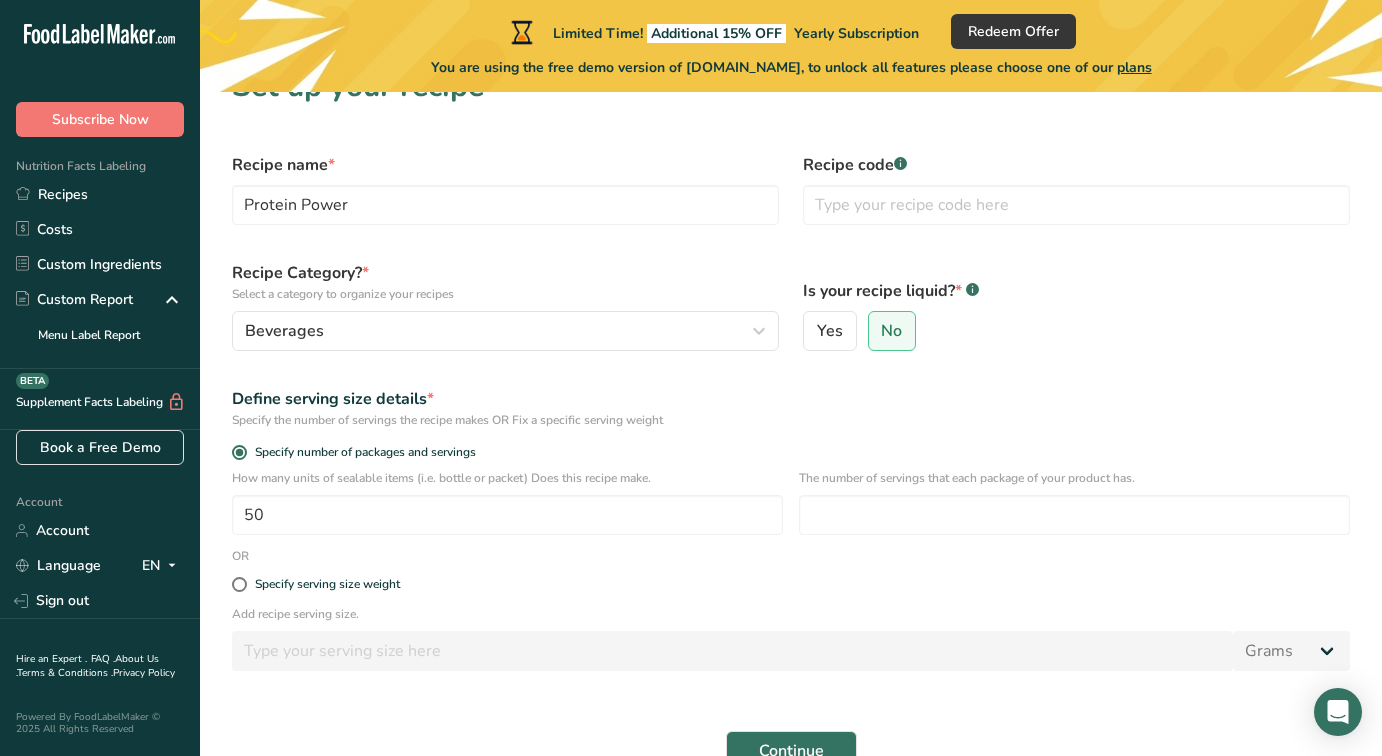 click on ".a-a{fill:#347362;}.b-a{fill:#fff;}" at bounding box center (900, 165) 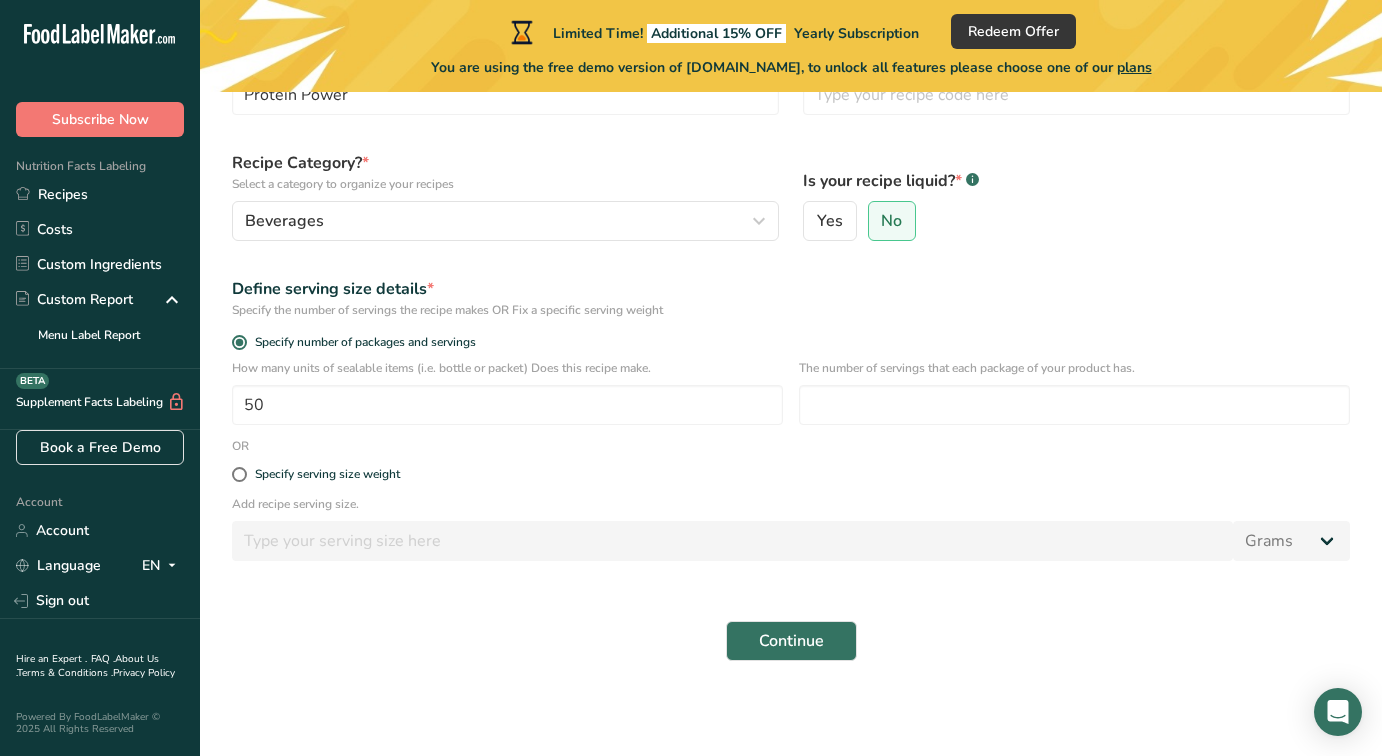 scroll, scrollTop: 155, scrollLeft: 0, axis: vertical 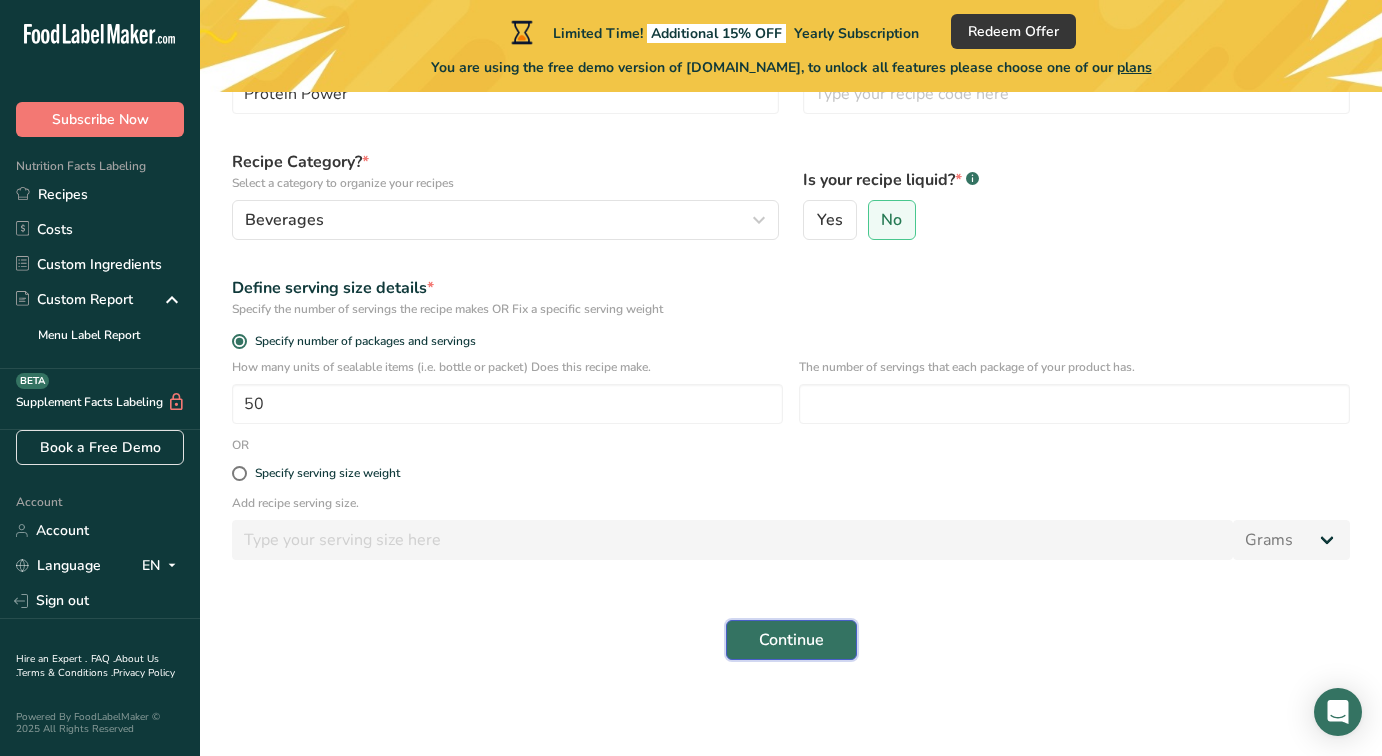 click on "Continue" at bounding box center (791, 640) 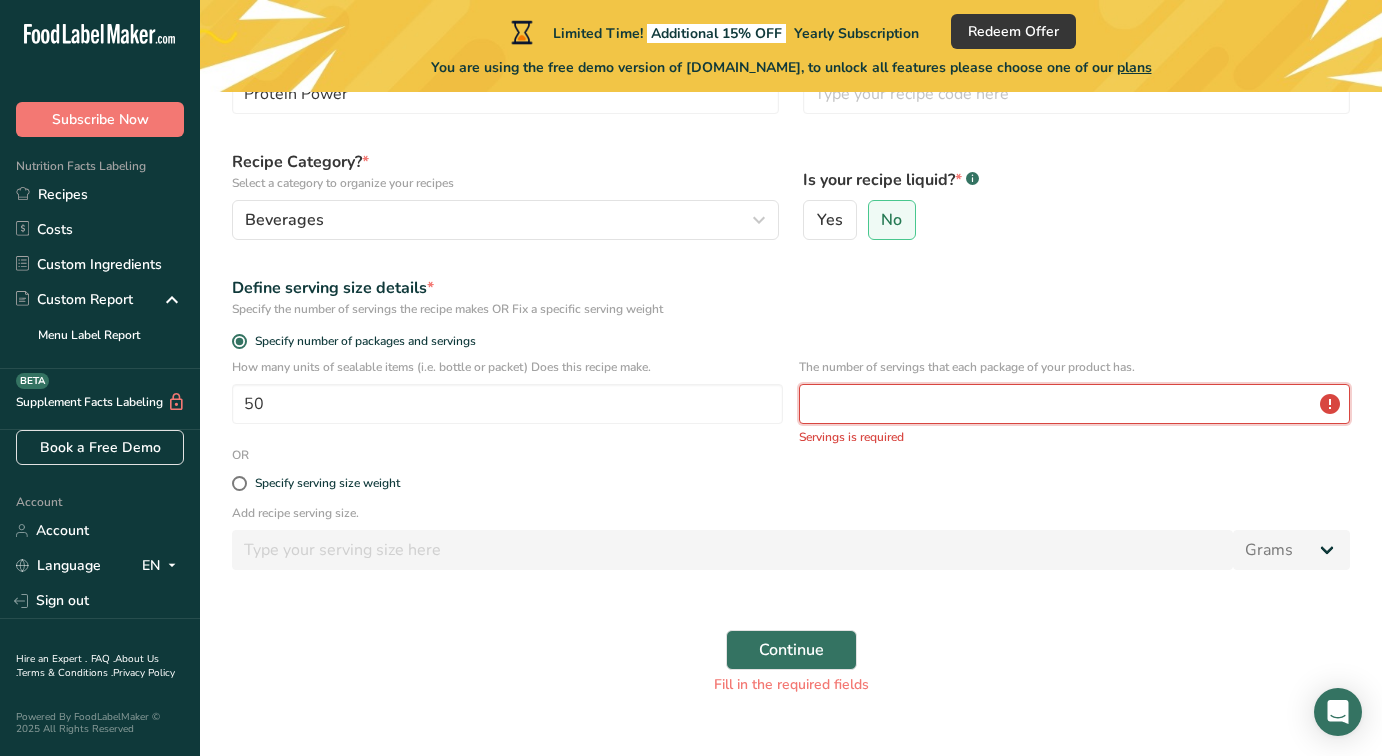 click at bounding box center (1074, 404) 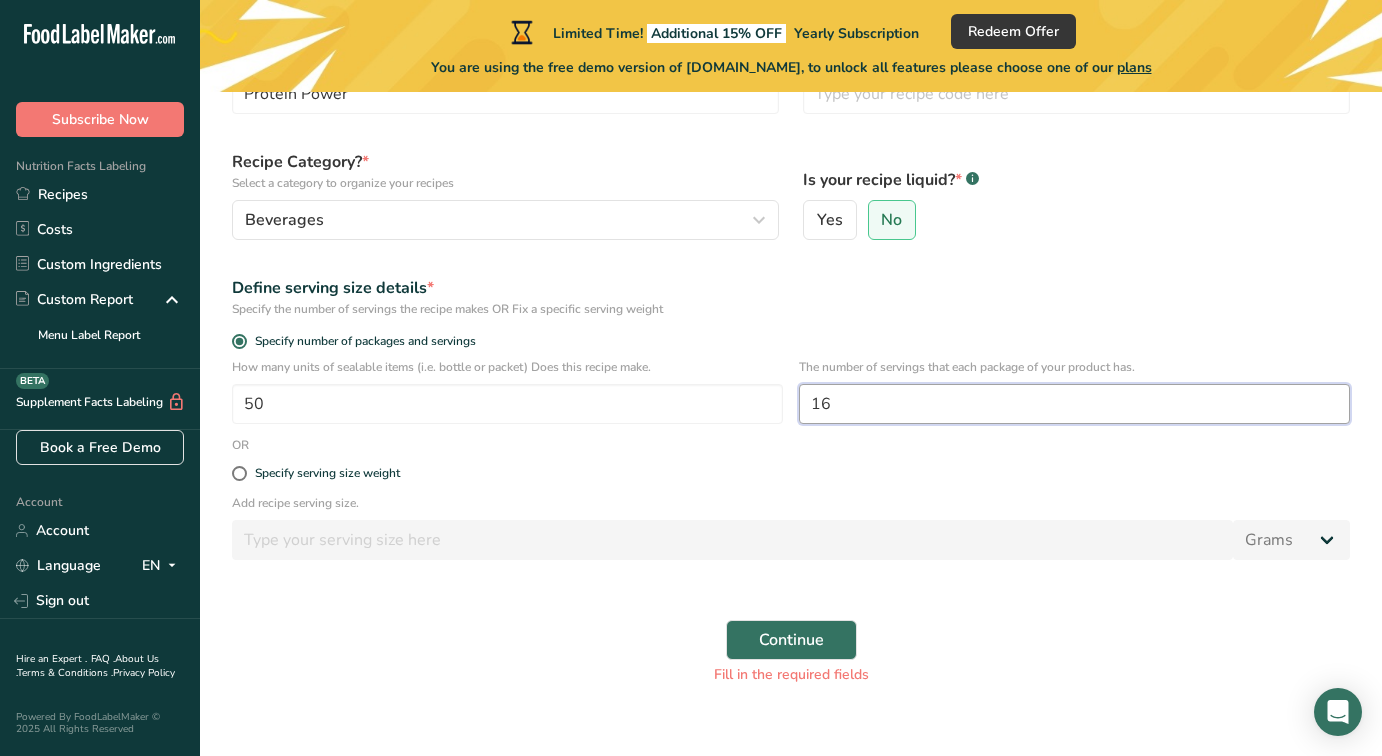 type on "1" 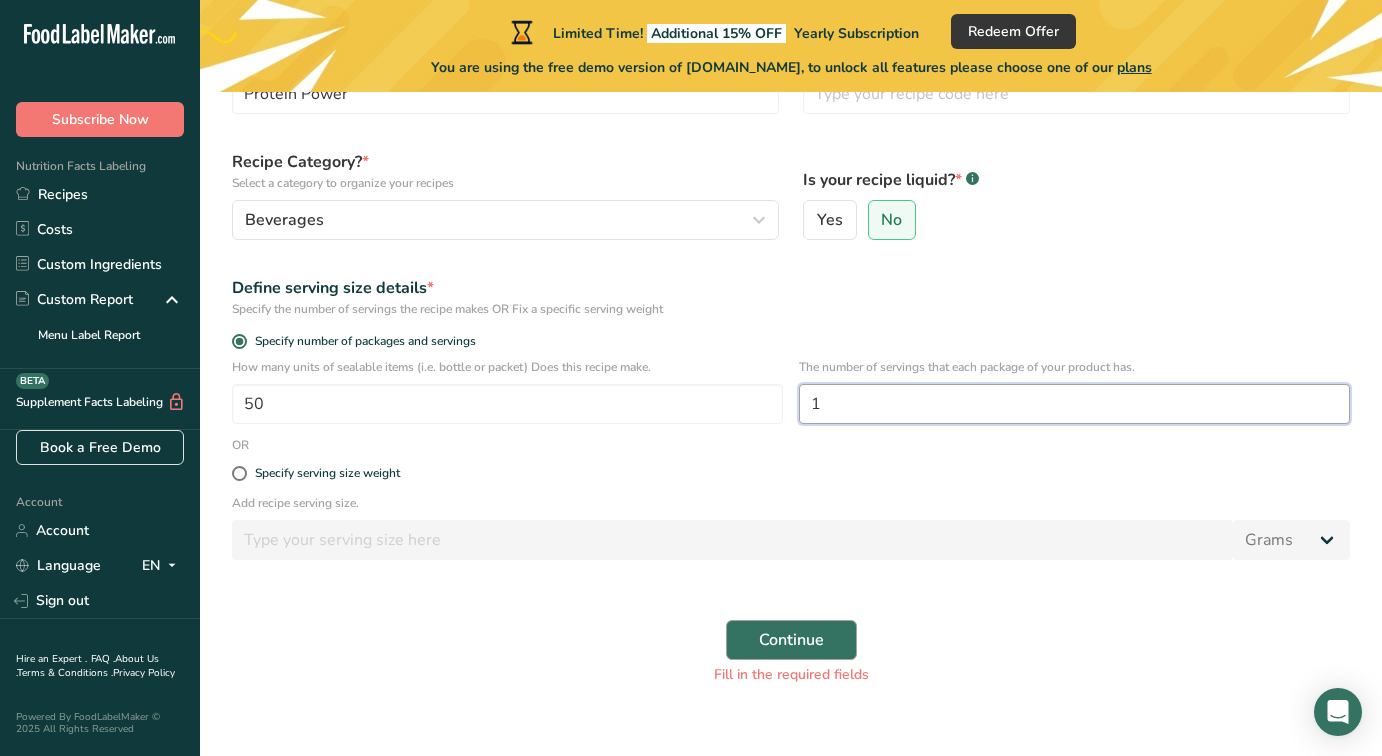 type on "1" 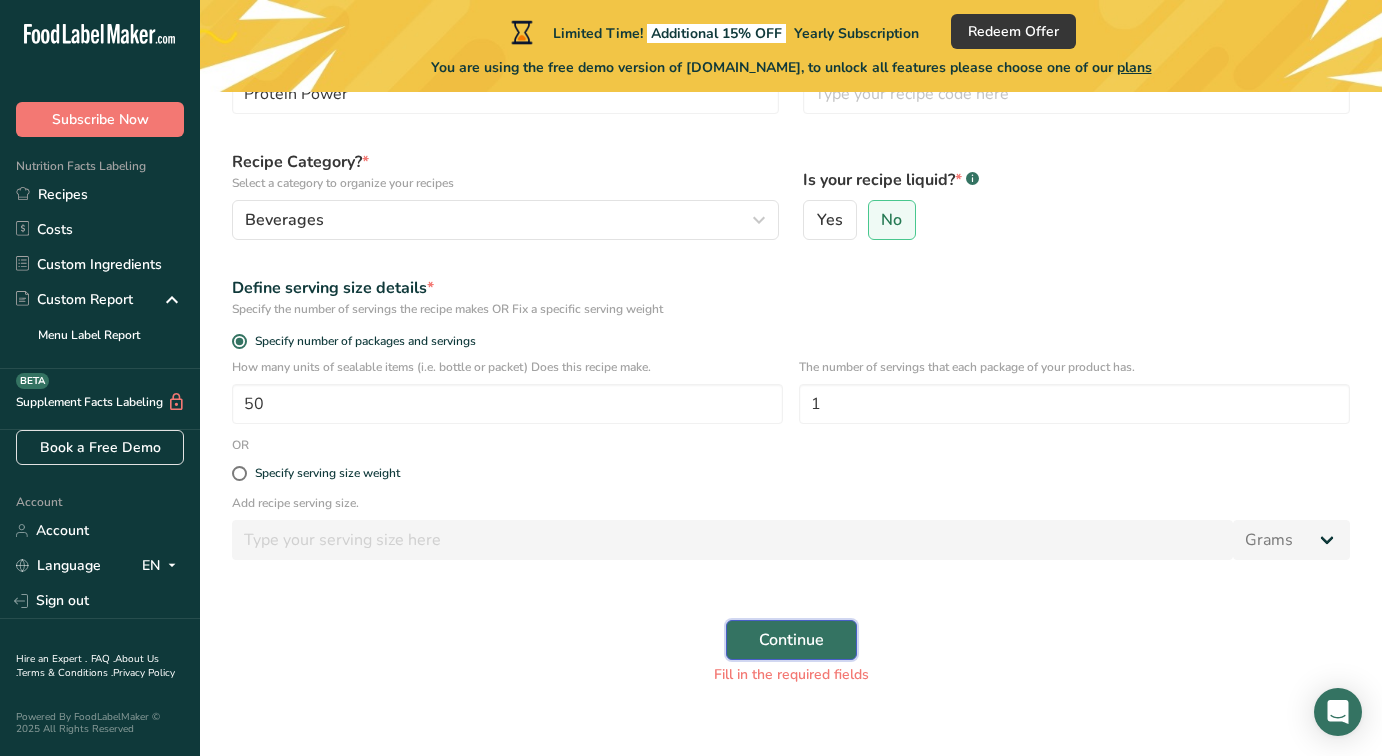 click on "Continue" at bounding box center [791, 640] 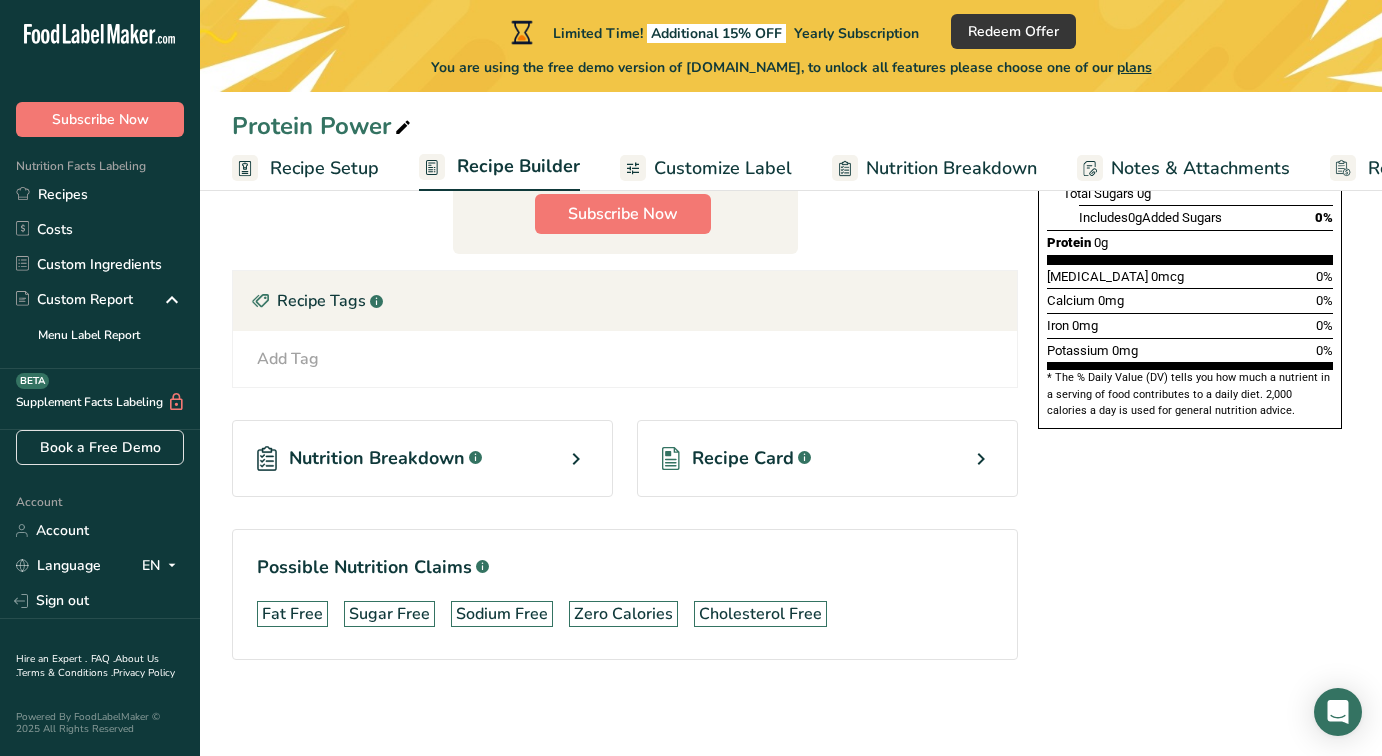 scroll, scrollTop: 0, scrollLeft: 0, axis: both 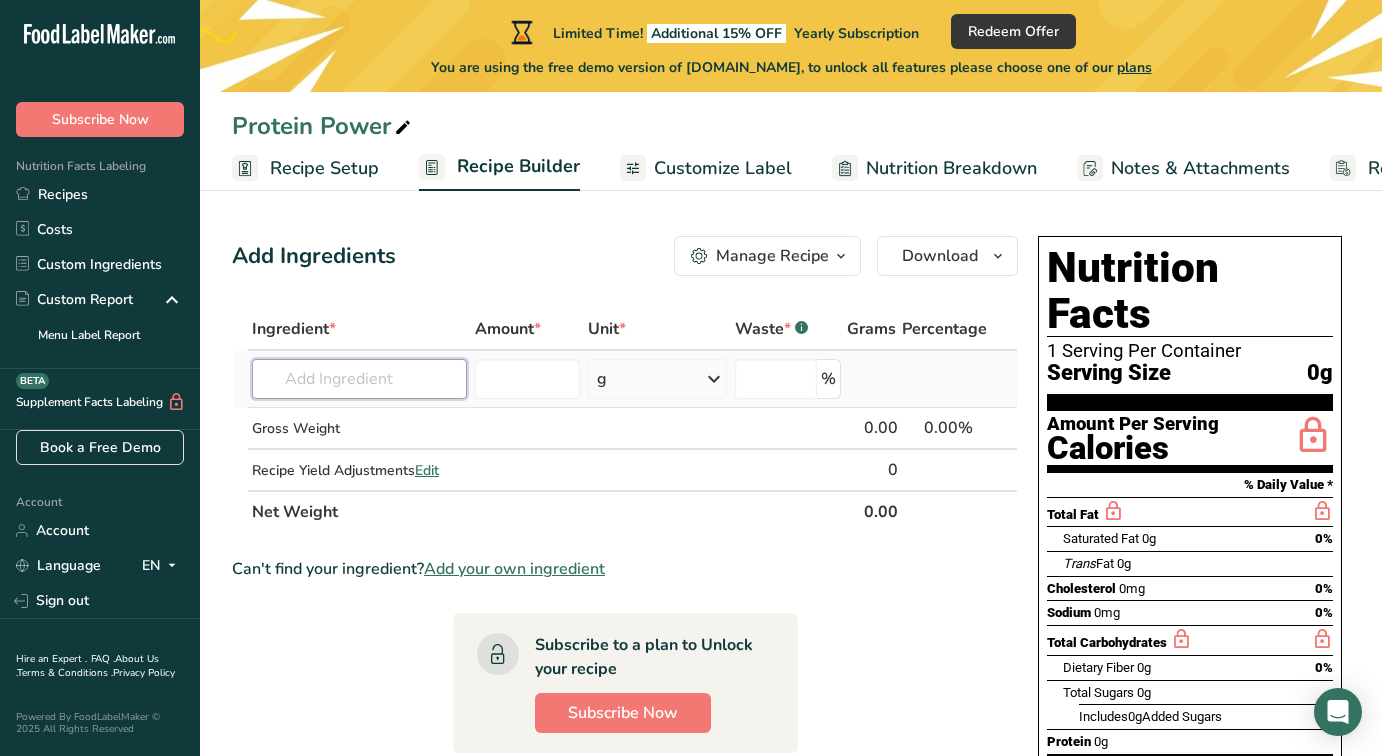 click at bounding box center (359, 379) 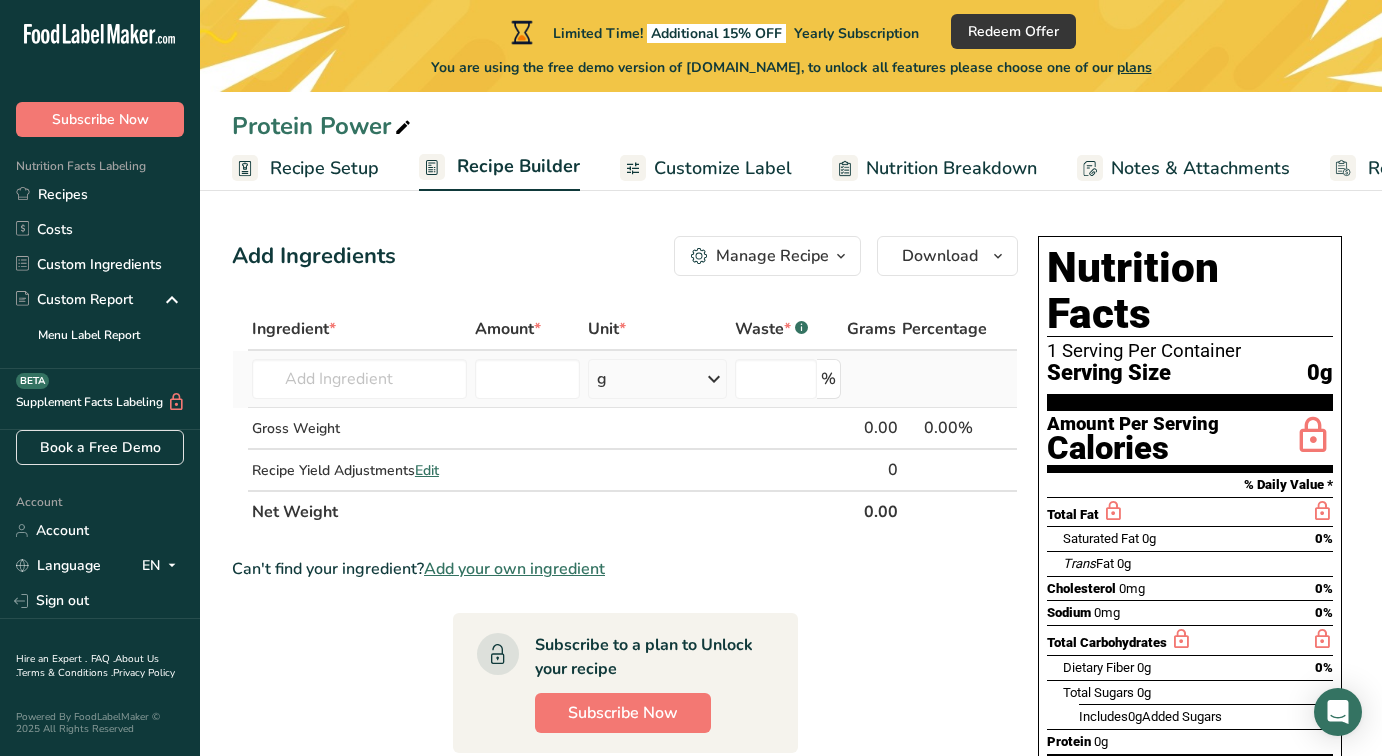 click on "g" at bounding box center [602, 379] 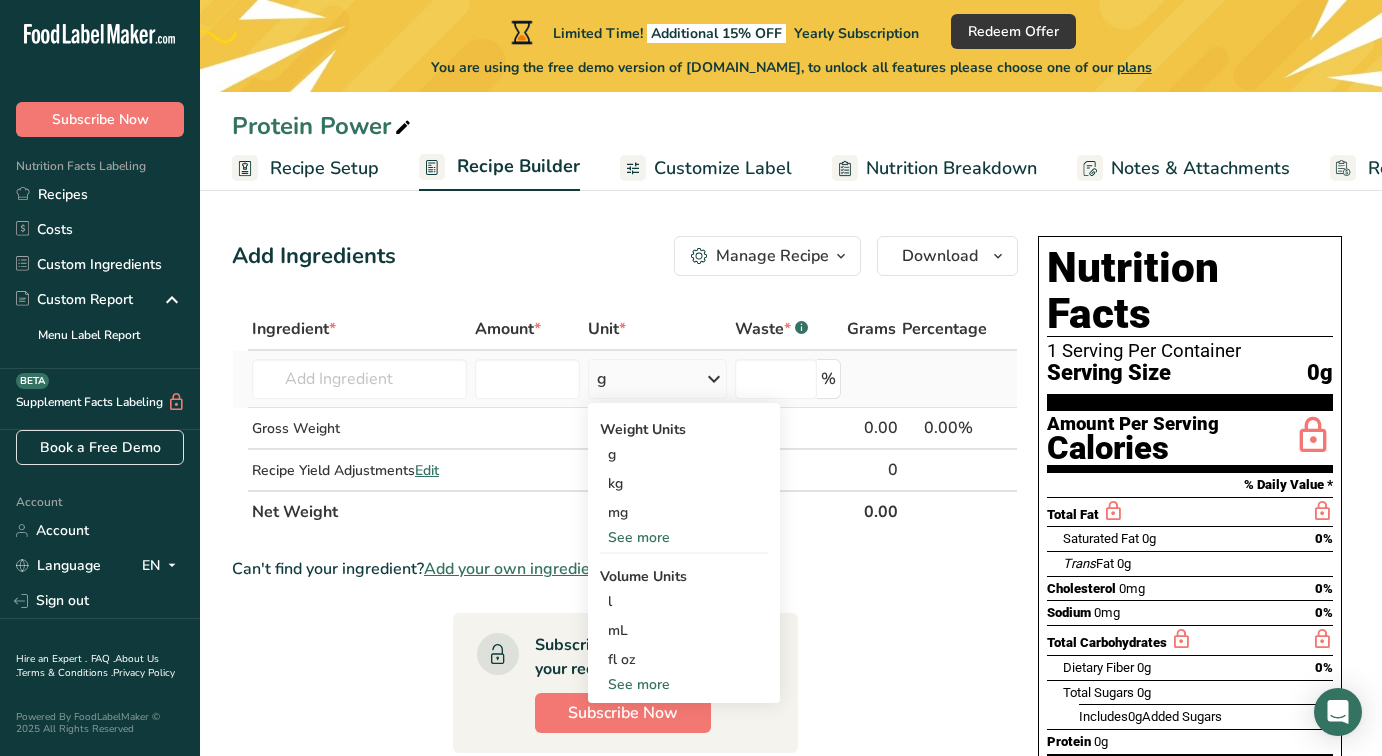 click on "g" at bounding box center [602, 379] 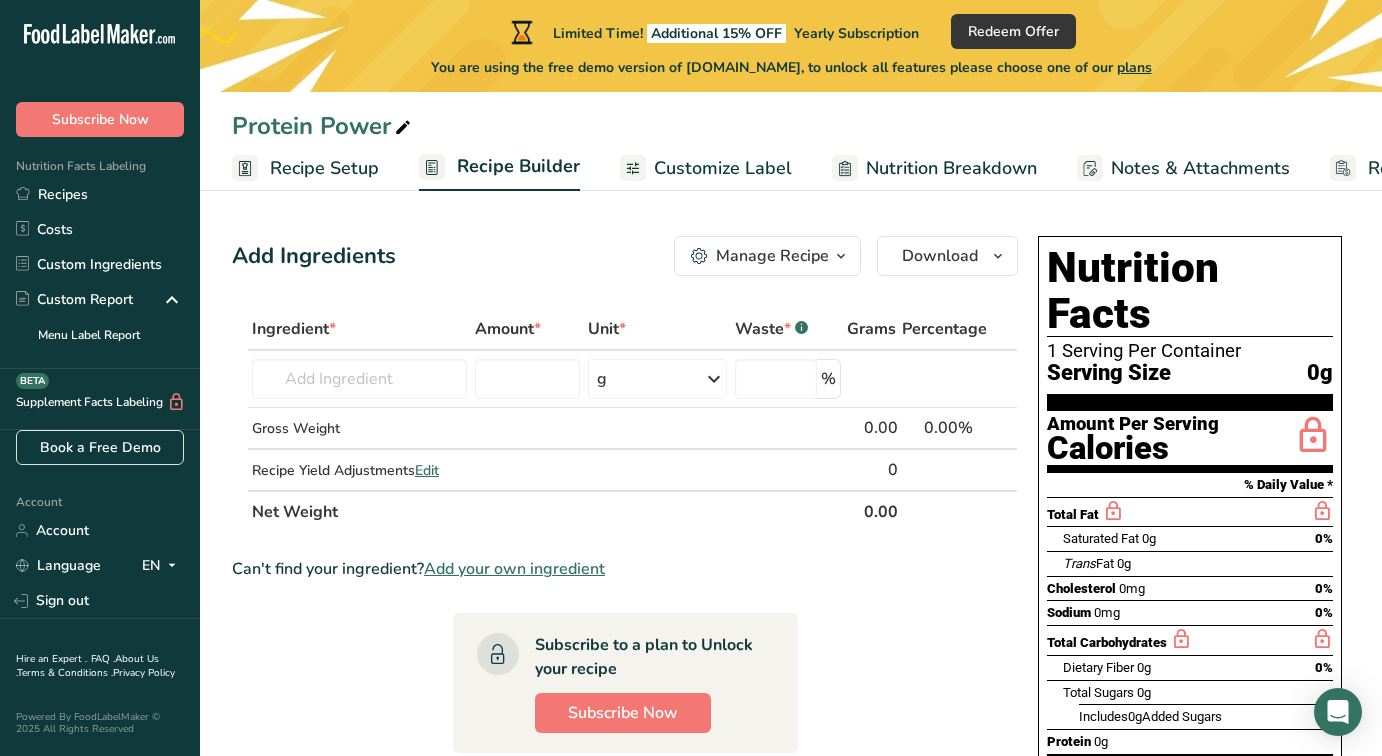 click on "Manage Recipe" at bounding box center [772, 256] 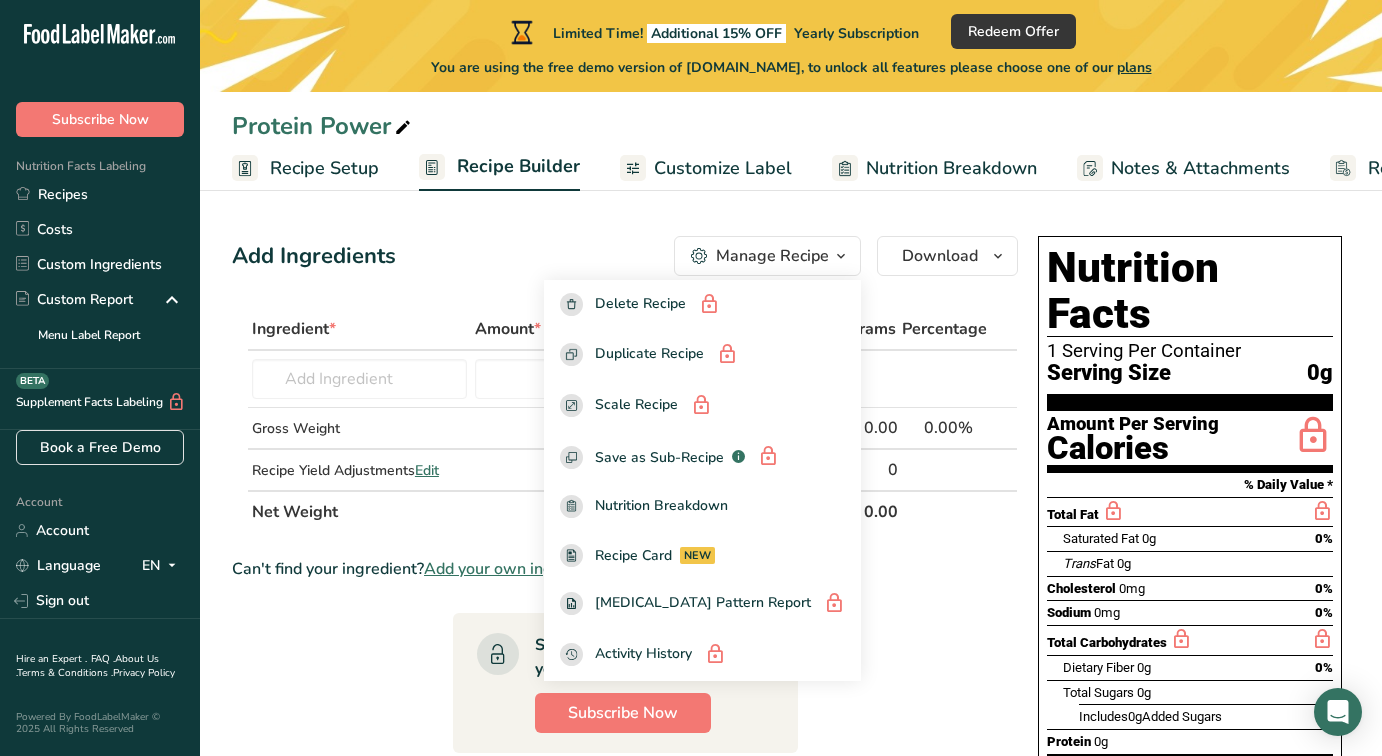 click on "Manage Recipe" at bounding box center [772, 256] 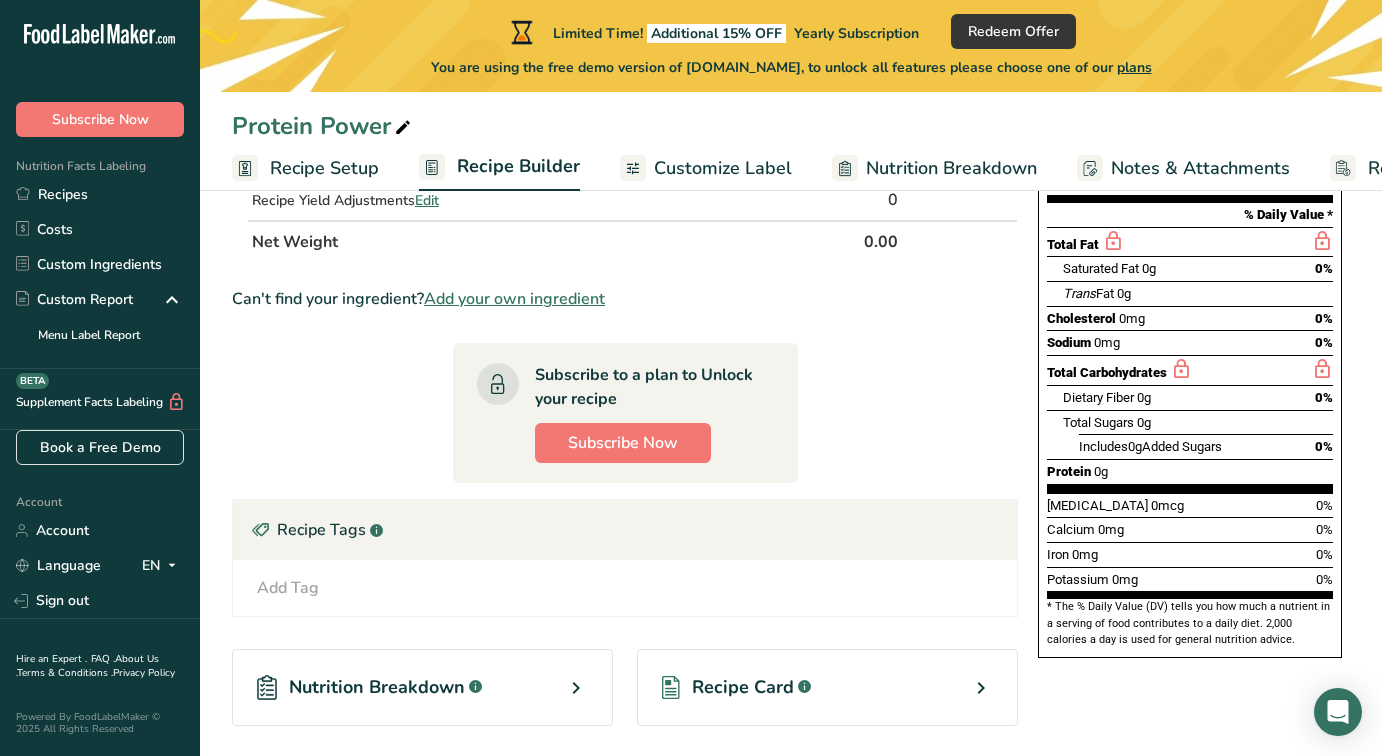 scroll, scrollTop: 0, scrollLeft: 0, axis: both 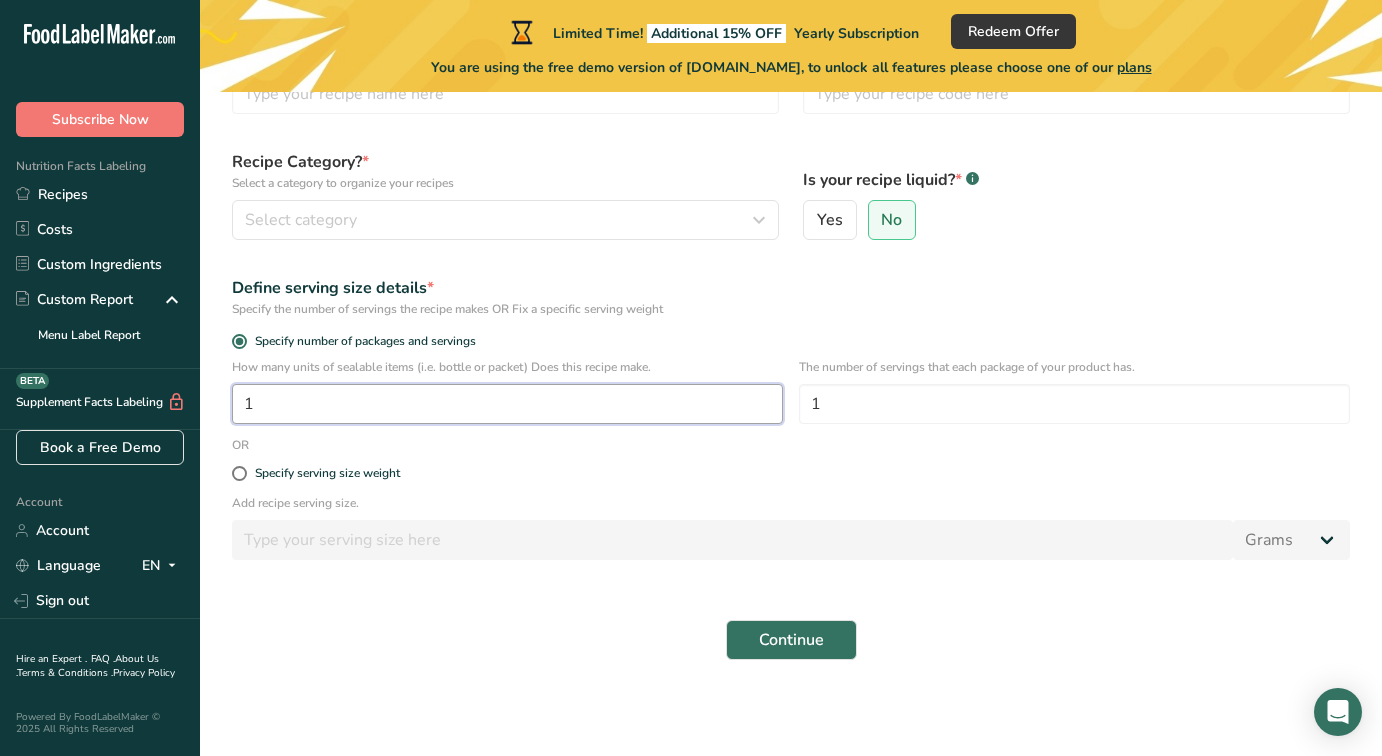 click on "1" at bounding box center (507, 404) 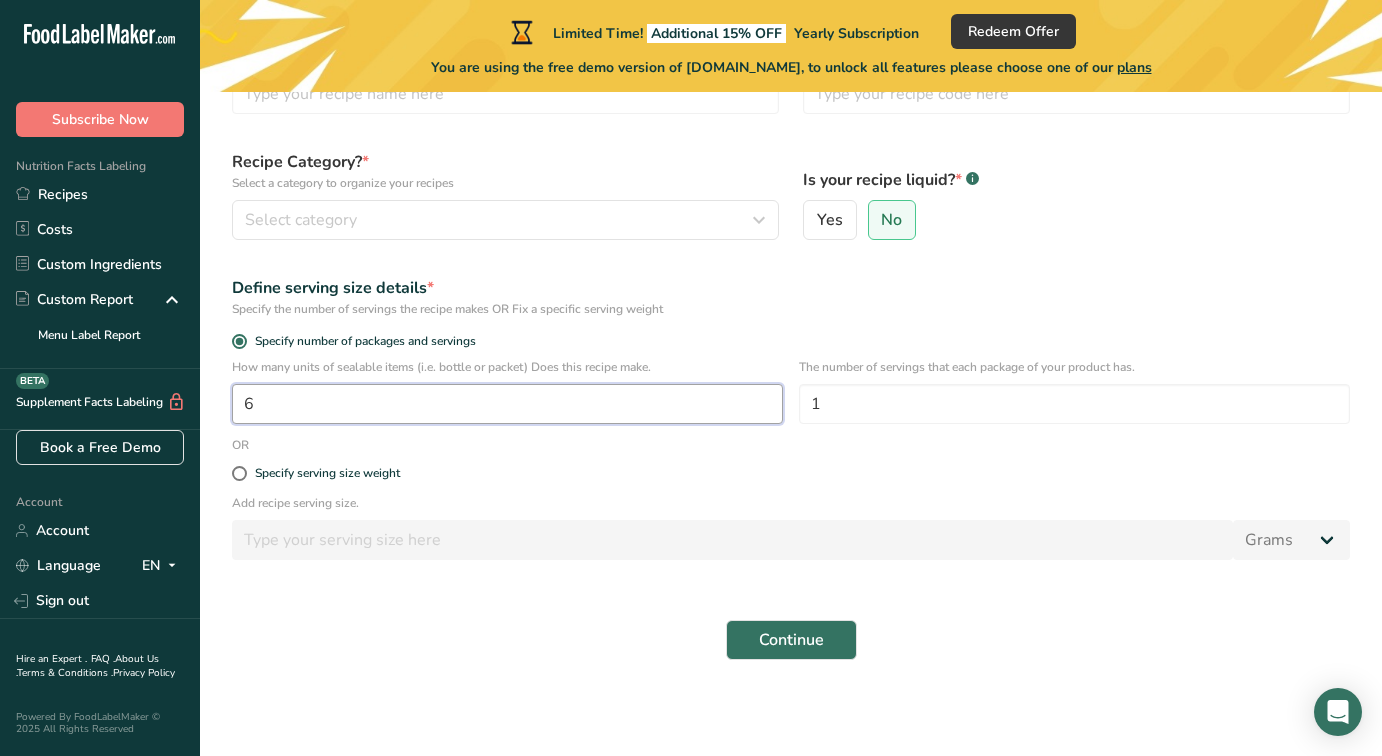 type on "1" 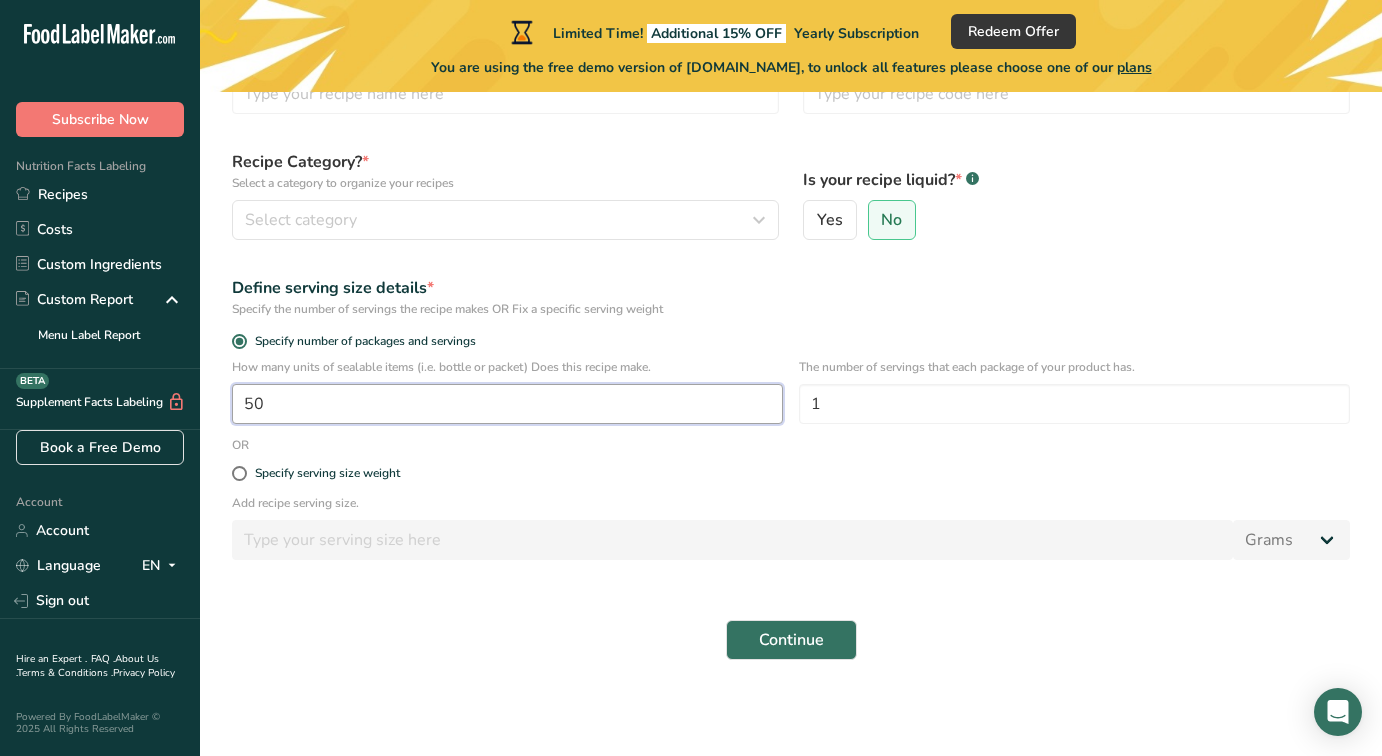 type on "50" 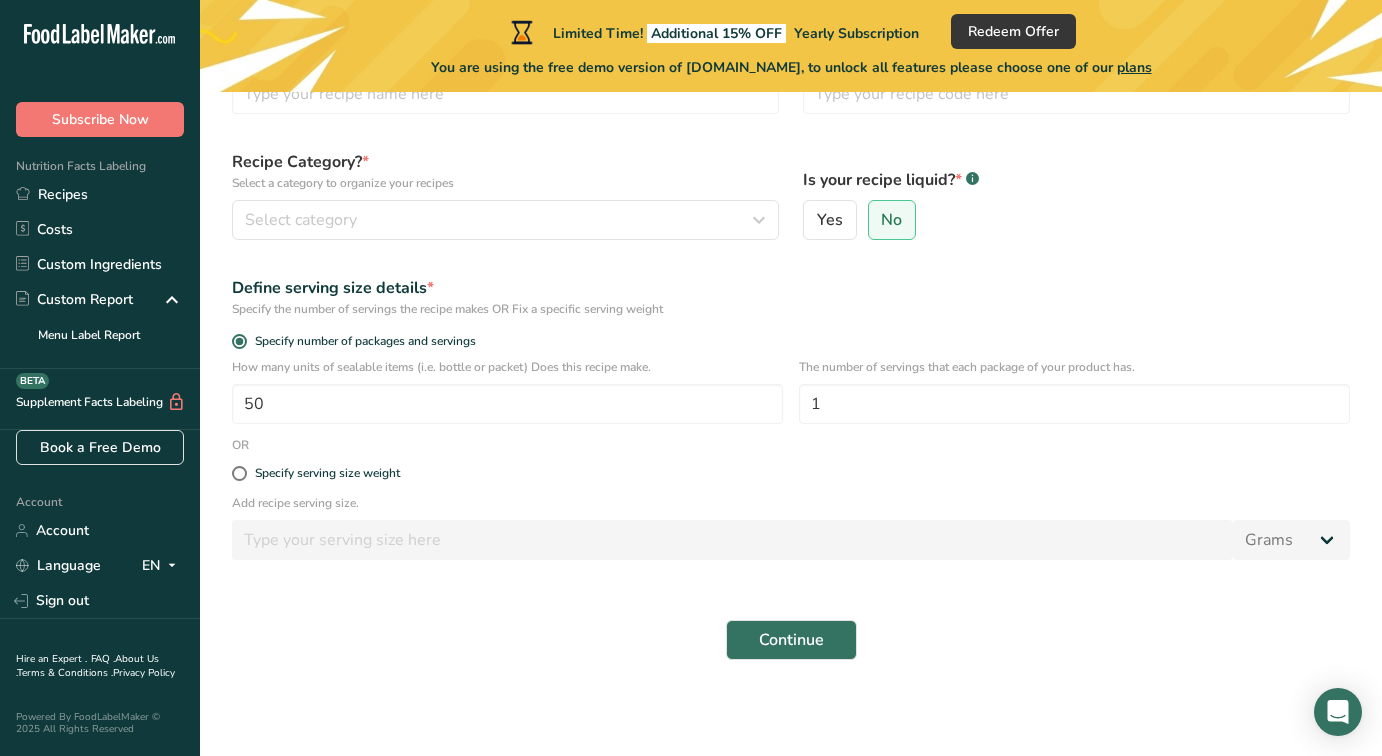 click on "Add recipe serving size." at bounding box center [791, 503] 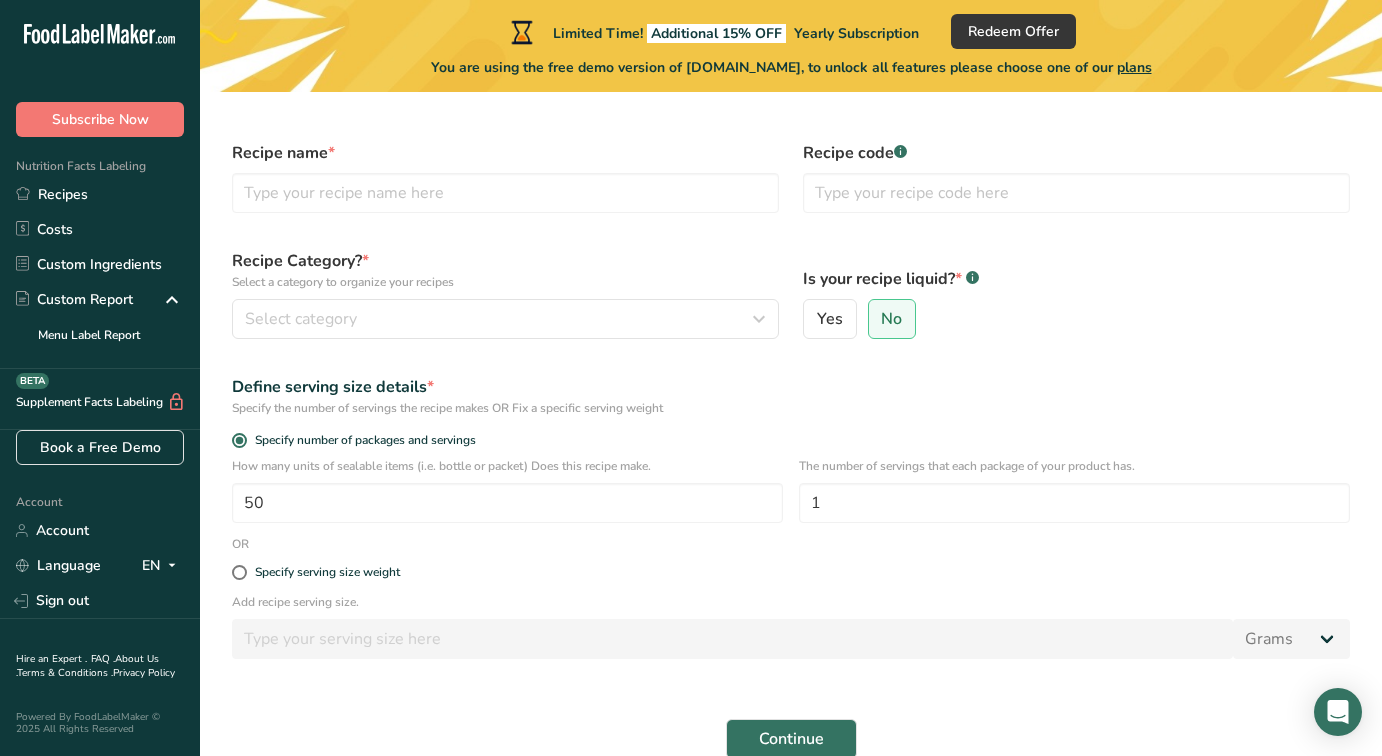 scroll, scrollTop: 0, scrollLeft: 0, axis: both 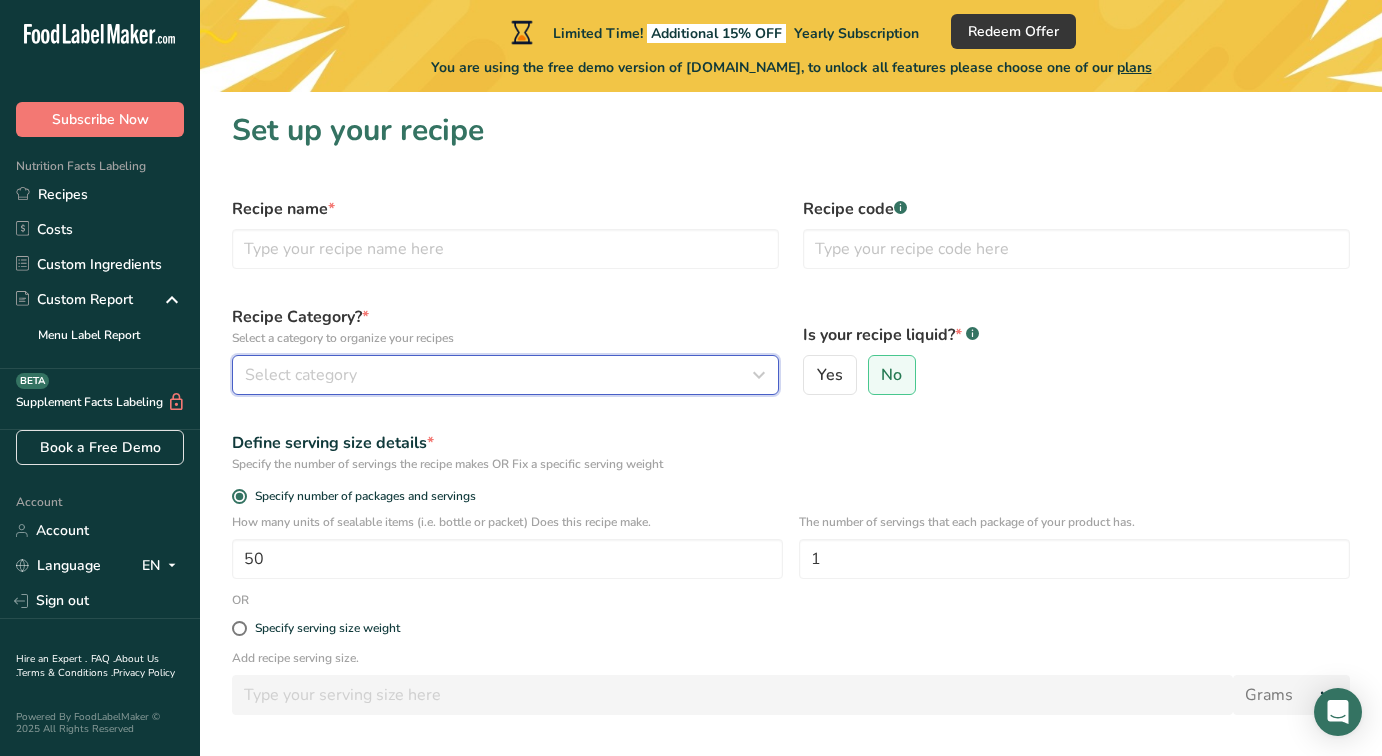 click on "Select category" at bounding box center [499, 375] 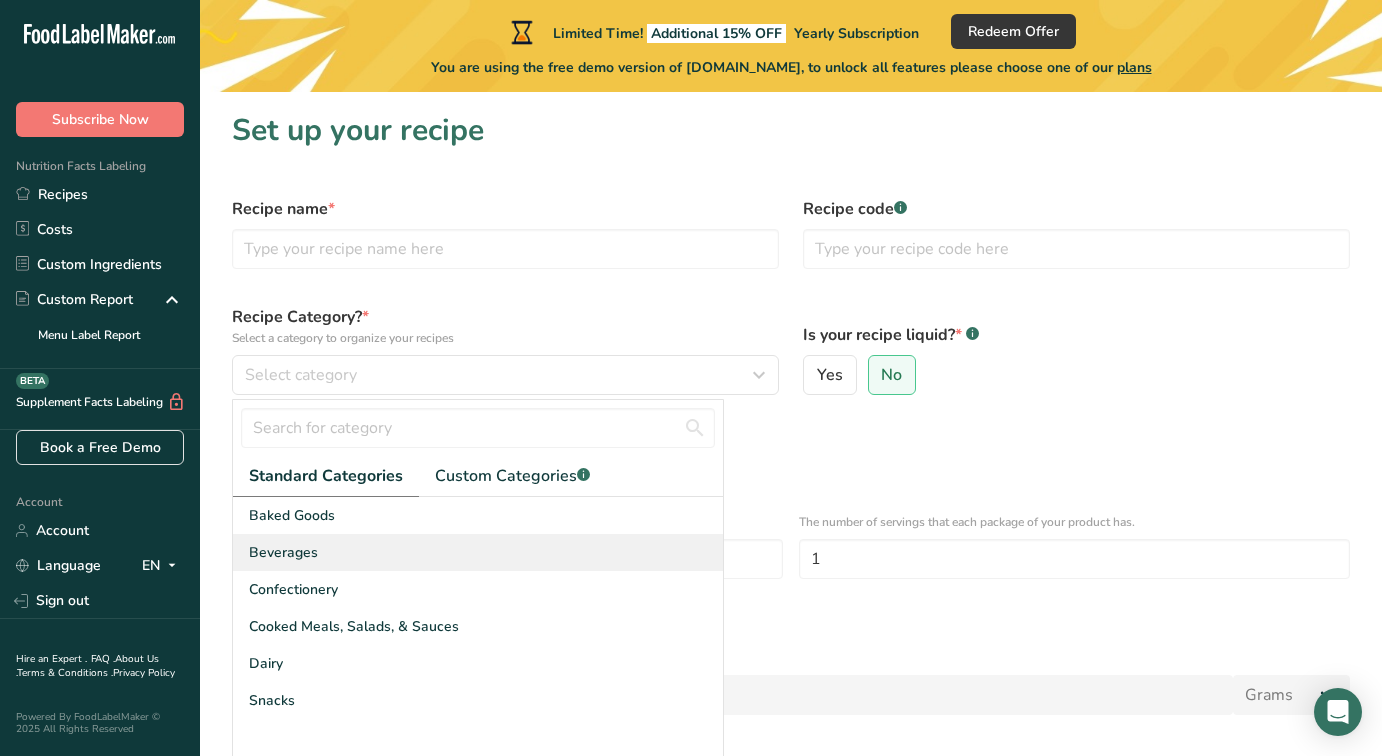 click on "Beverages" at bounding box center [478, 552] 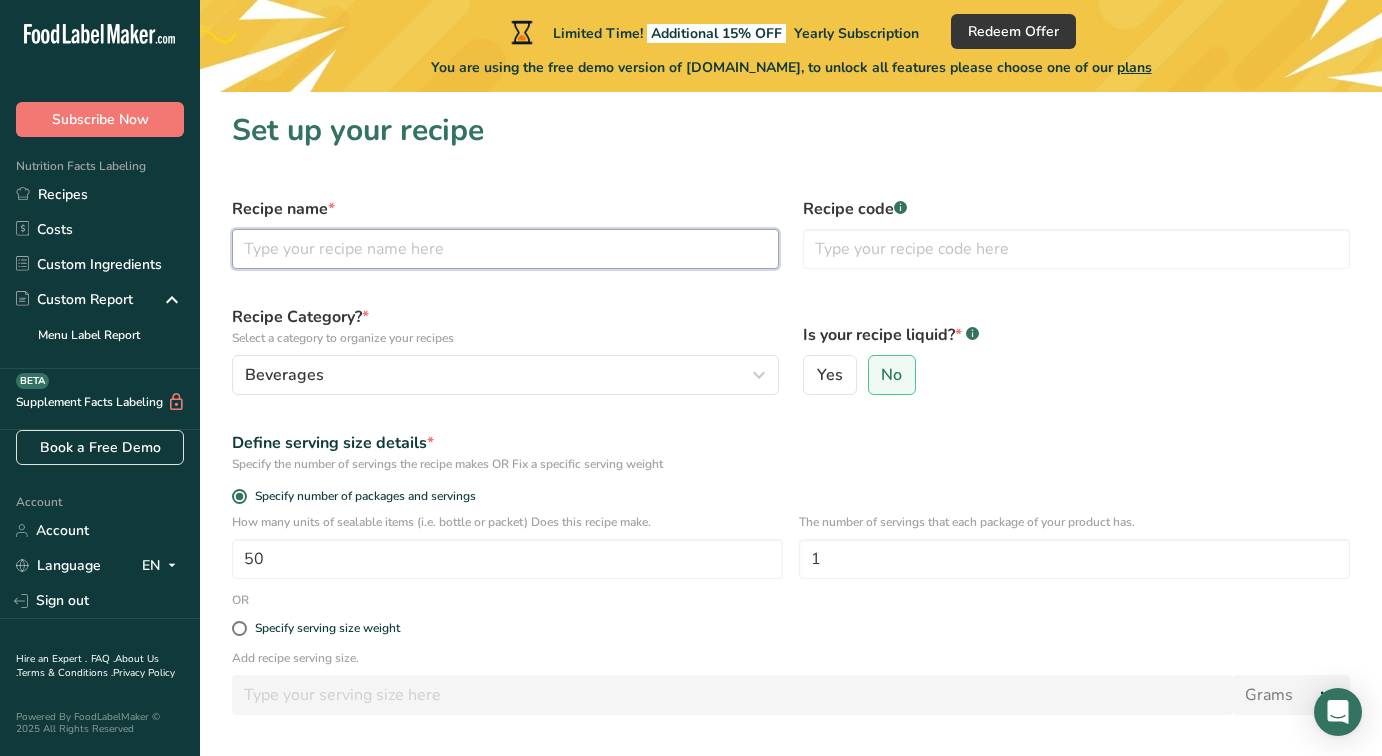 click at bounding box center [505, 249] 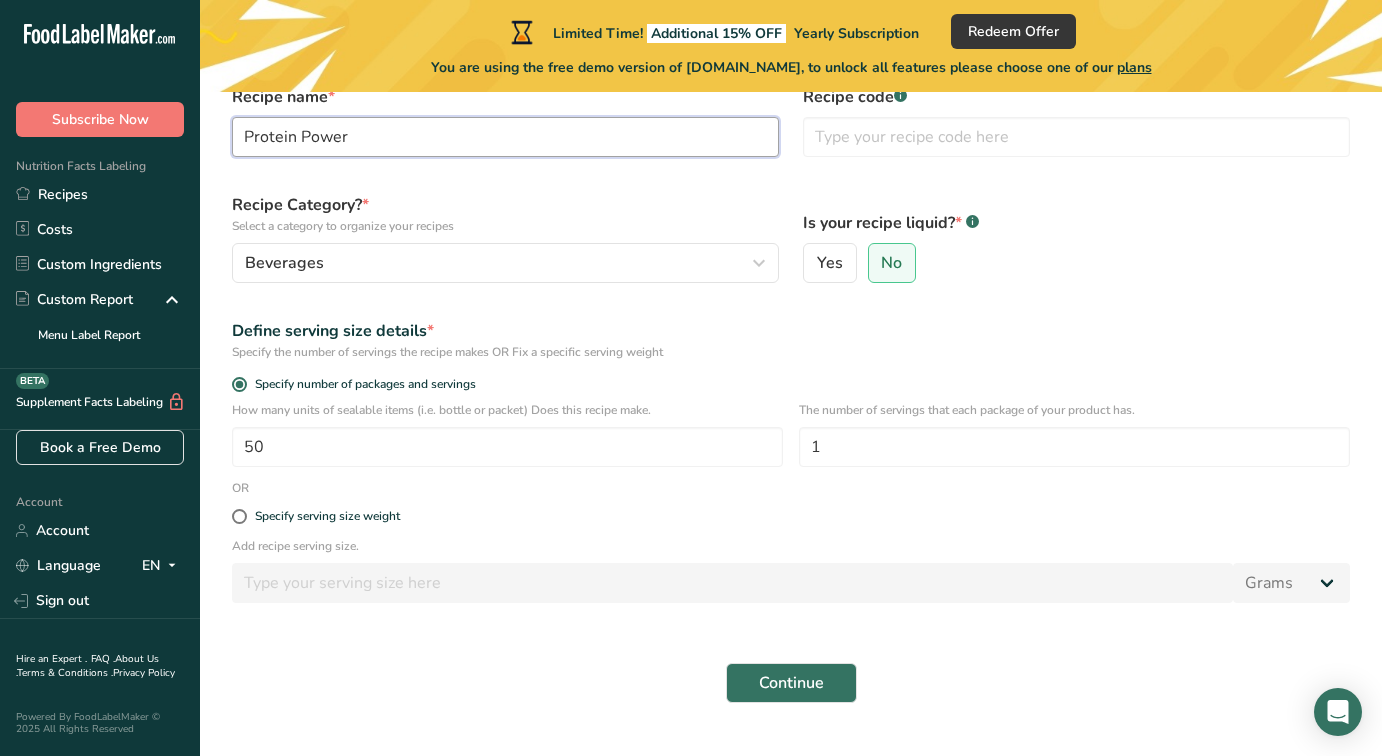 scroll, scrollTop: 114, scrollLeft: 0, axis: vertical 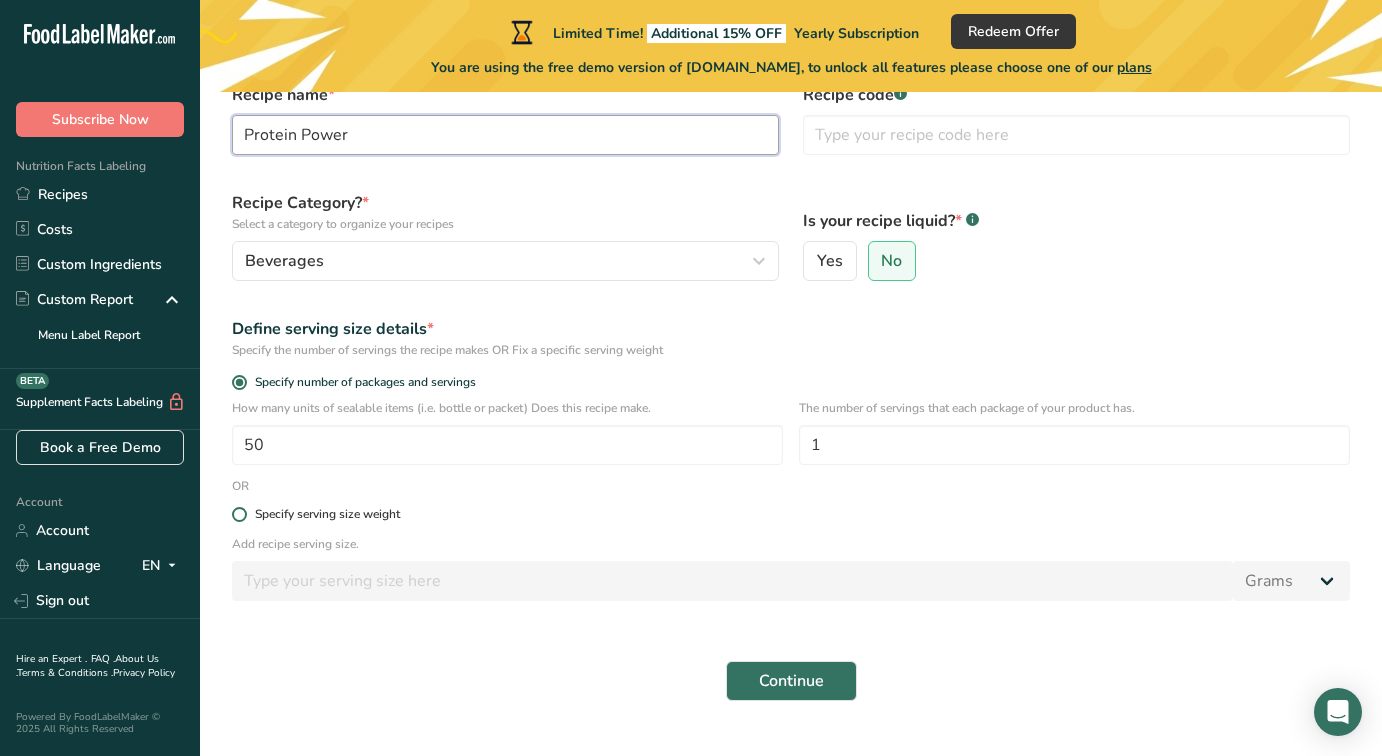 type on "Protein Power" 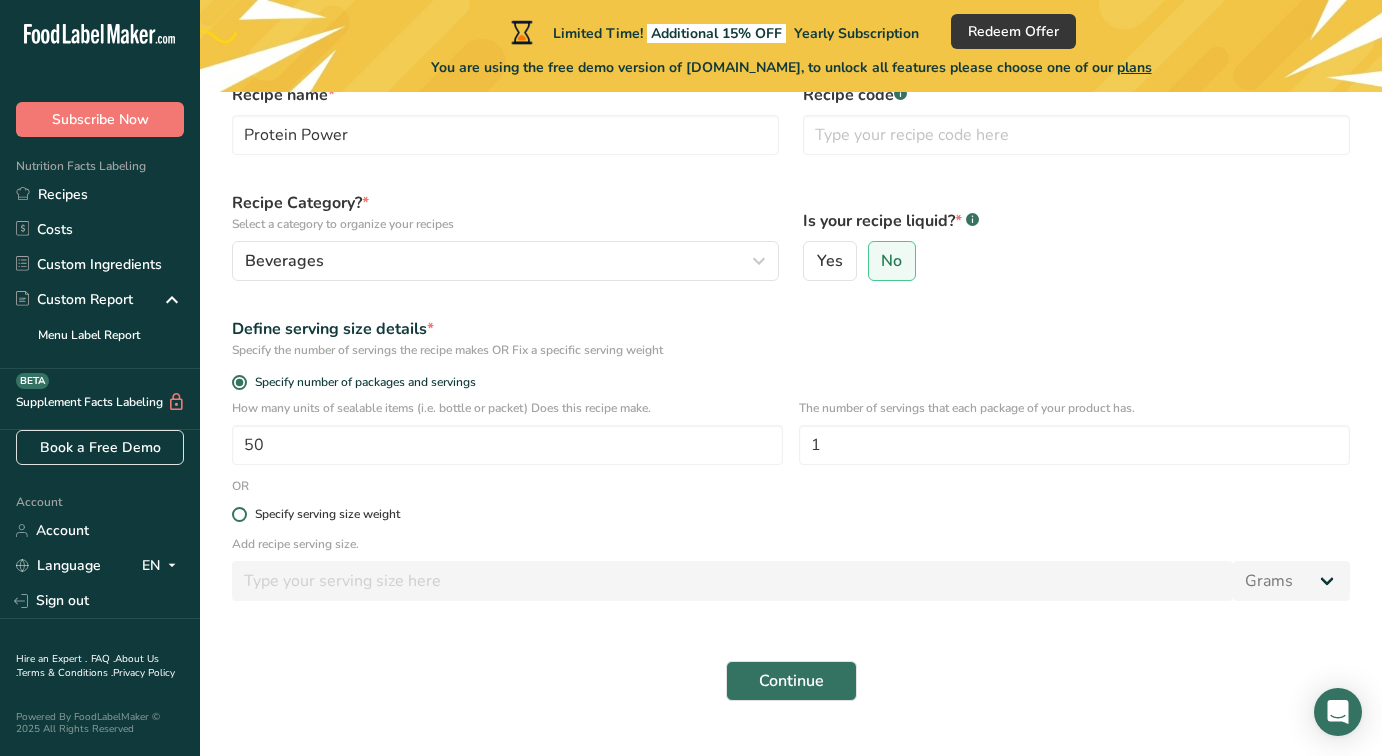 click at bounding box center (239, 514) 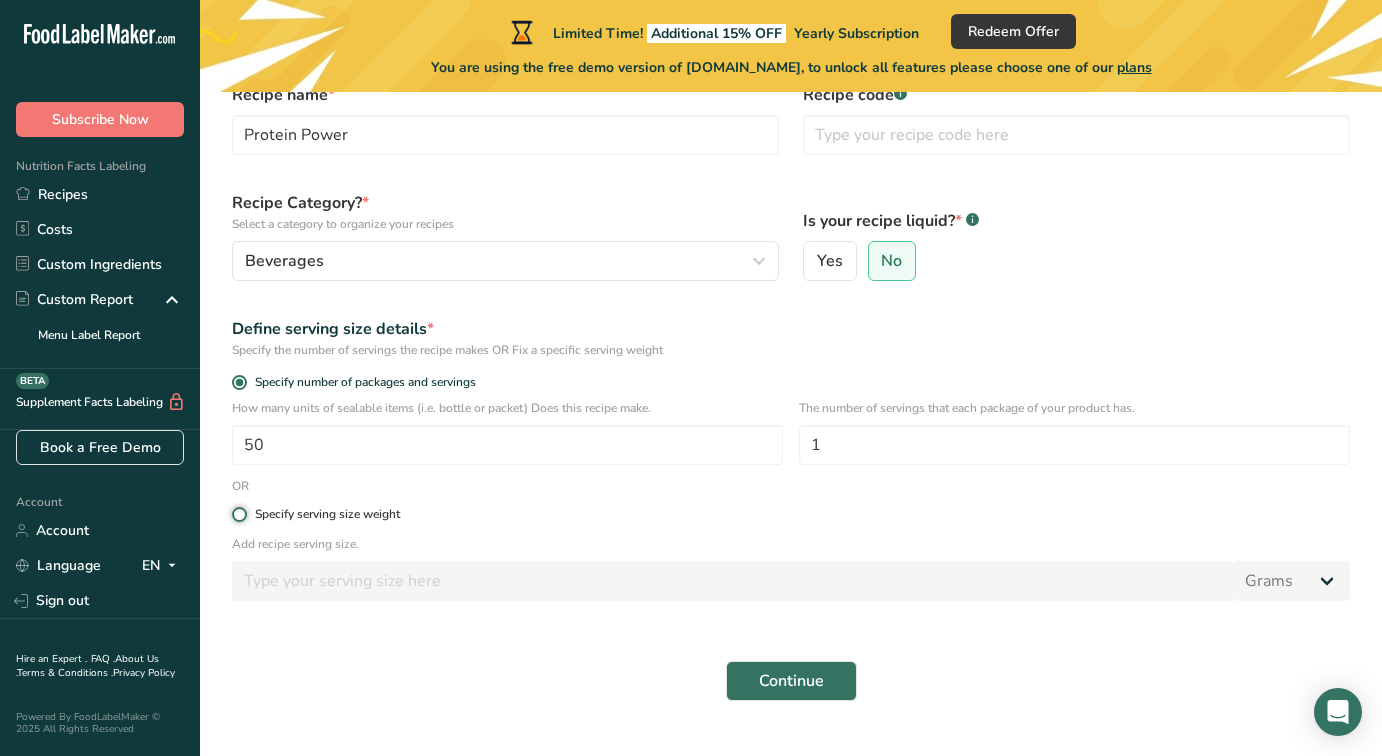 click on "Specify serving size weight" at bounding box center [238, 514] 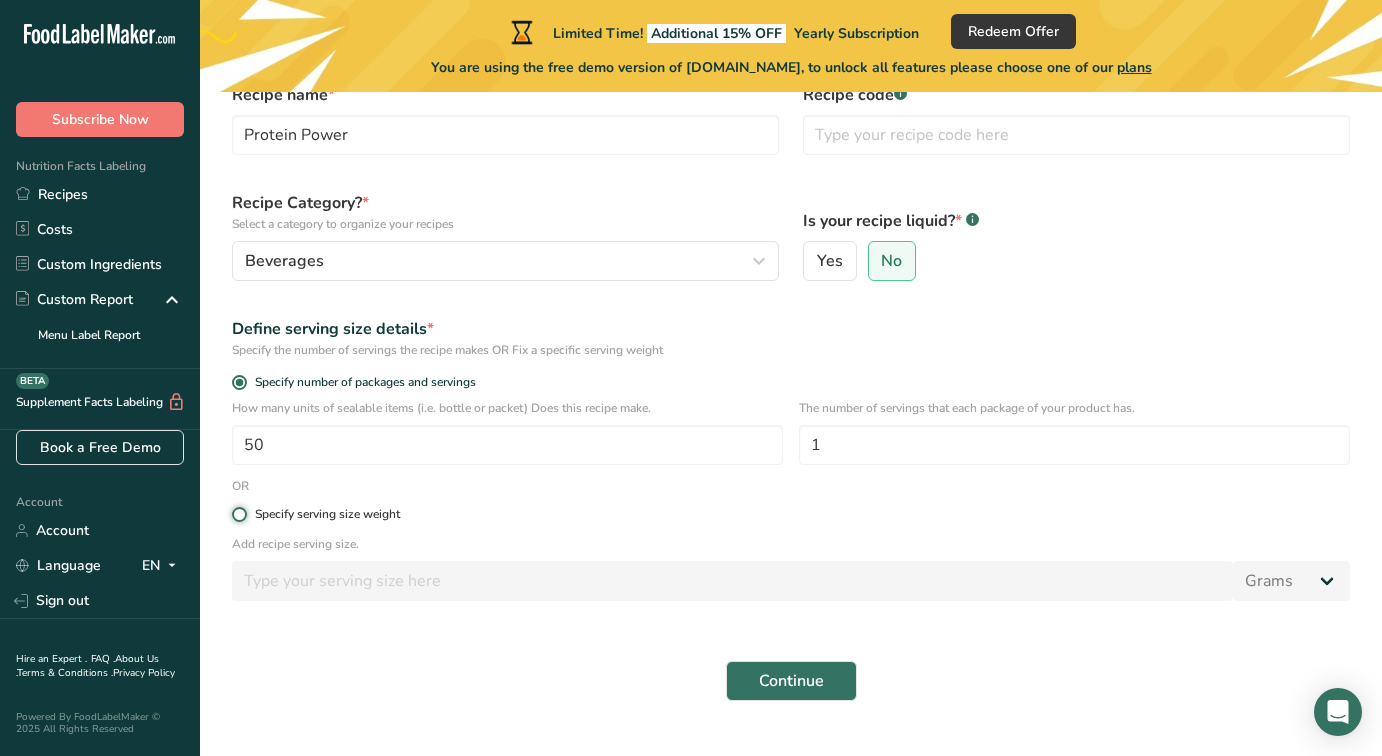 radio on "true" 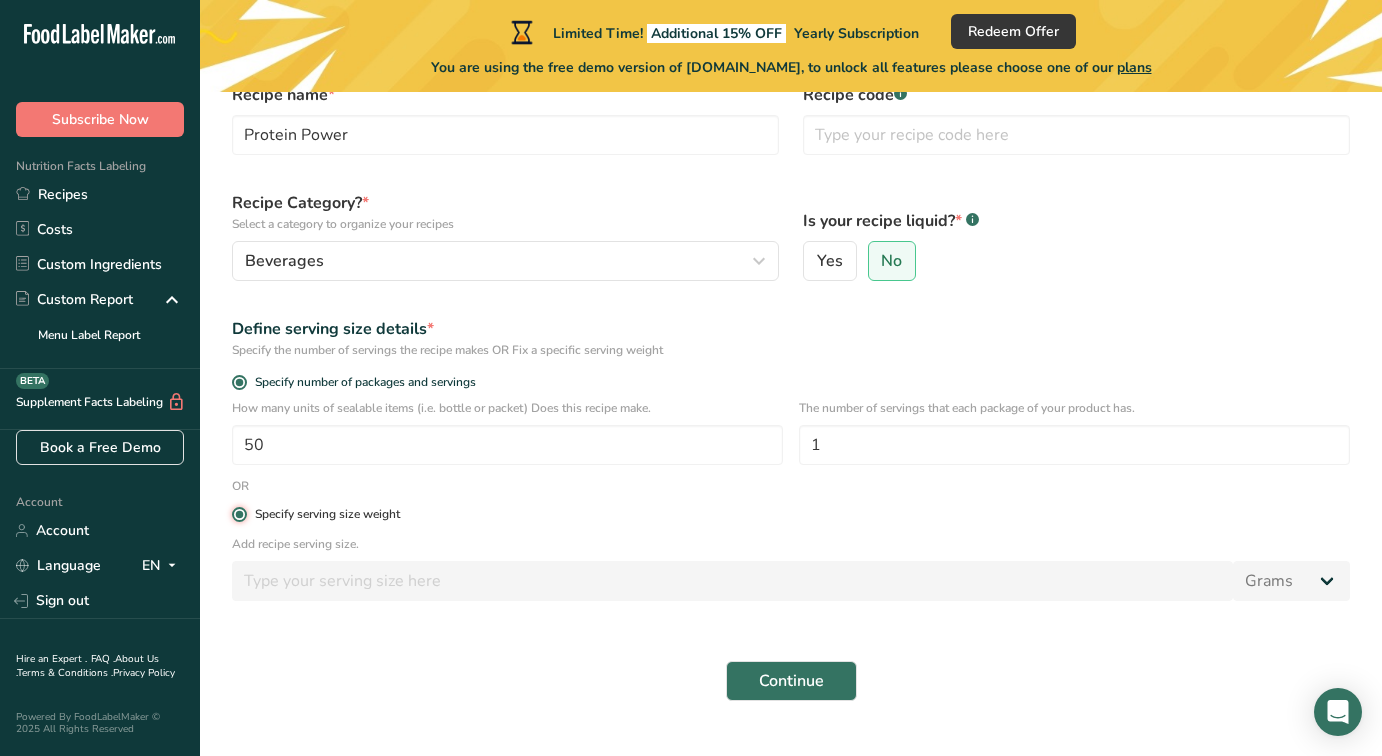 radio on "false" 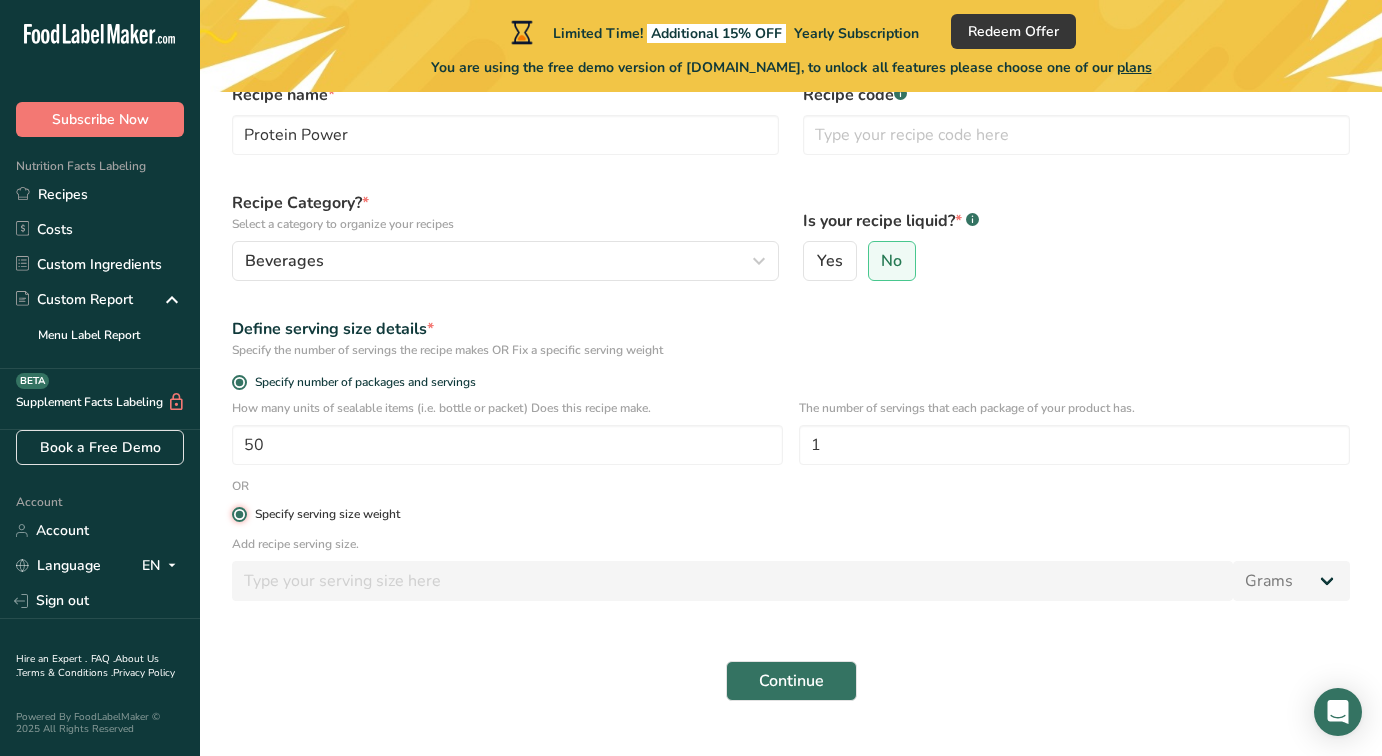 type 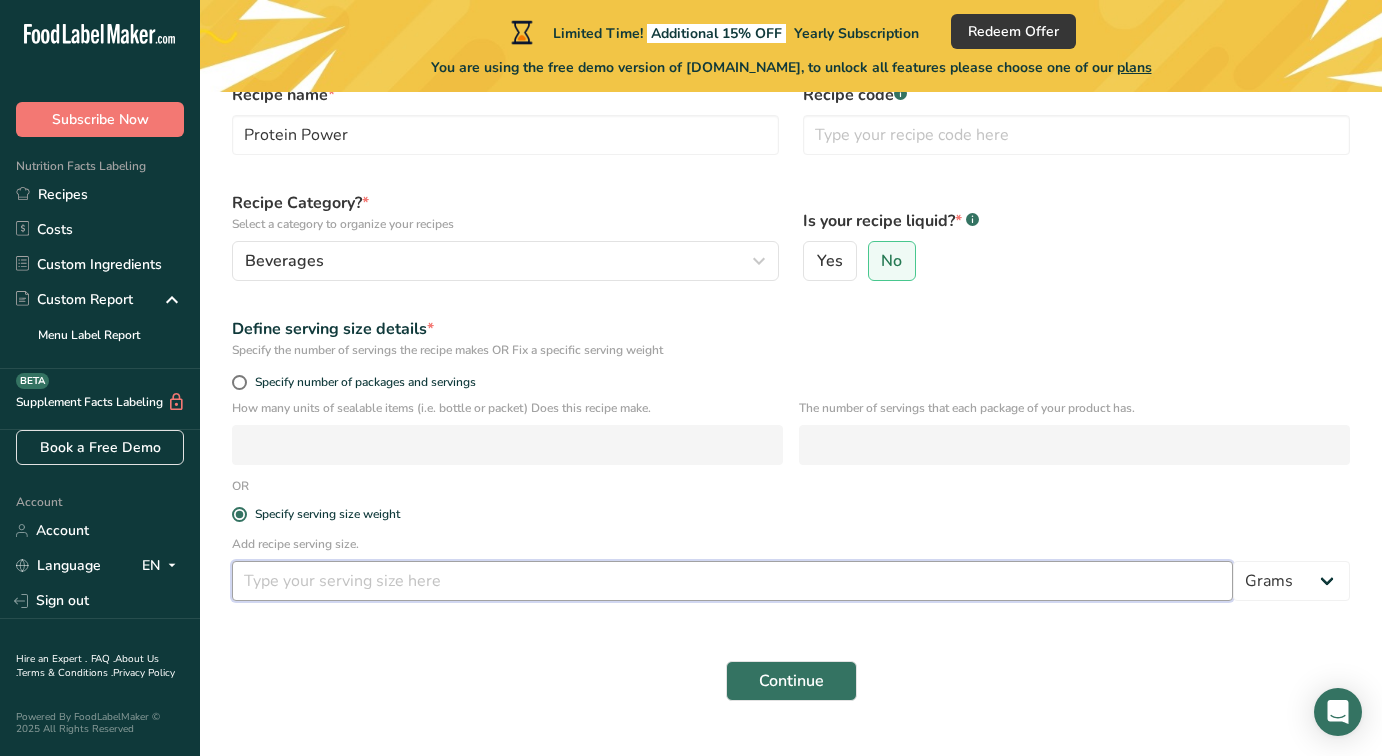 click at bounding box center [732, 581] 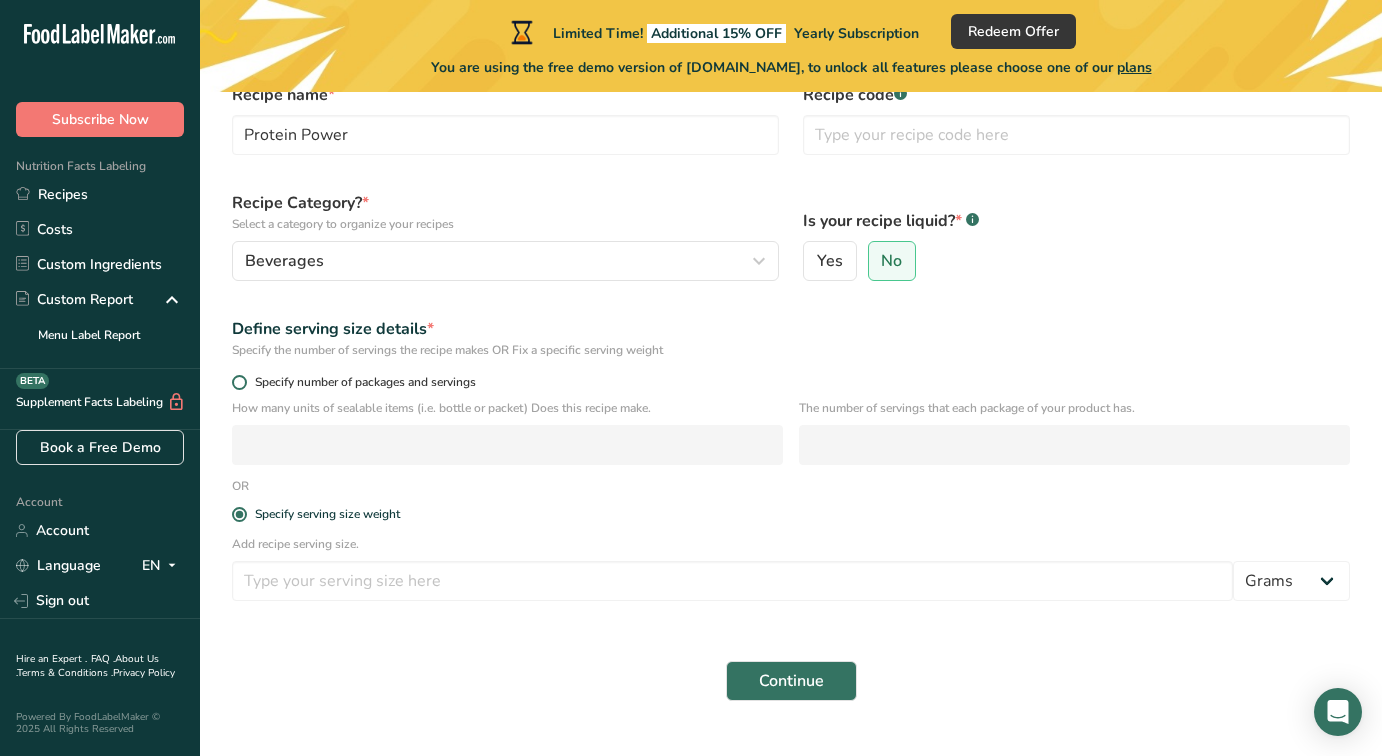 click at bounding box center [239, 382] 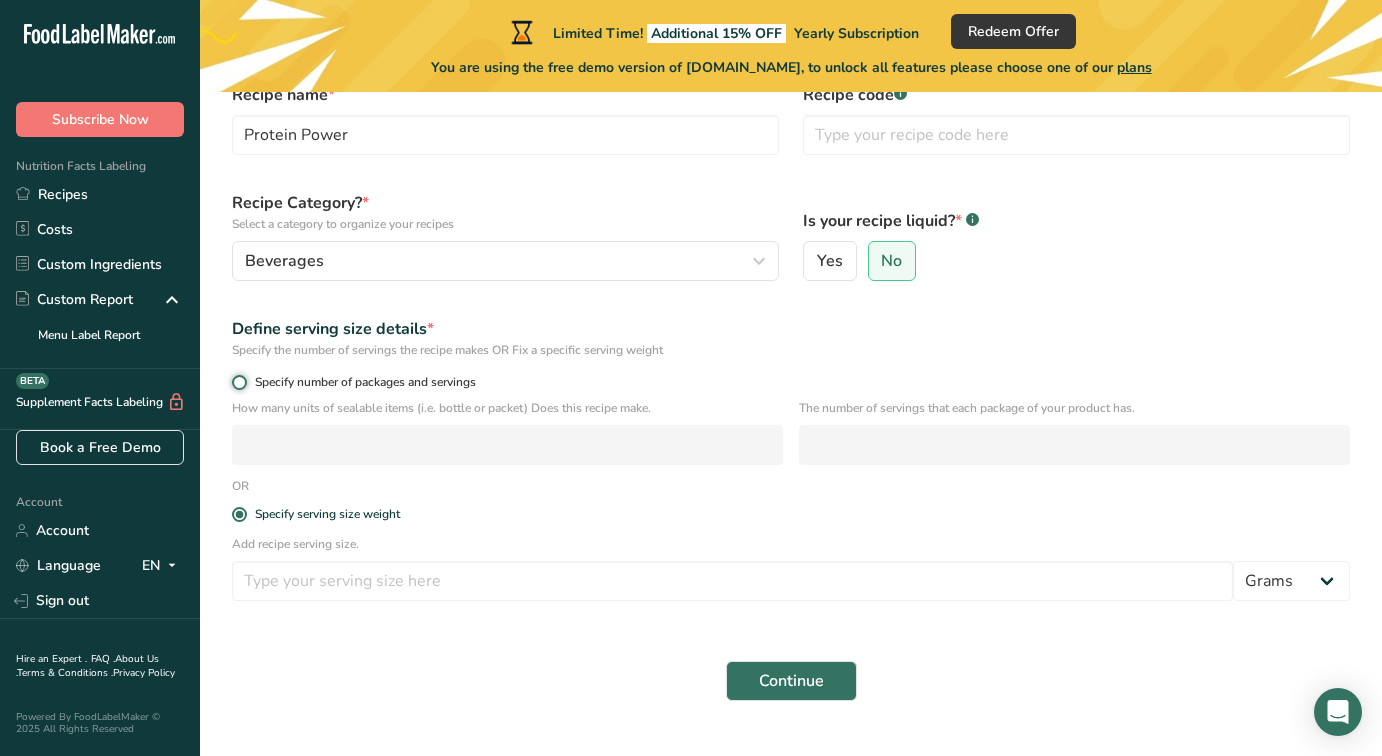 click on "Specify number of packages and servings" at bounding box center [238, 382] 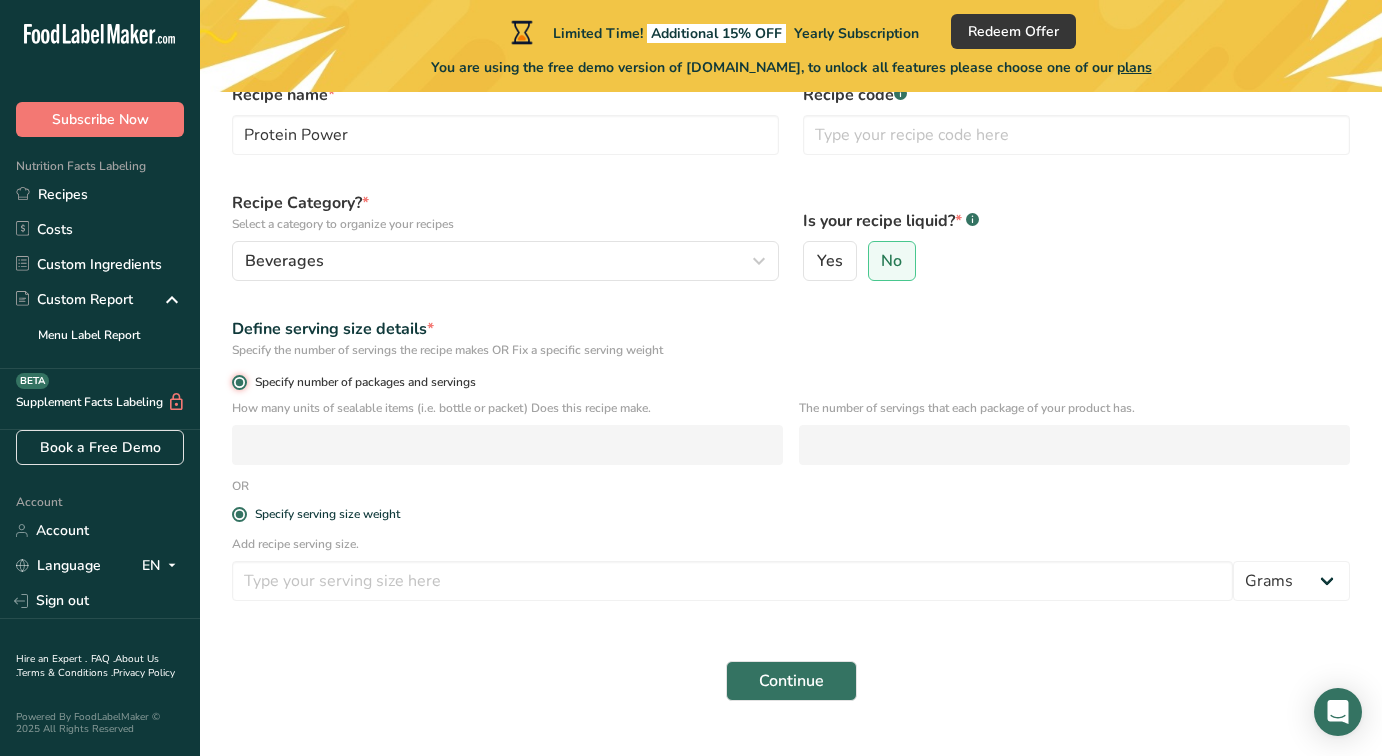 radio on "false" 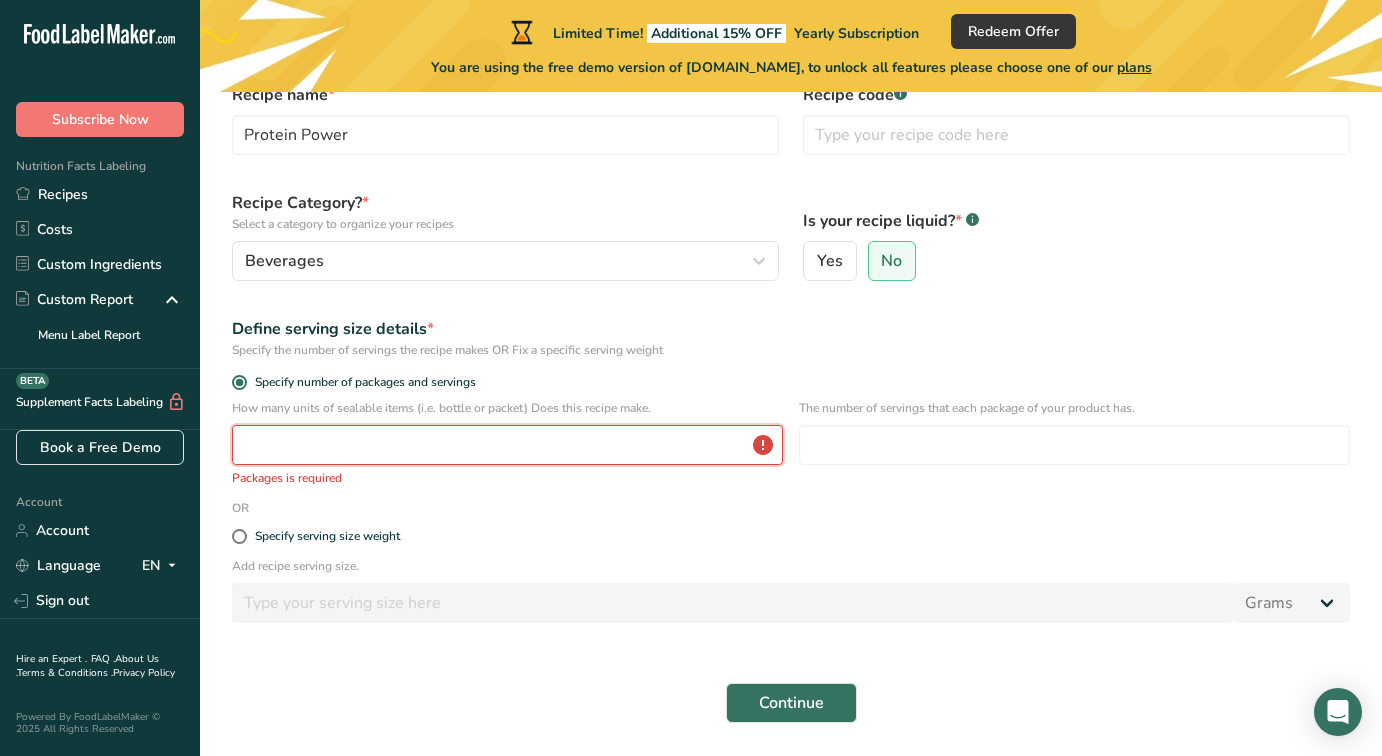 click at bounding box center [507, 445] 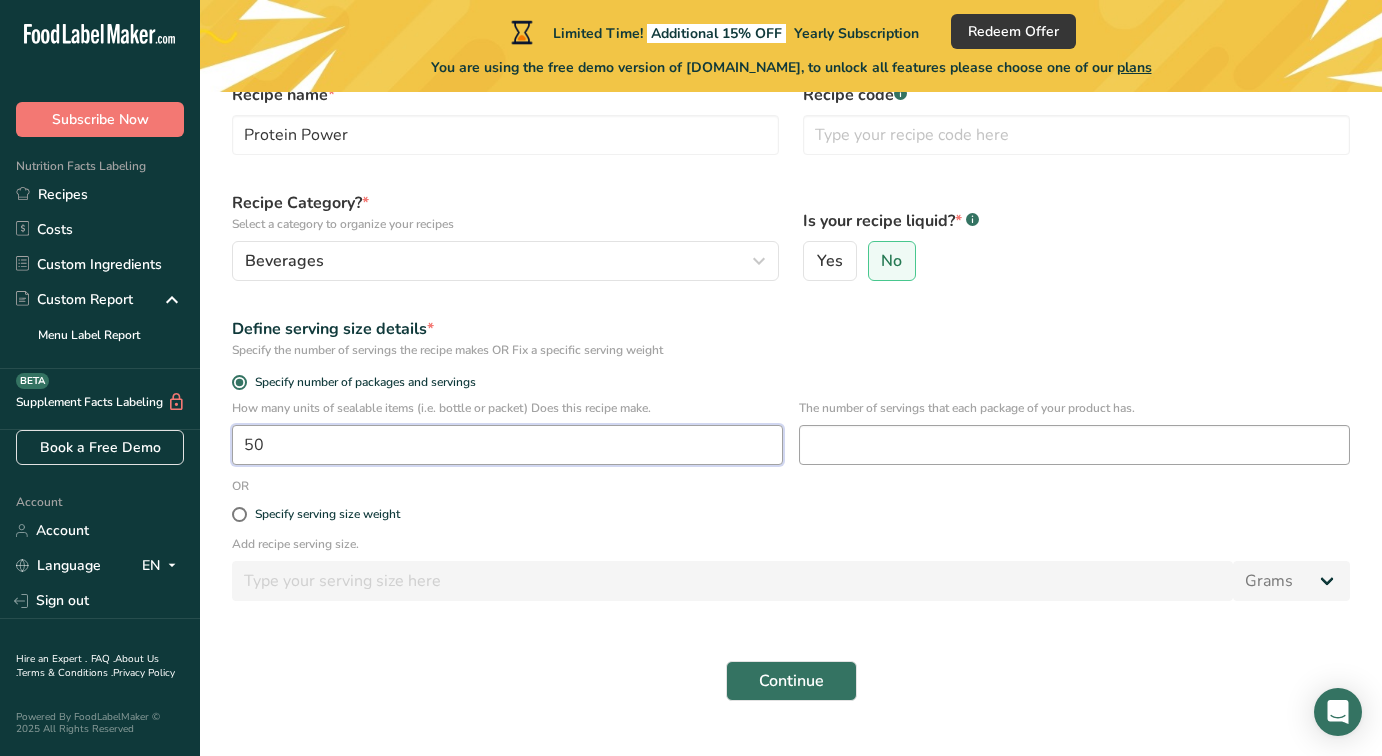type on "50" 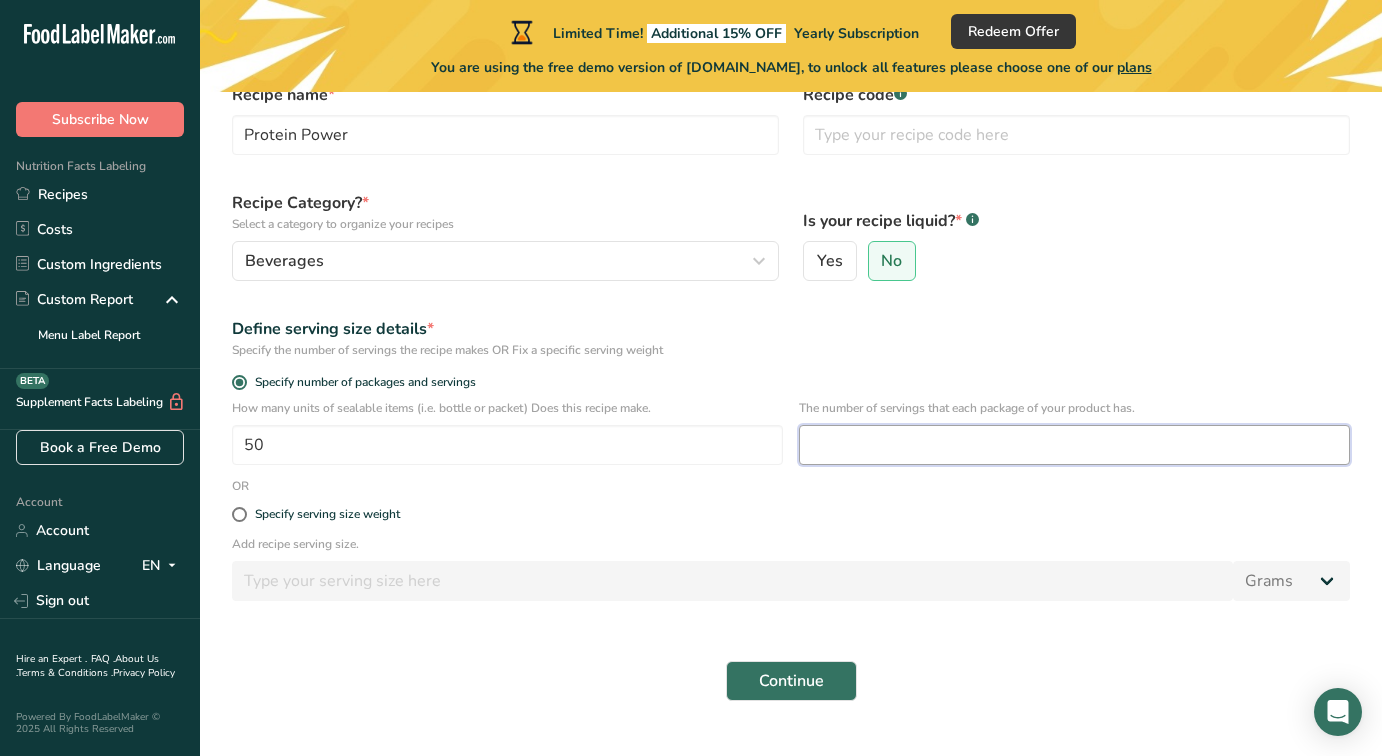 click at bounding box center (1074, 445) 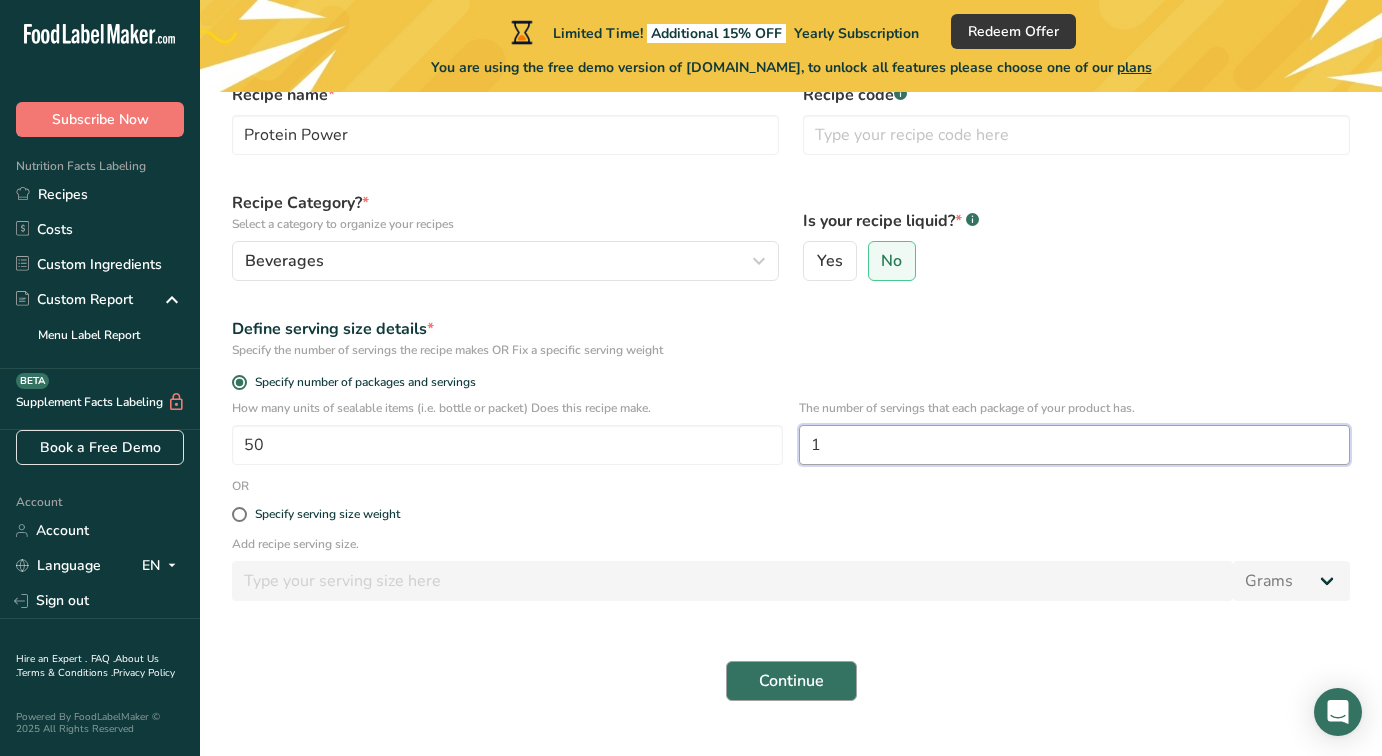 type on "1" 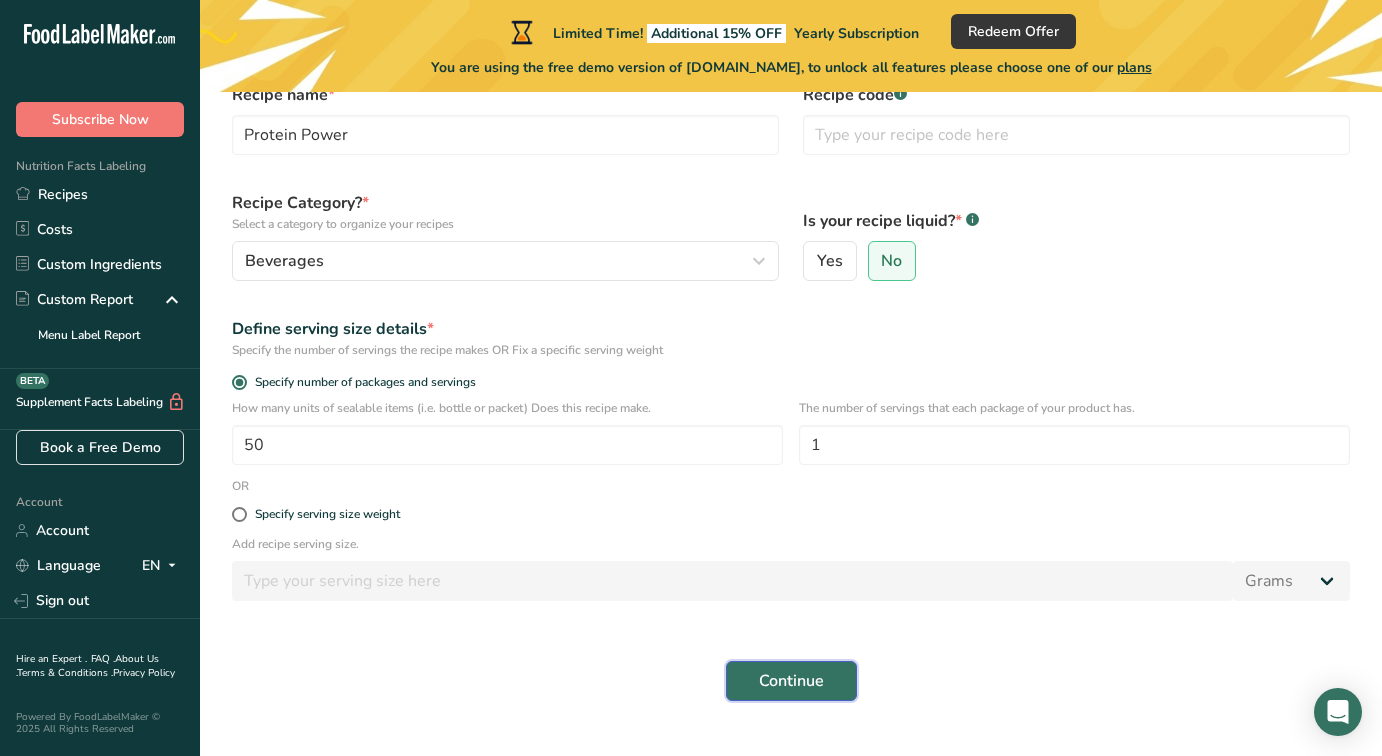 click on "Continue" at bounding box center [791, 681] 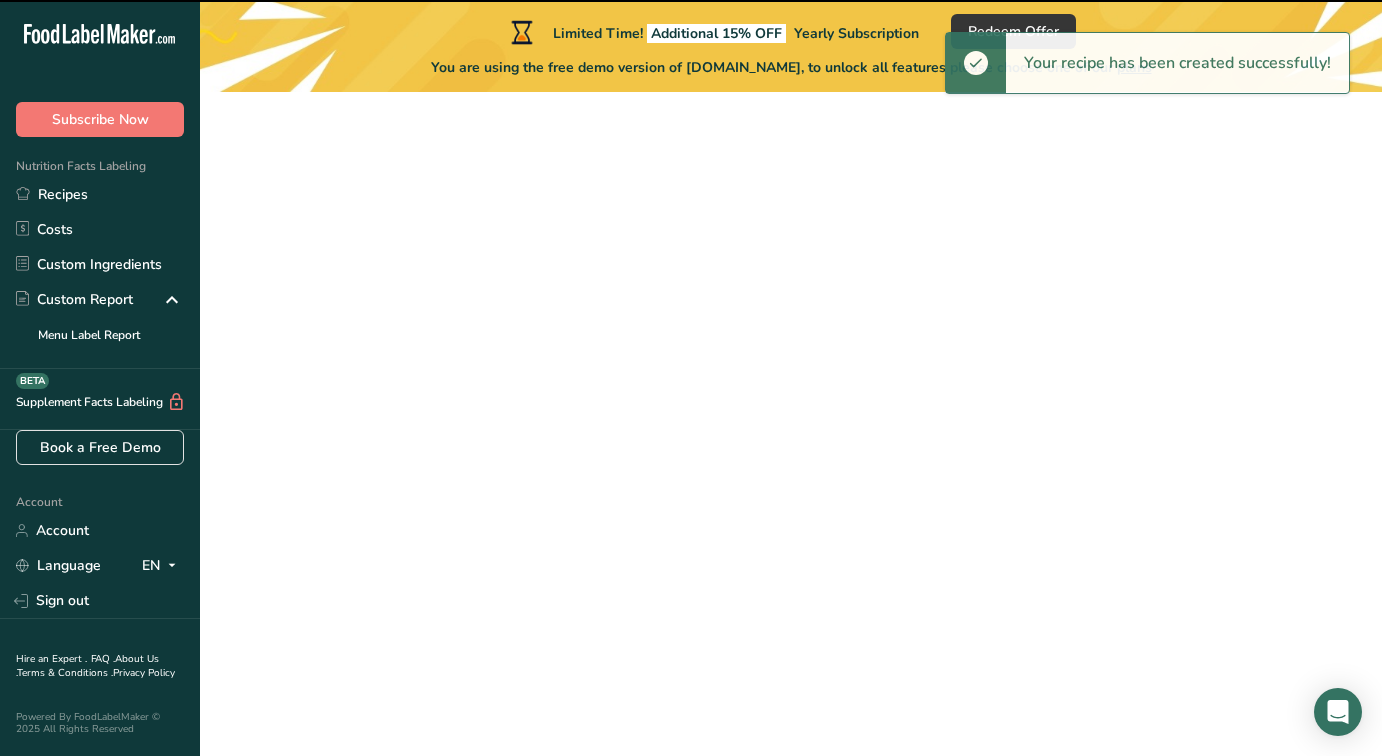 scroll, scrollTop: 0, scrollLeft: 0, axis: both 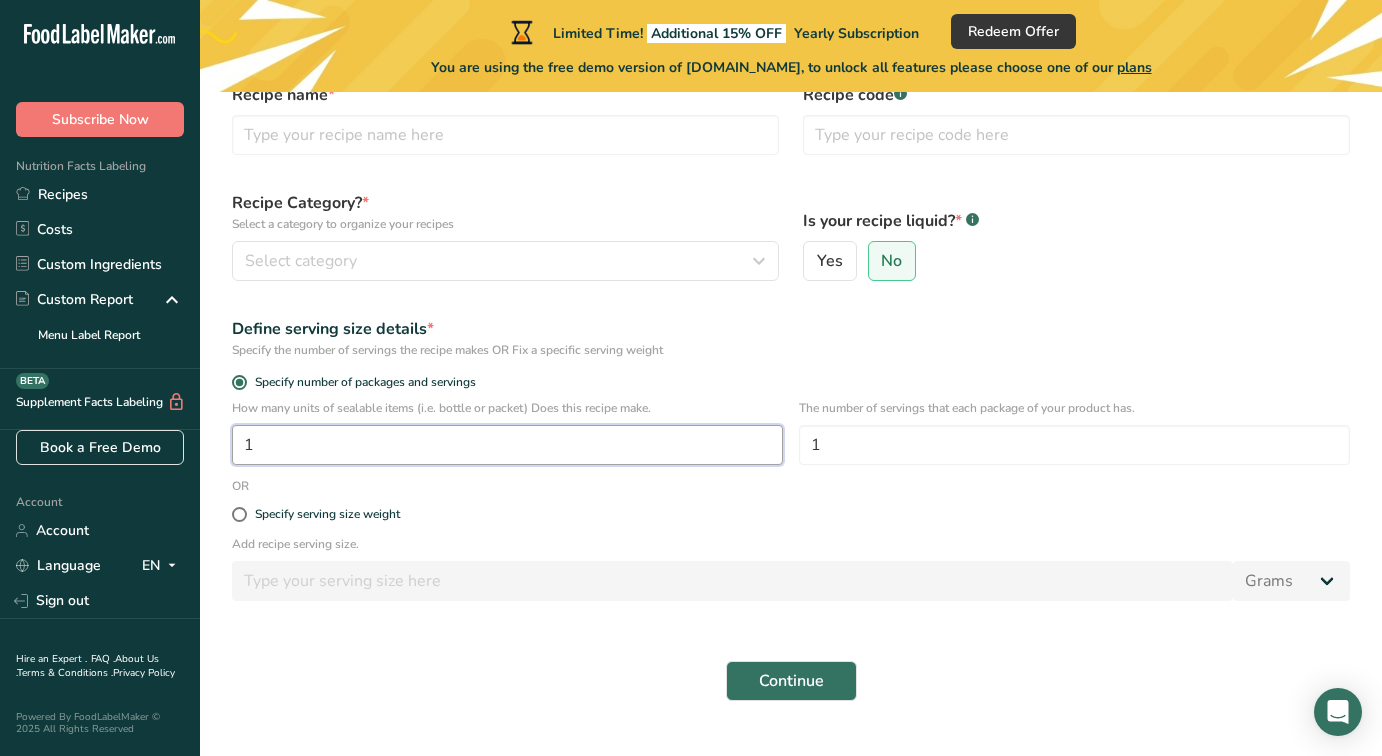 click on "1" at bounding box center [507, 445] 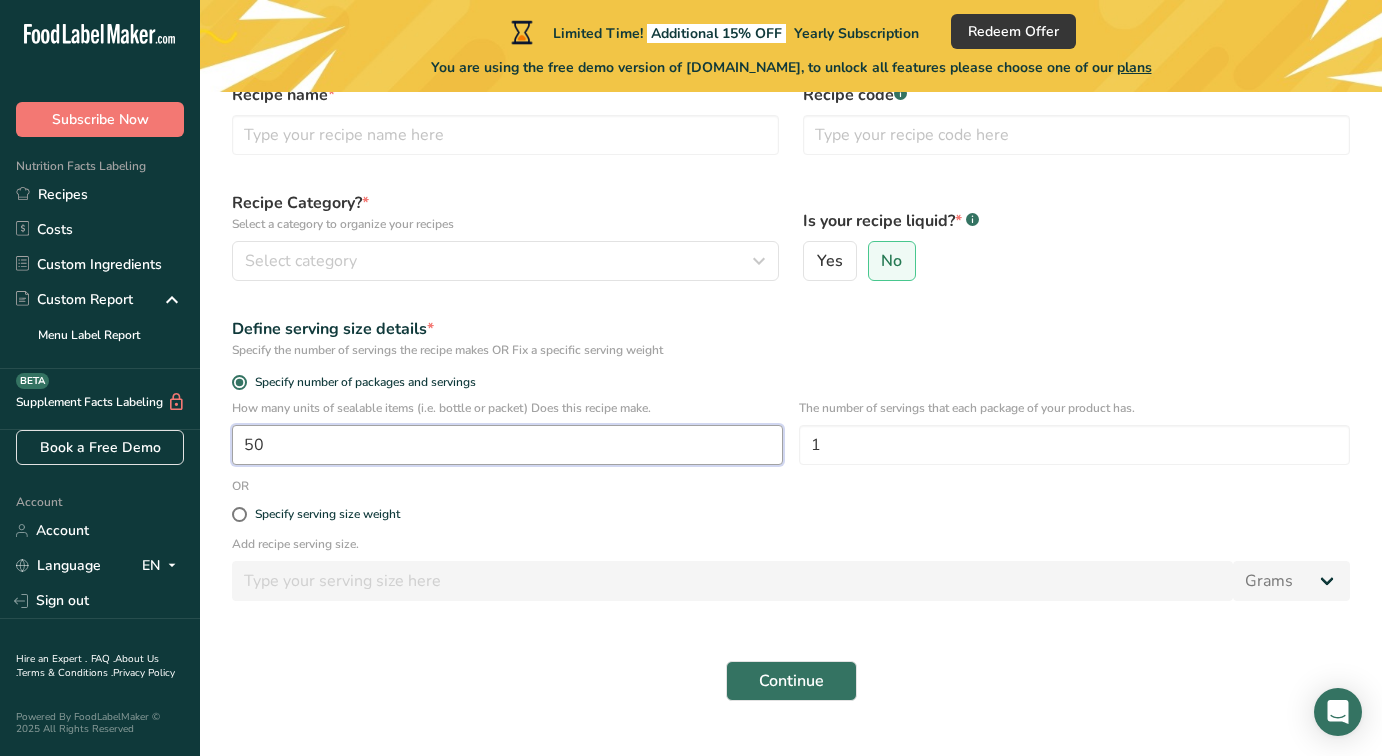 type on "50" 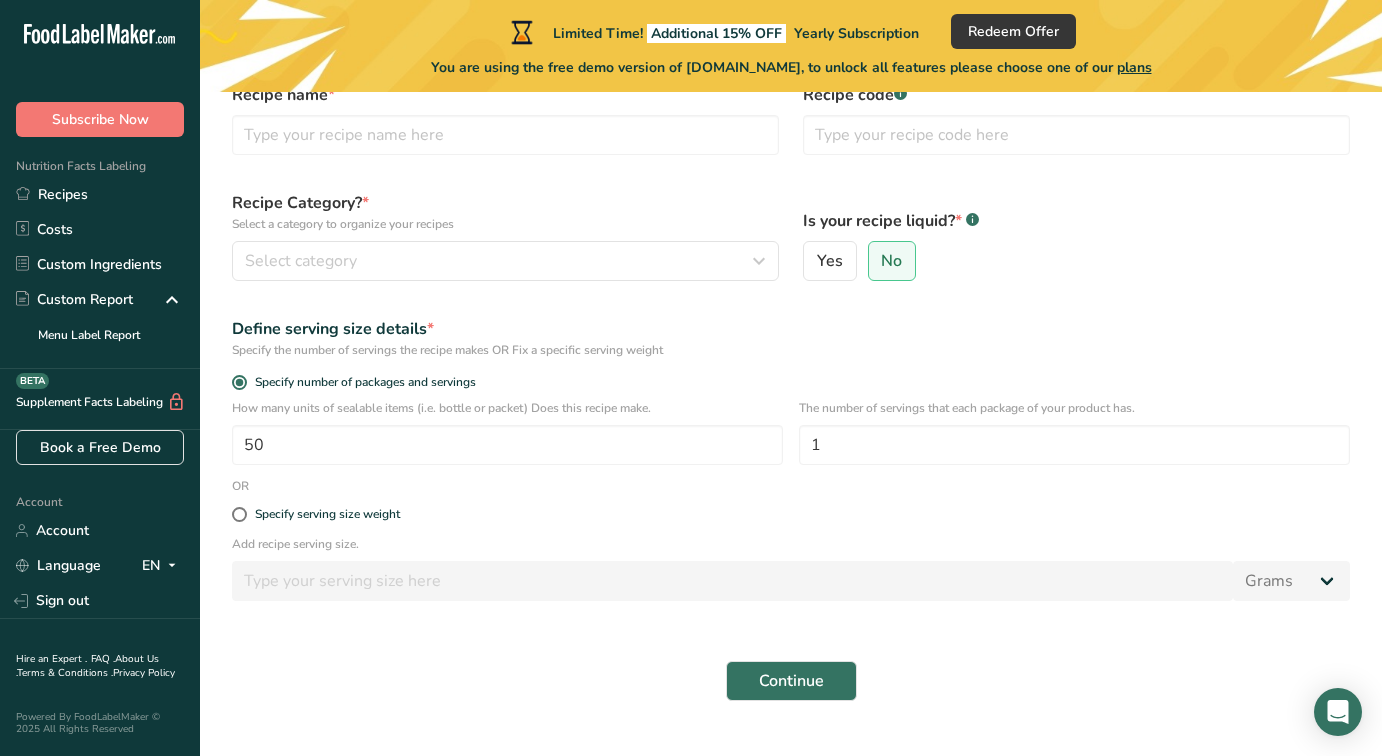 click on "The number of servings that each package of your product has.
1" at bounding box center [1074, 438] 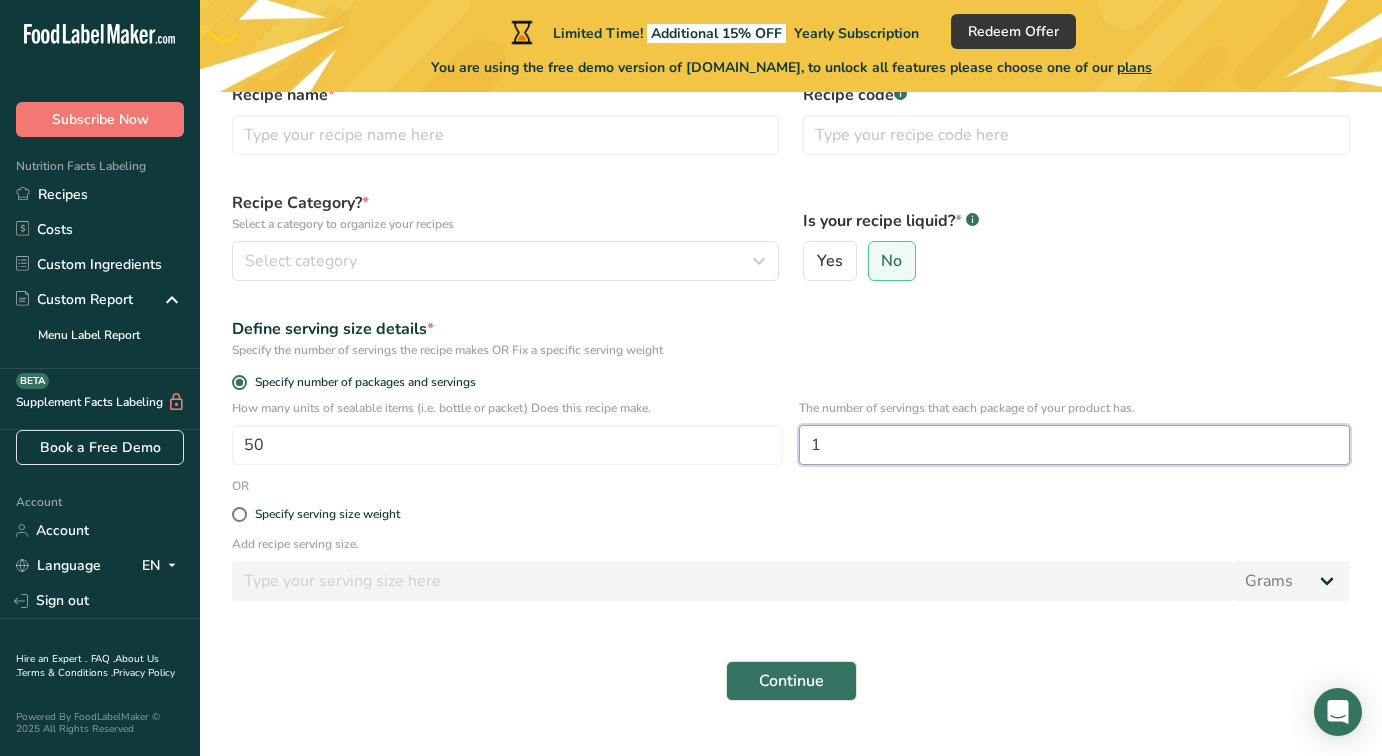 click on "1" at bounding box center (1074, 445) 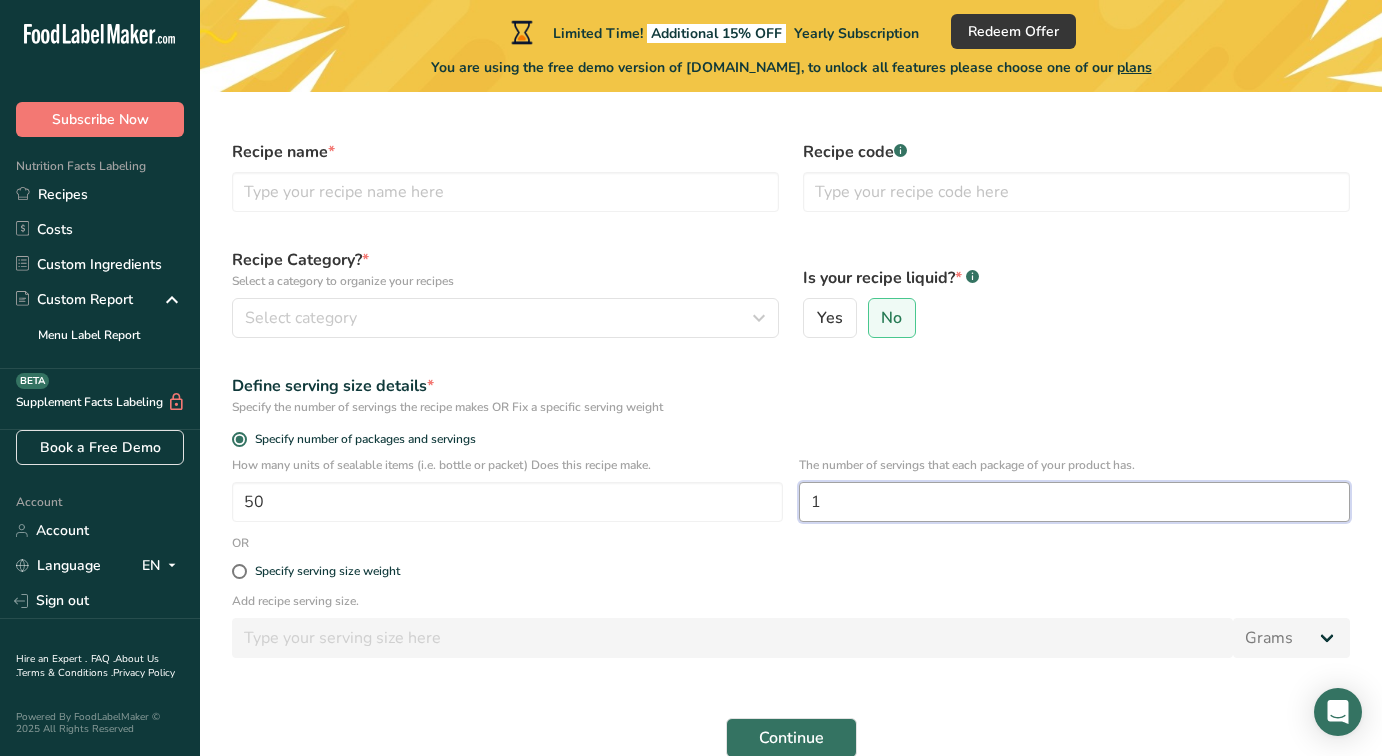 scroll, scrollTop: 0, scrollLeft: 0, axis: both 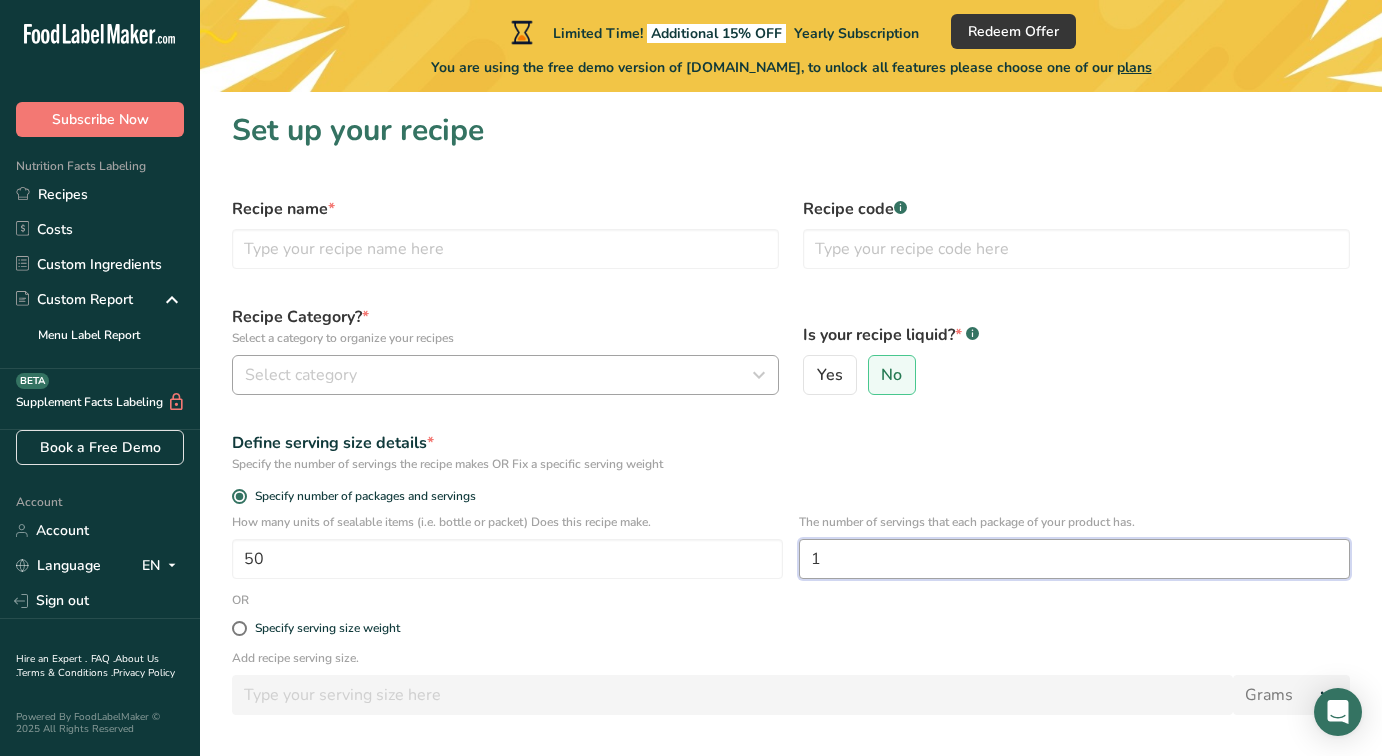 type on "1" 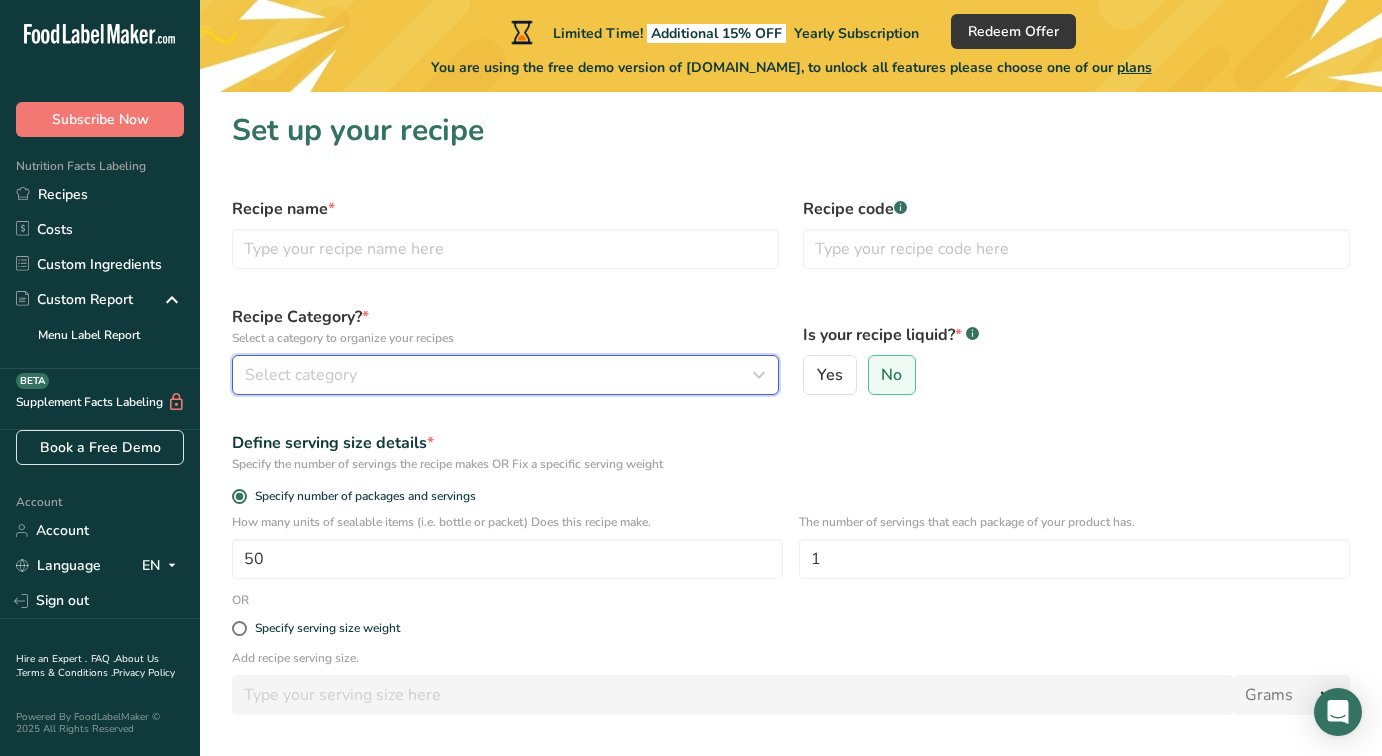 click on "Select category" at bounding box center [499, 375] 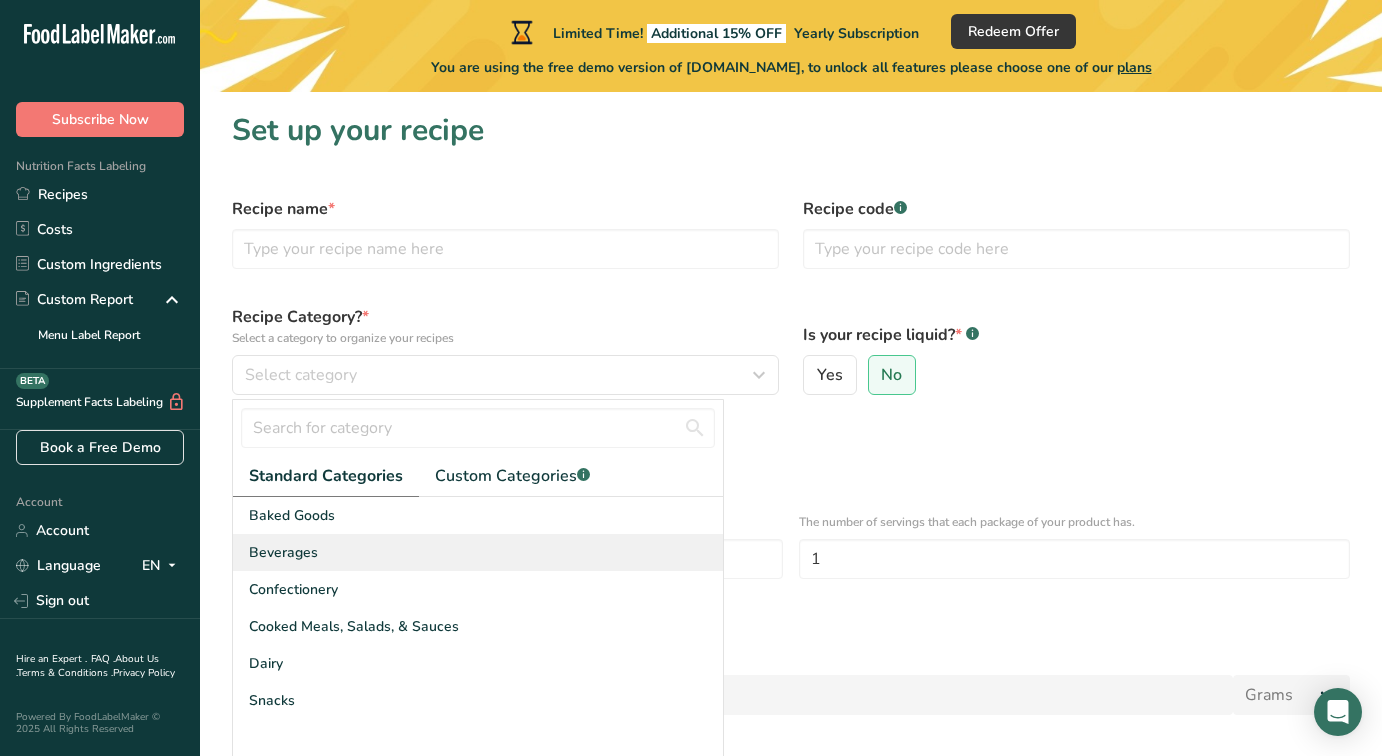 click on "Beverages" at bounding box center [478, 552] 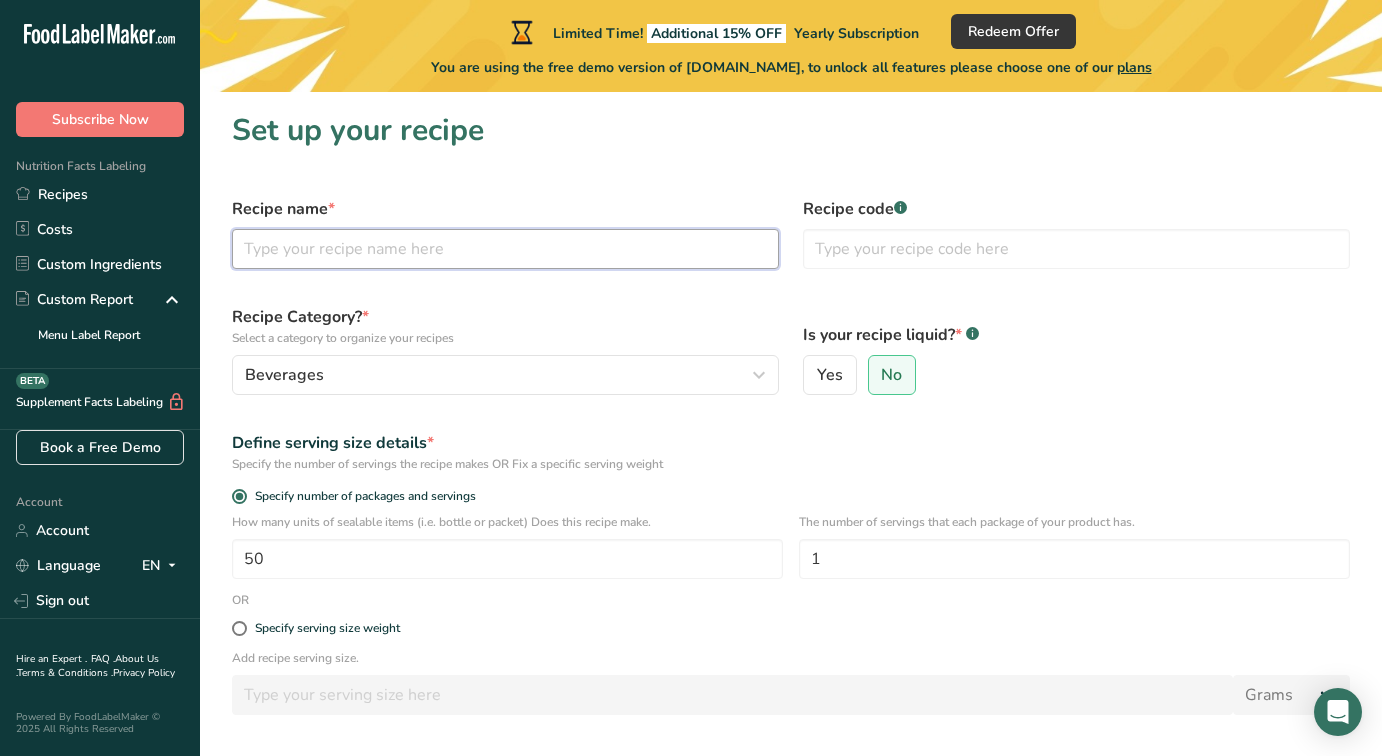 click at bounding box center [505, 249] 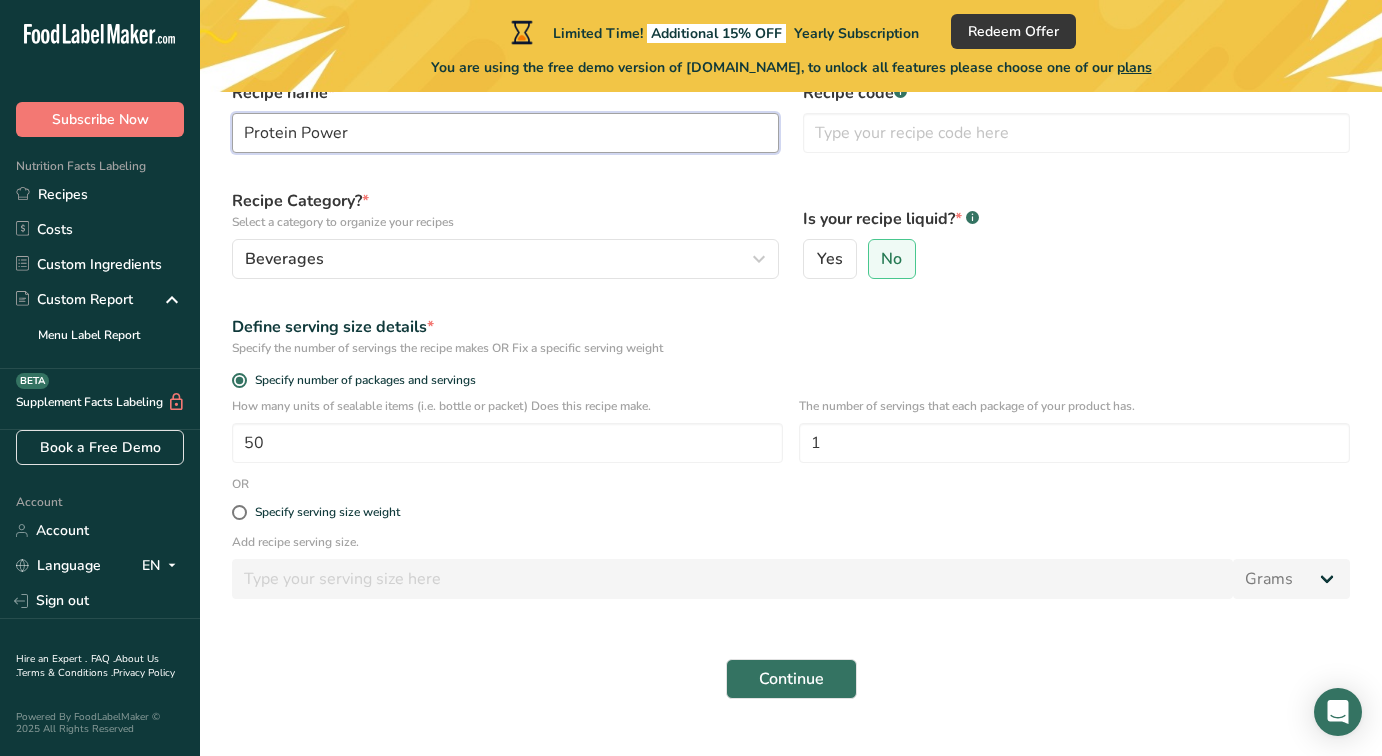 scroll, scrollTop: 155, scrollLeft: 0, axis: vertical 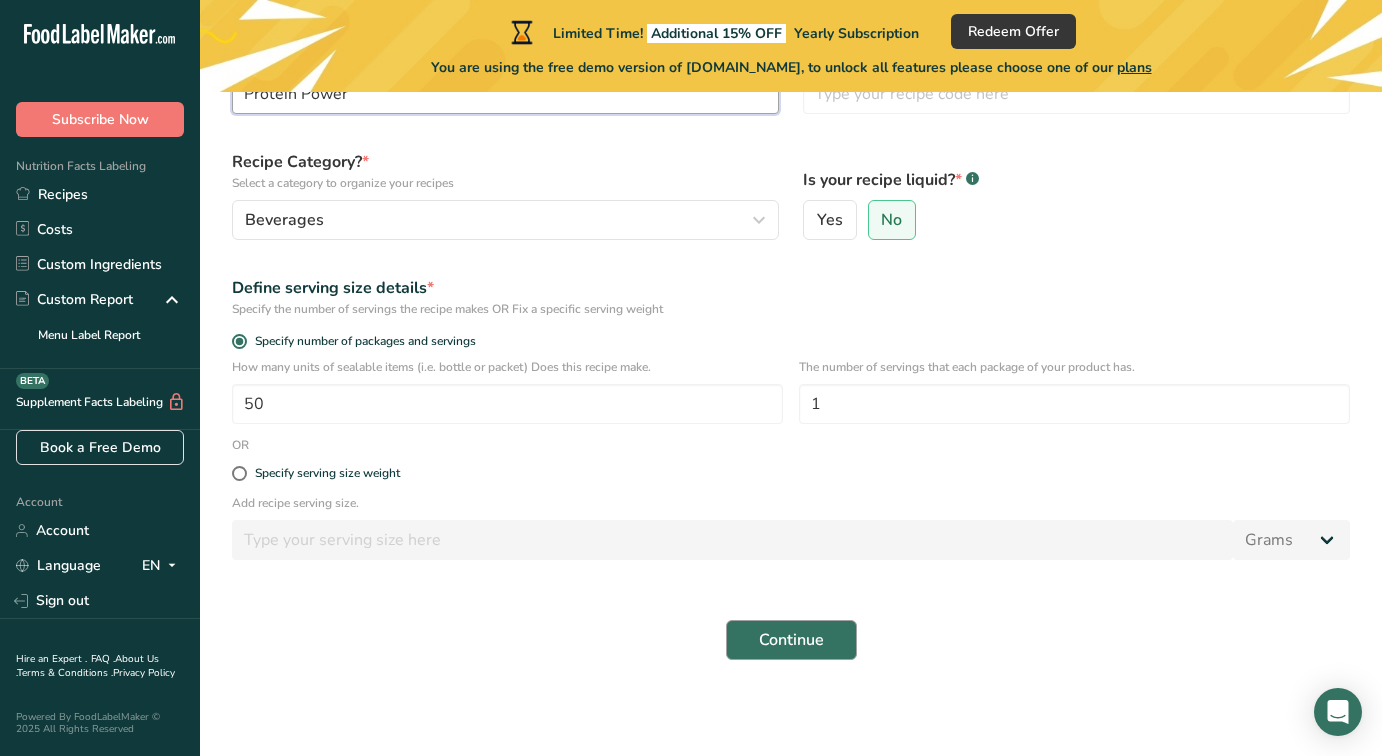 type on "Protein Power" 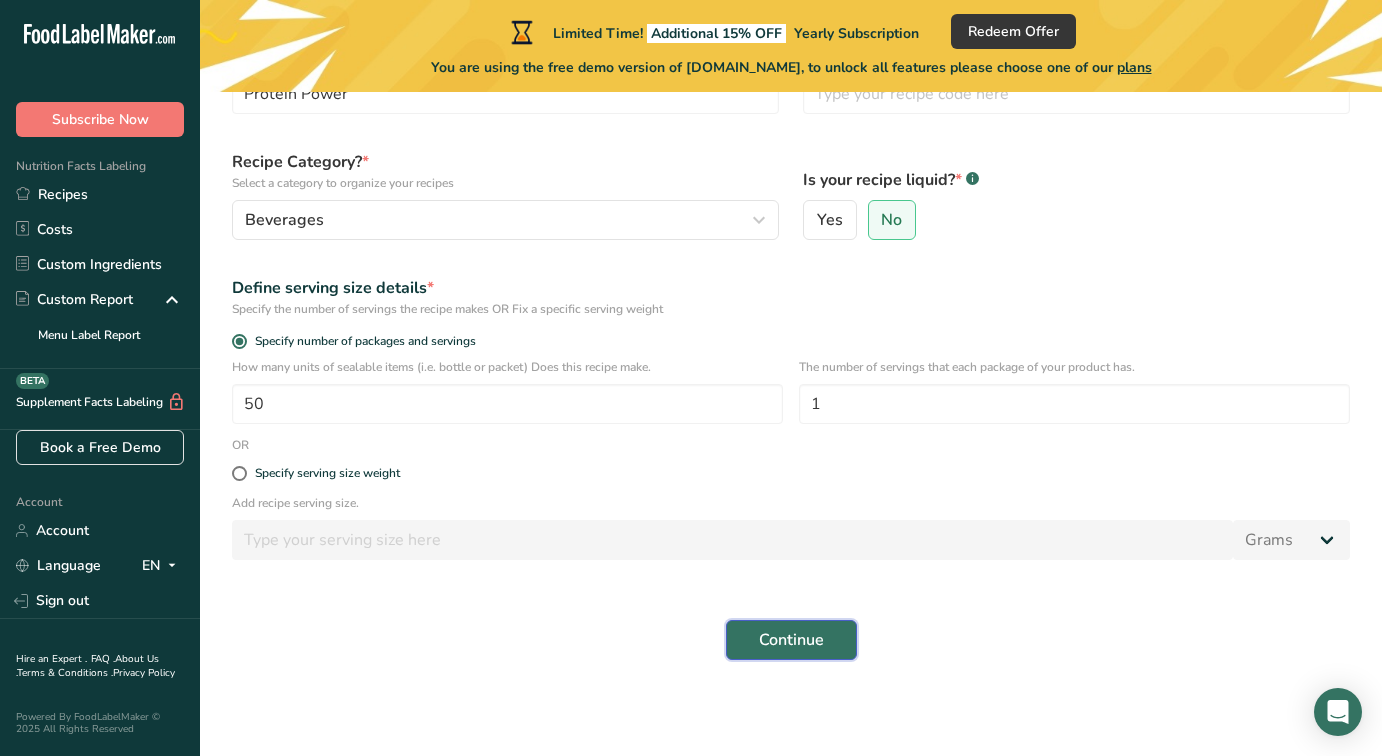 click on "Continue" at bounding box center [791, 640] 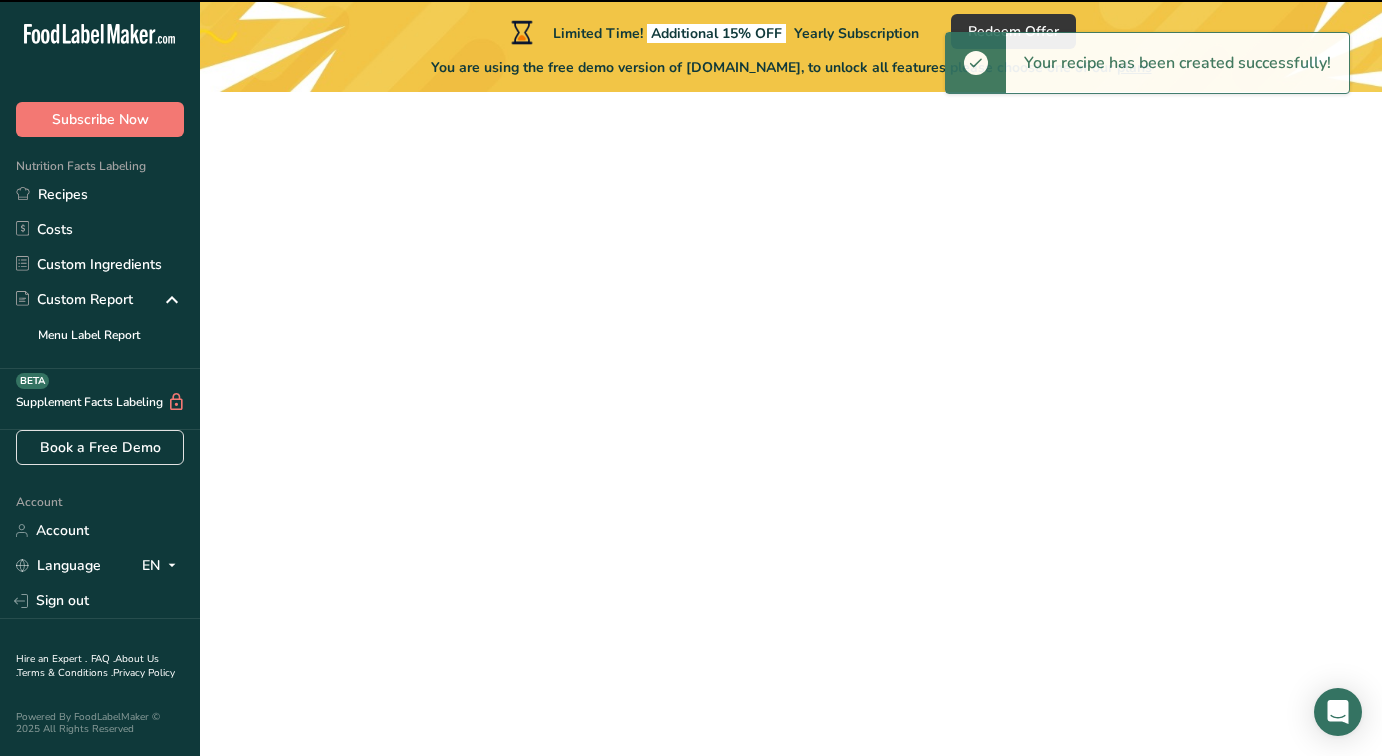 scroll, scrollTop: 0, scrollLeft: 0, axis: both 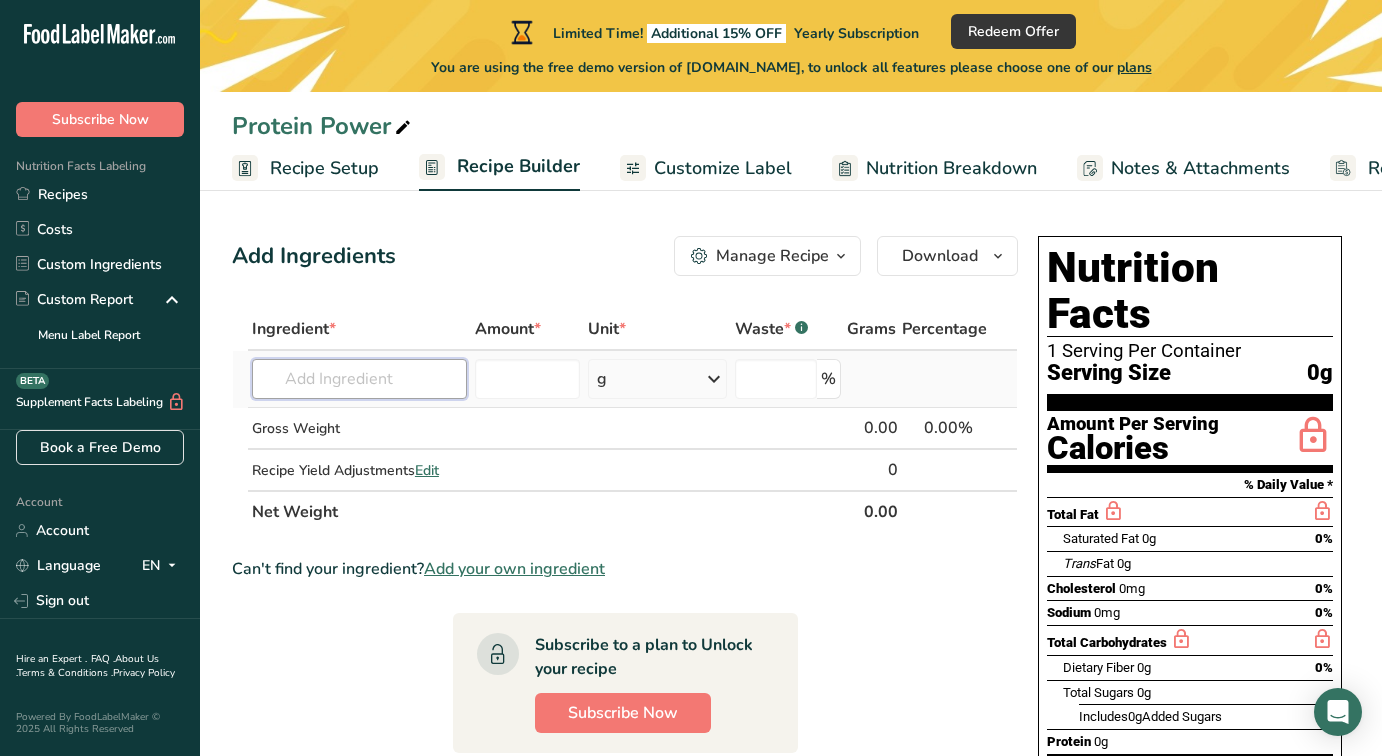 click at bounding box center (359, 379) 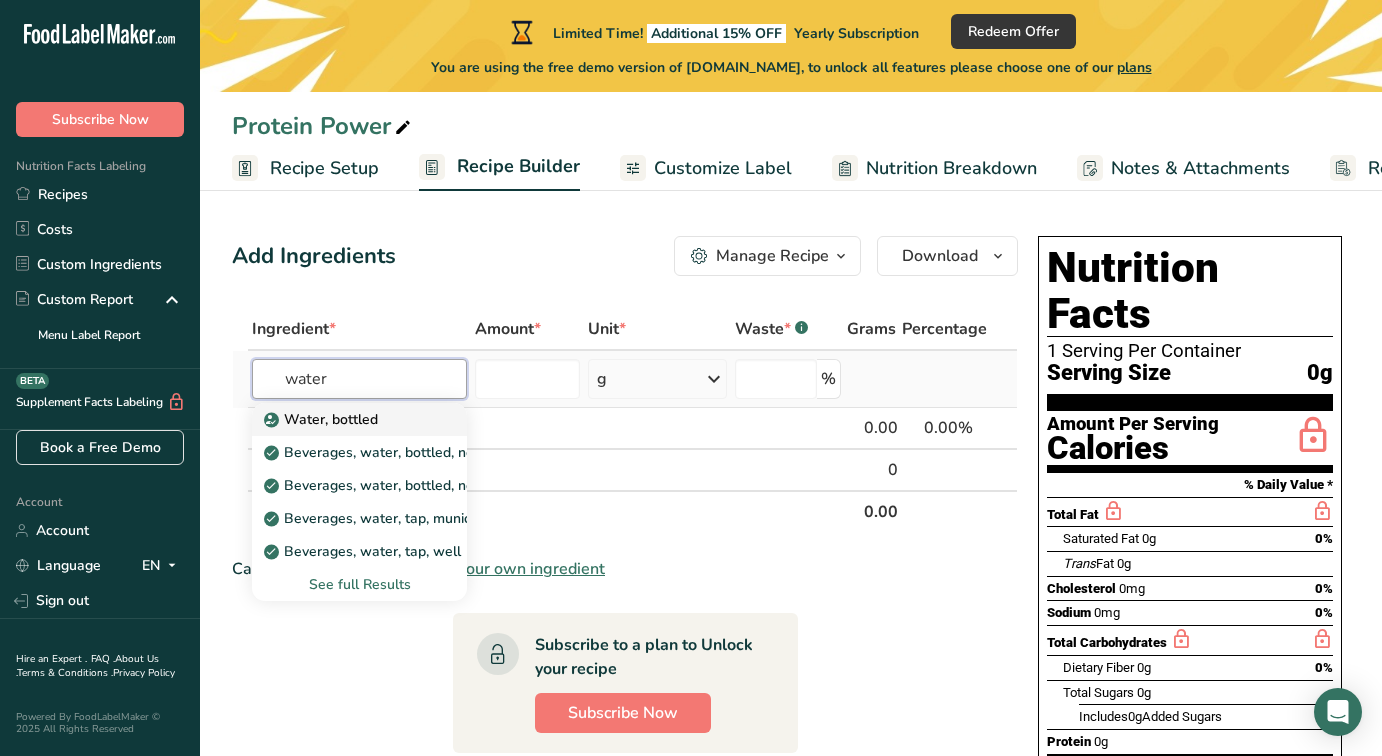 type on "water" 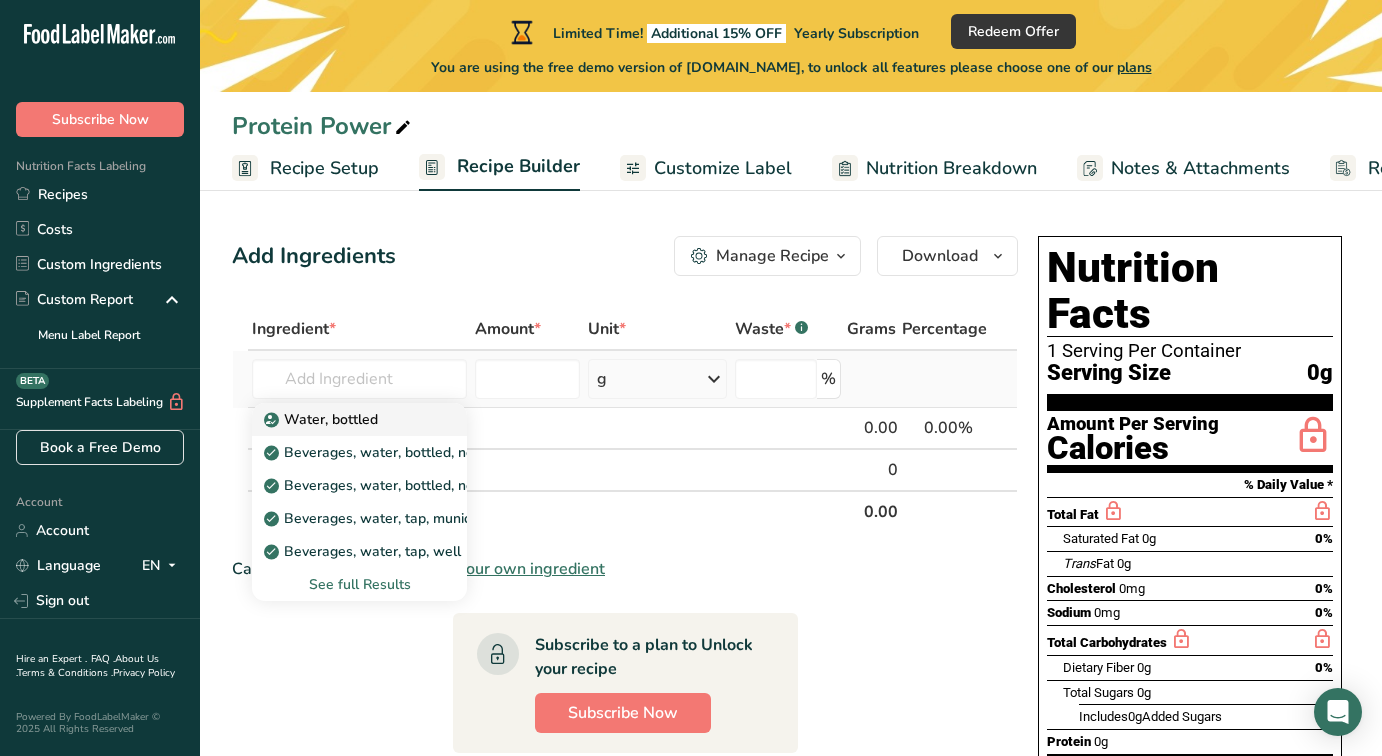 click on "Water, bottled" at bounding box center [343, 419] 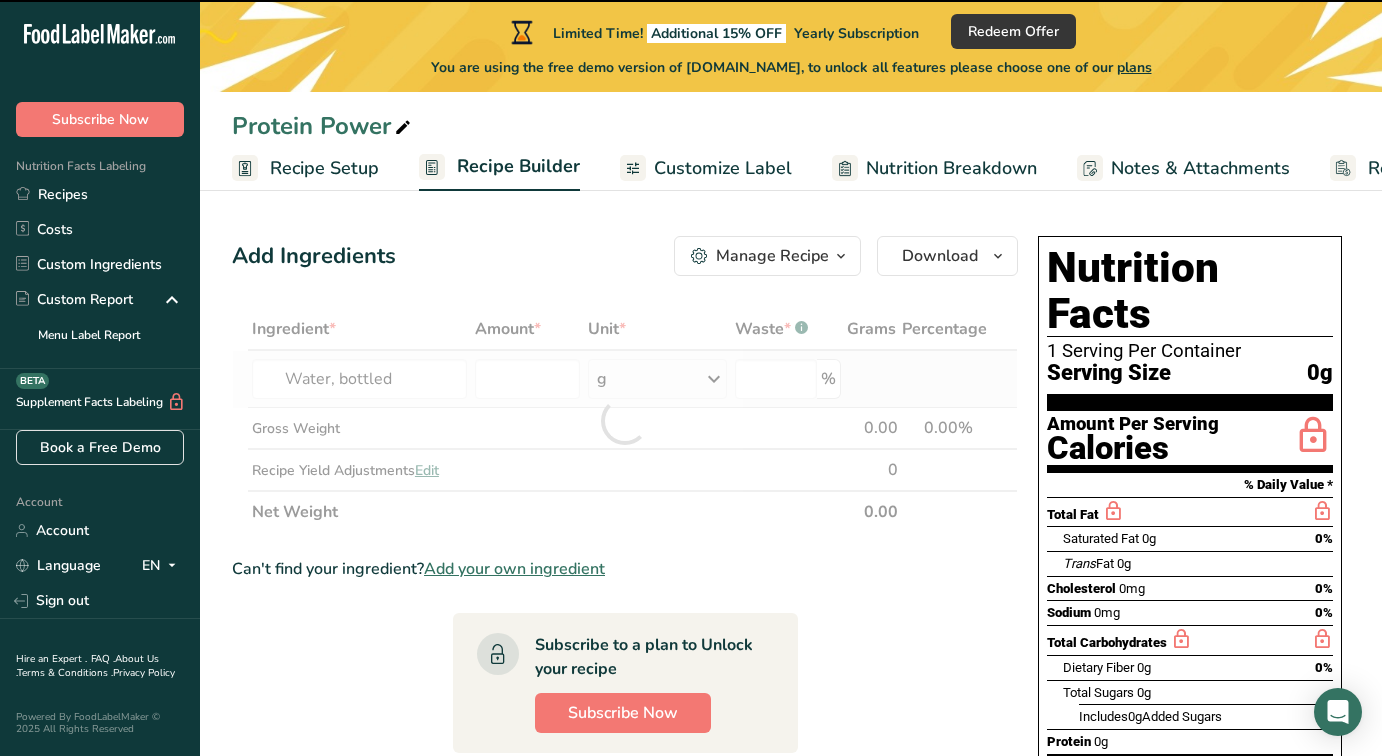 type on "0" 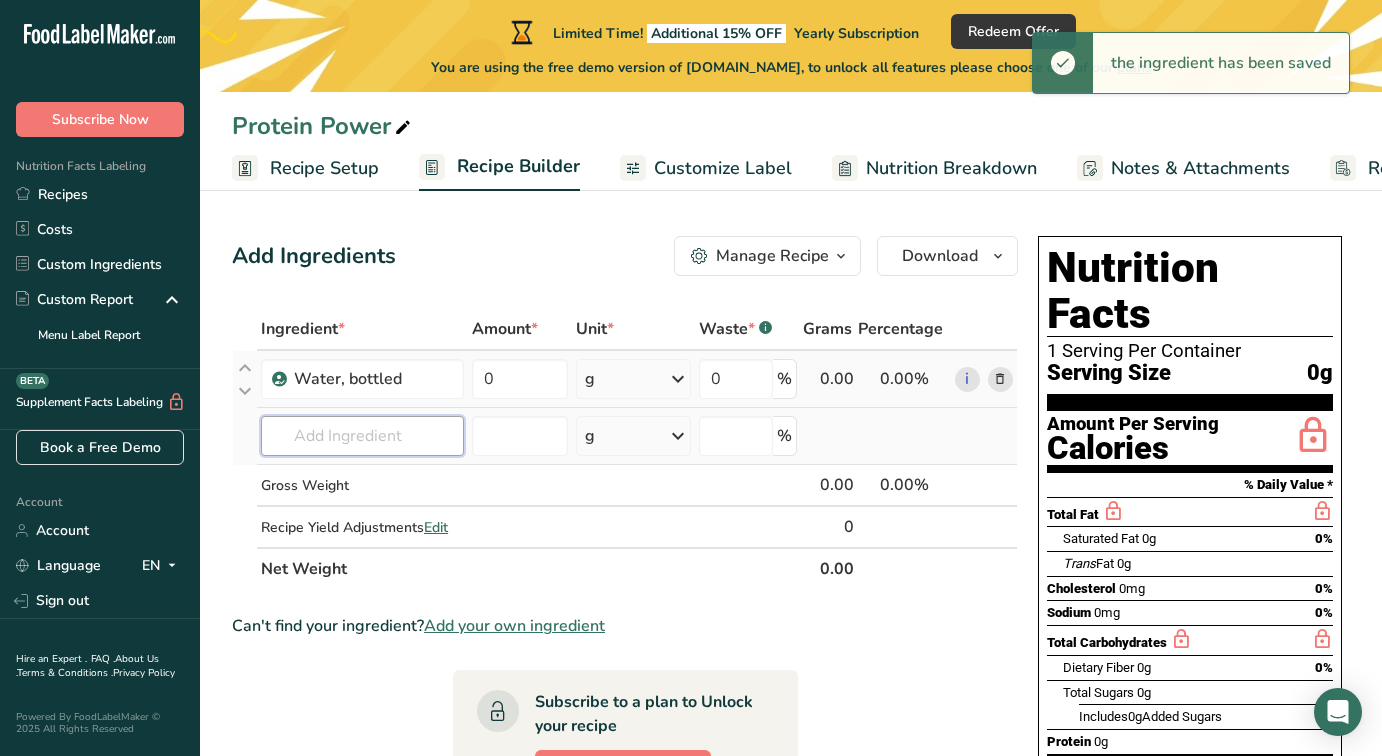 click at bounding box center (362, 436) 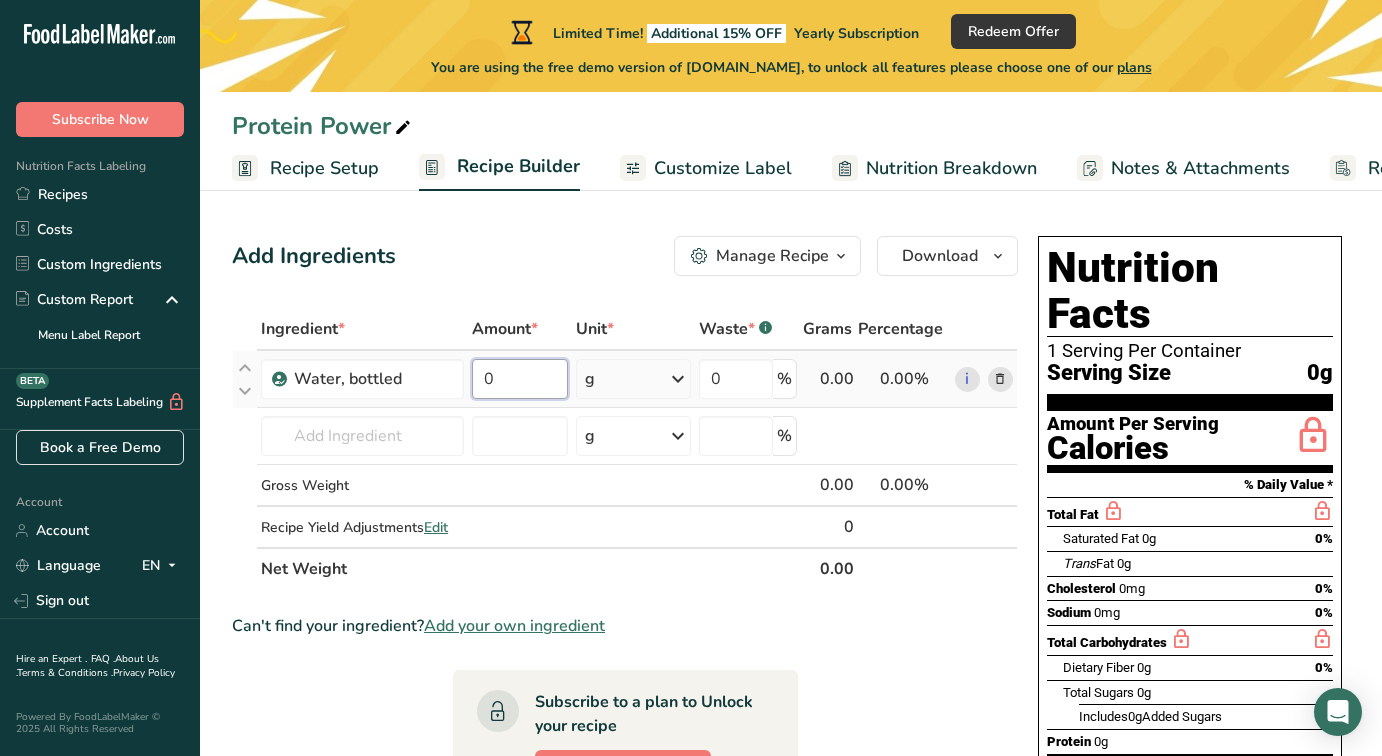 click on "0" at bounding box center [520, 379] 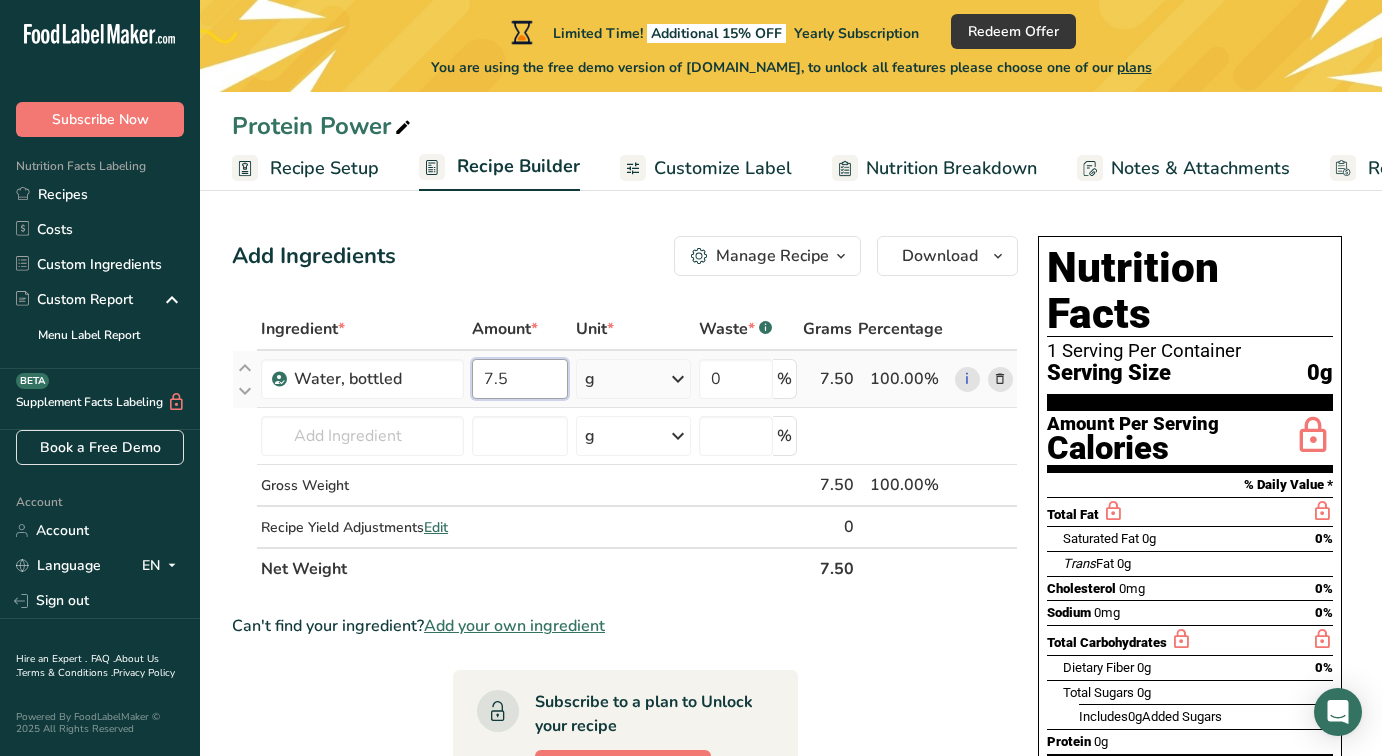 type on "7.5" 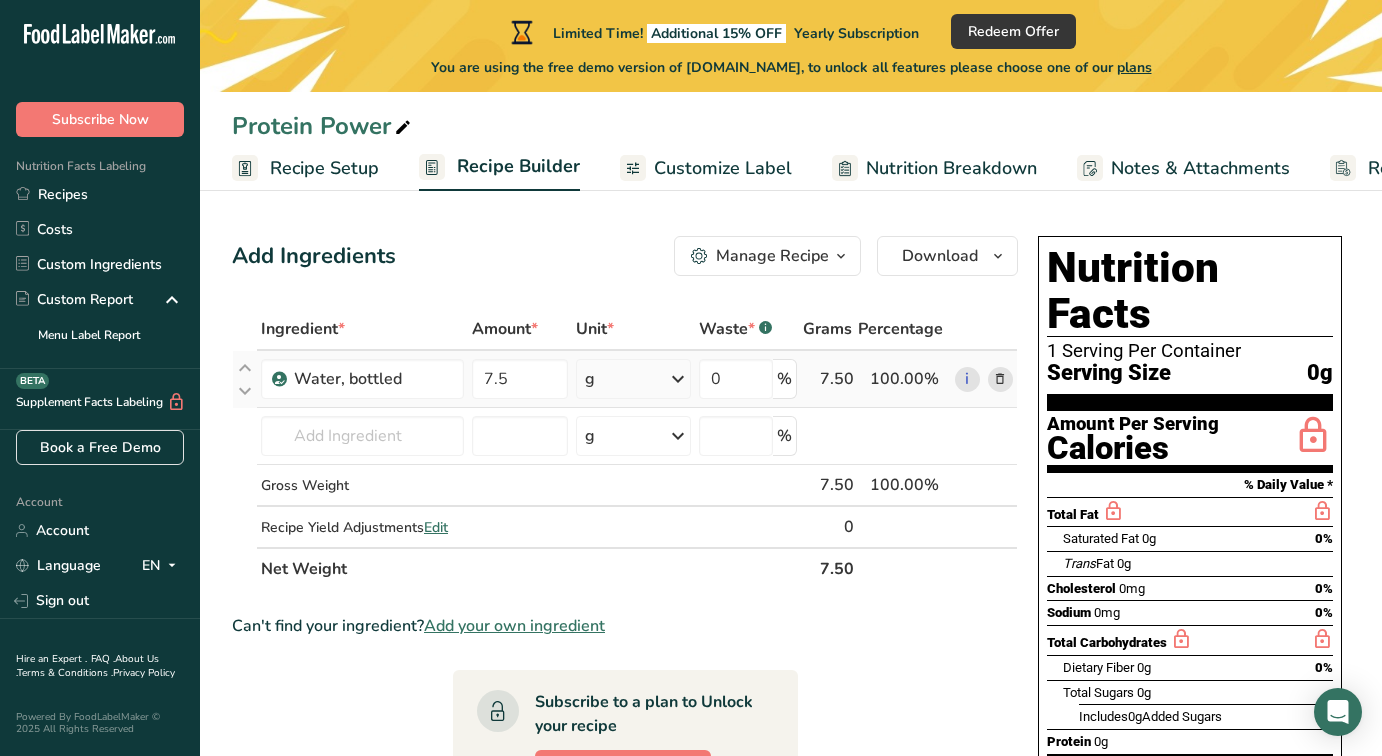 click on "Ingredient *
Amount *
Unit *
Waste *   .a-a{fill:#347362;}.b-a{fill:#fff;}          Grams
Percentage
Water, bottled
7.5
g
Weight Units
g
kg
mg
See more
Volume Units
l
Volume units require a density conversion. If you know your ingredient's density enter it below. Otherwise, click on "RIA" our AI Regulatory bot - she will be able to help you
lb/ft3
g/cm3
Confirm
mL
Volume units require a density conversion. If you know your ingredient's density enter it below. Otherwise, click on "RIA" our AI Regulatory bot - she will be able to help you
lb/ft3" at bounding box center (625, 449) 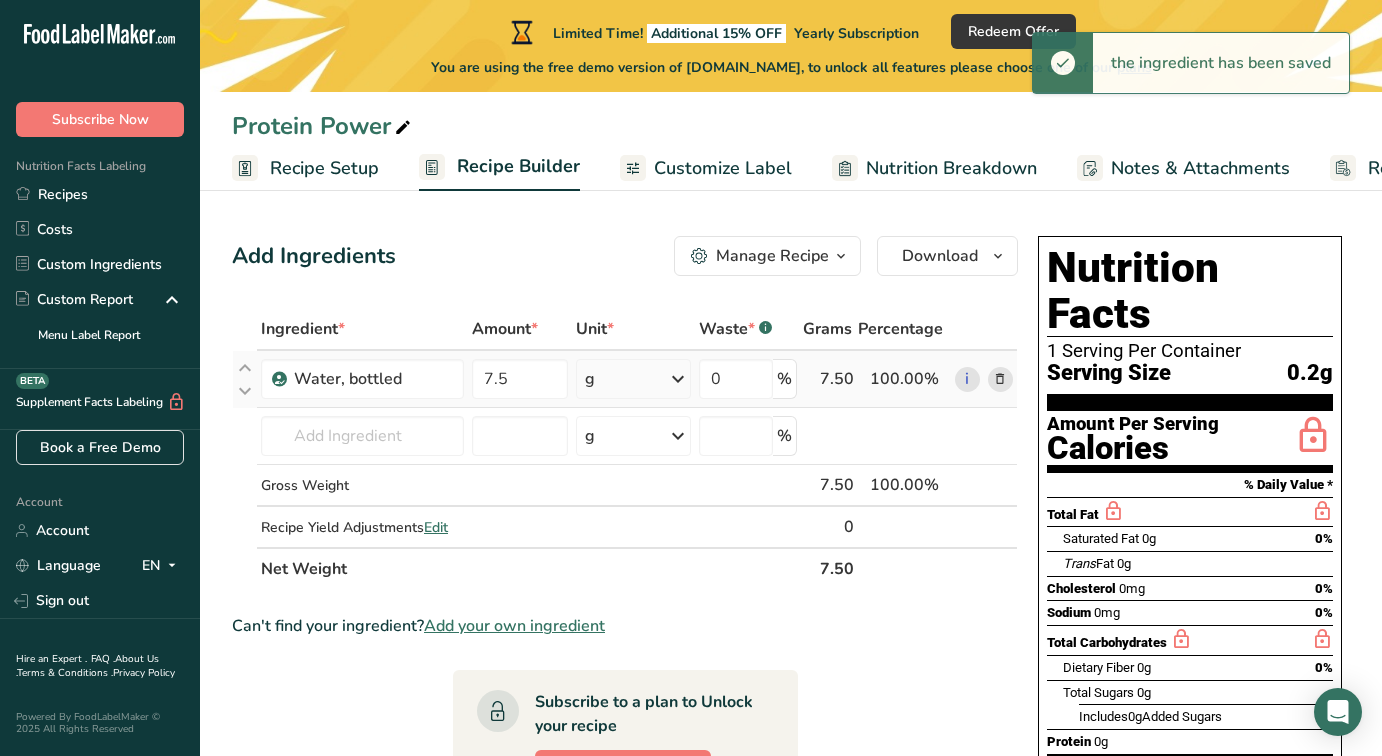 click on "g" at bounding box center (633, 379) 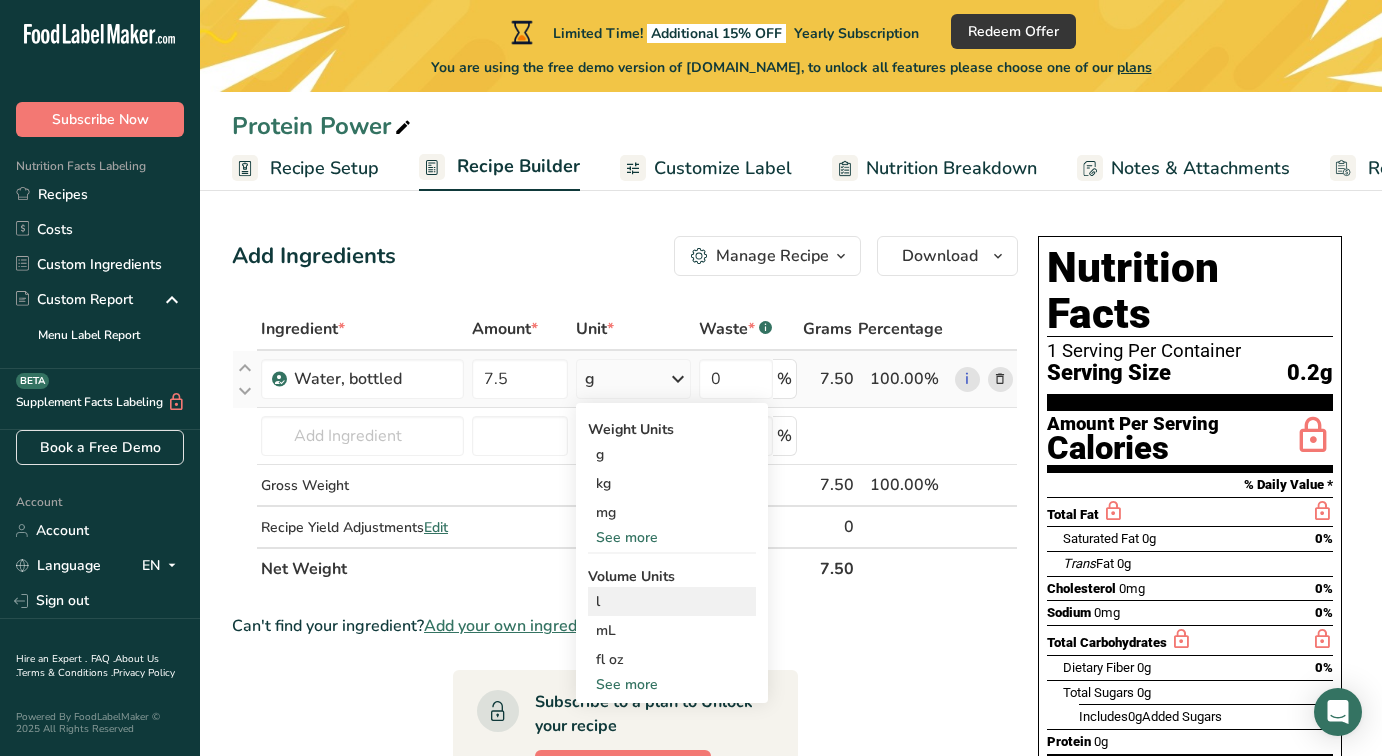 click on "l" at bounding box center [672, 601] 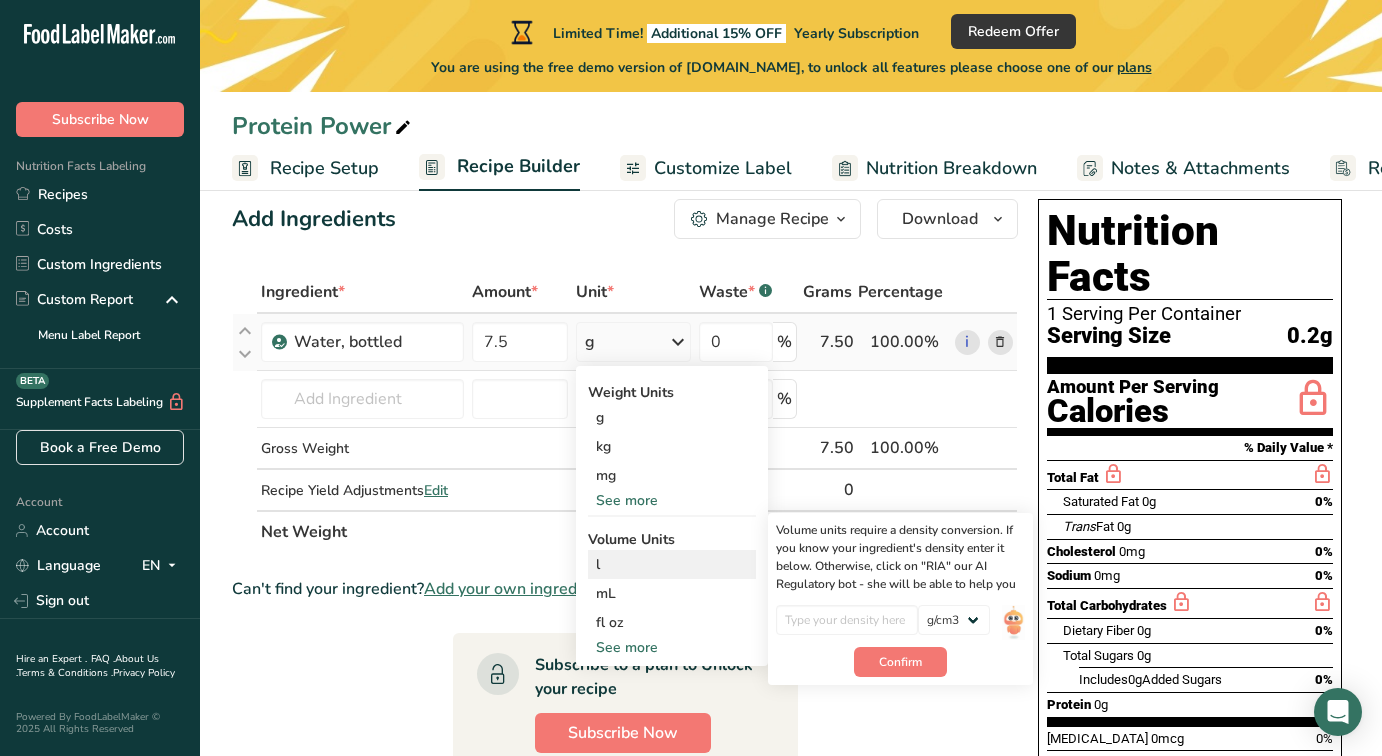 scroll, scrollTop: 29, scrollLeft: 0, axis: vertical 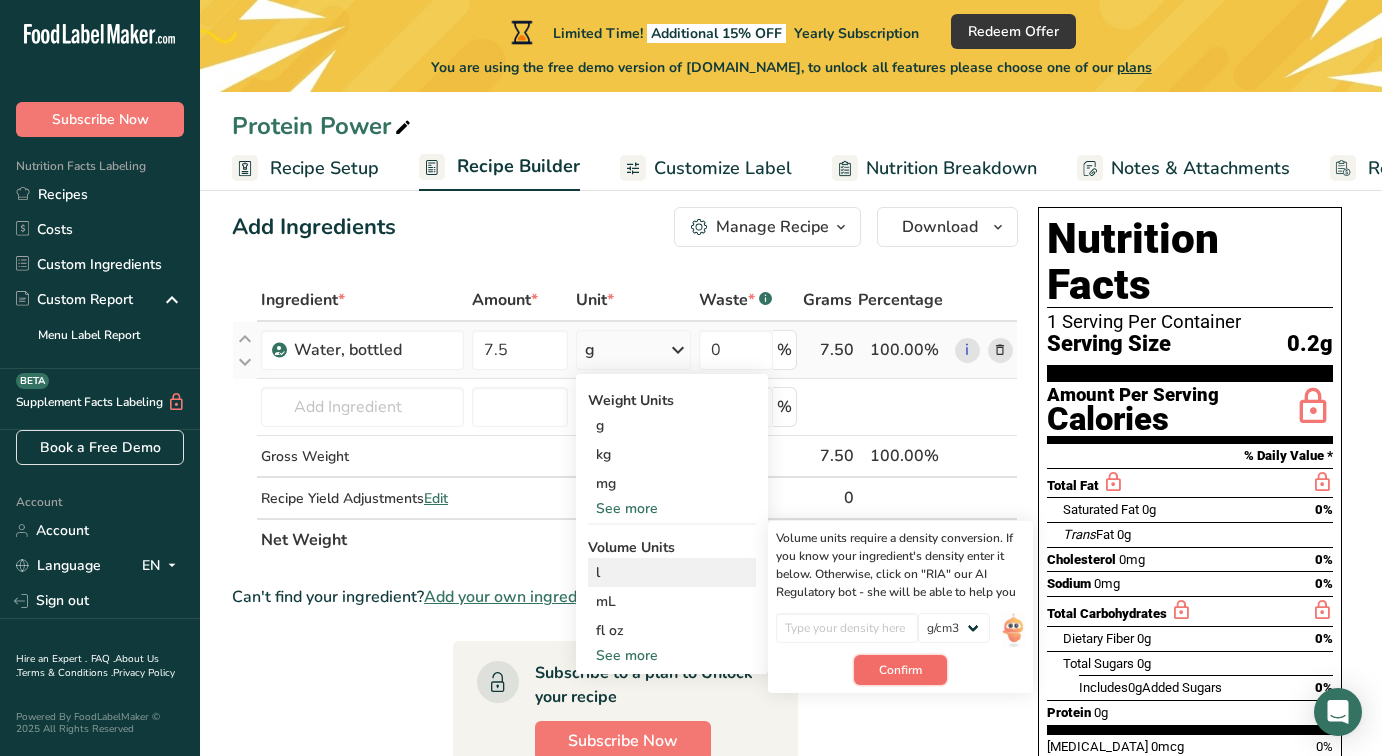 click on "Confirm" at bounding box center [900, 670] 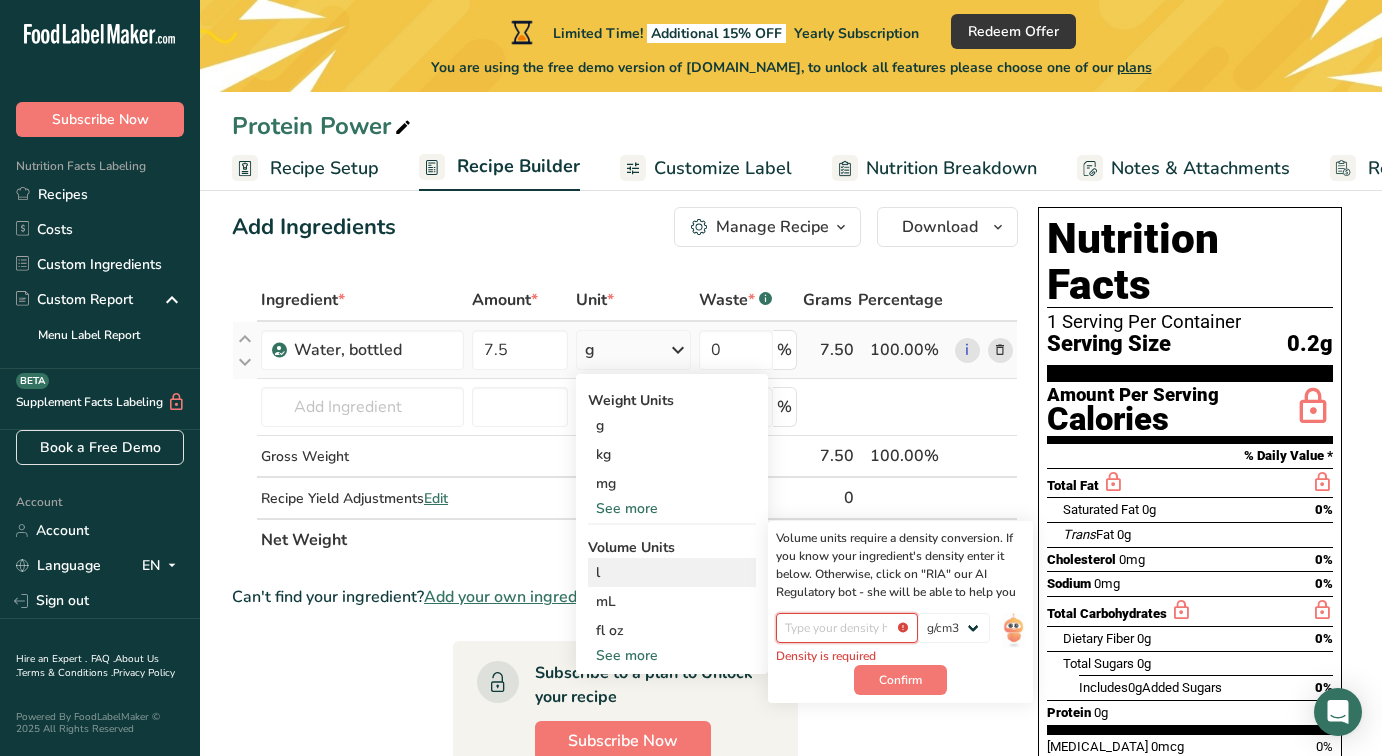 click at bounding box center (847, 628) 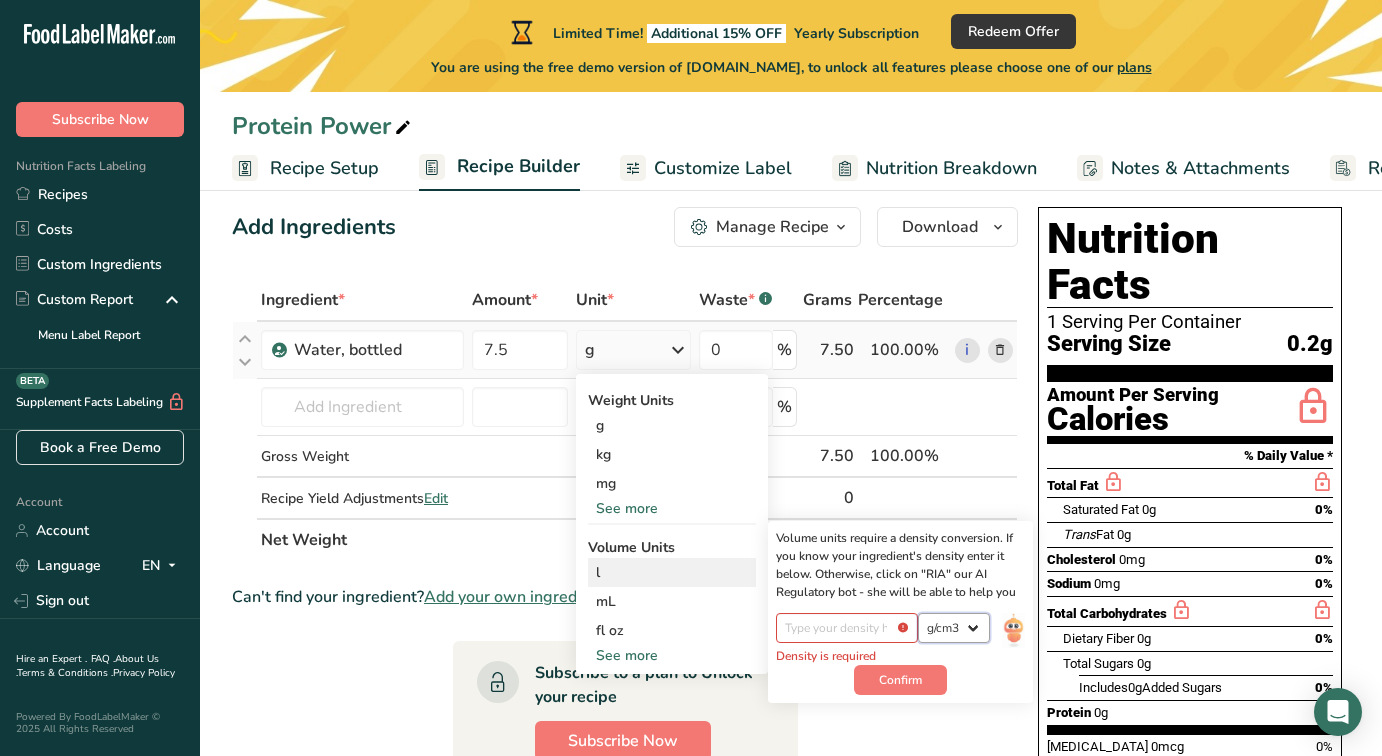 click on "lb/ft3
g/cm3" at bounding box center (954, 628) 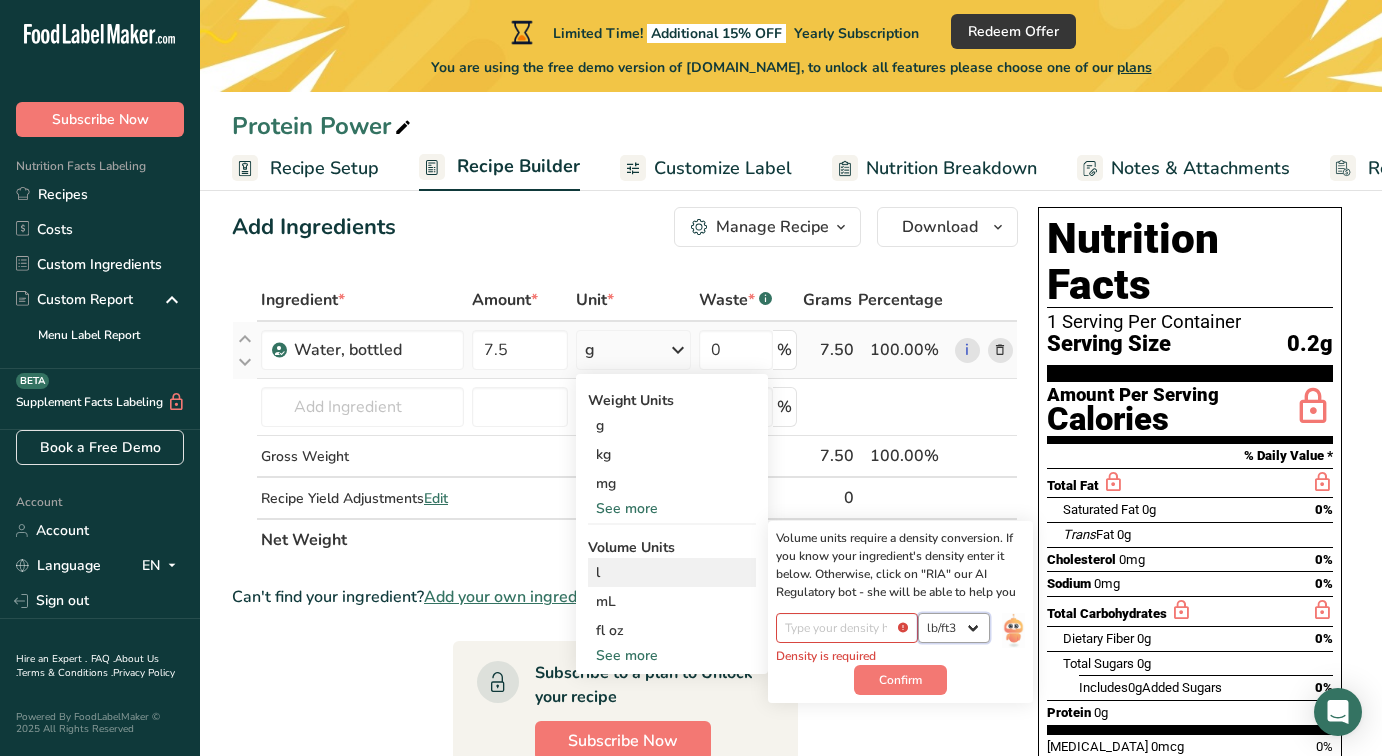 click on "lb/ft3
g/cm3" at bounding box center [954, 628] 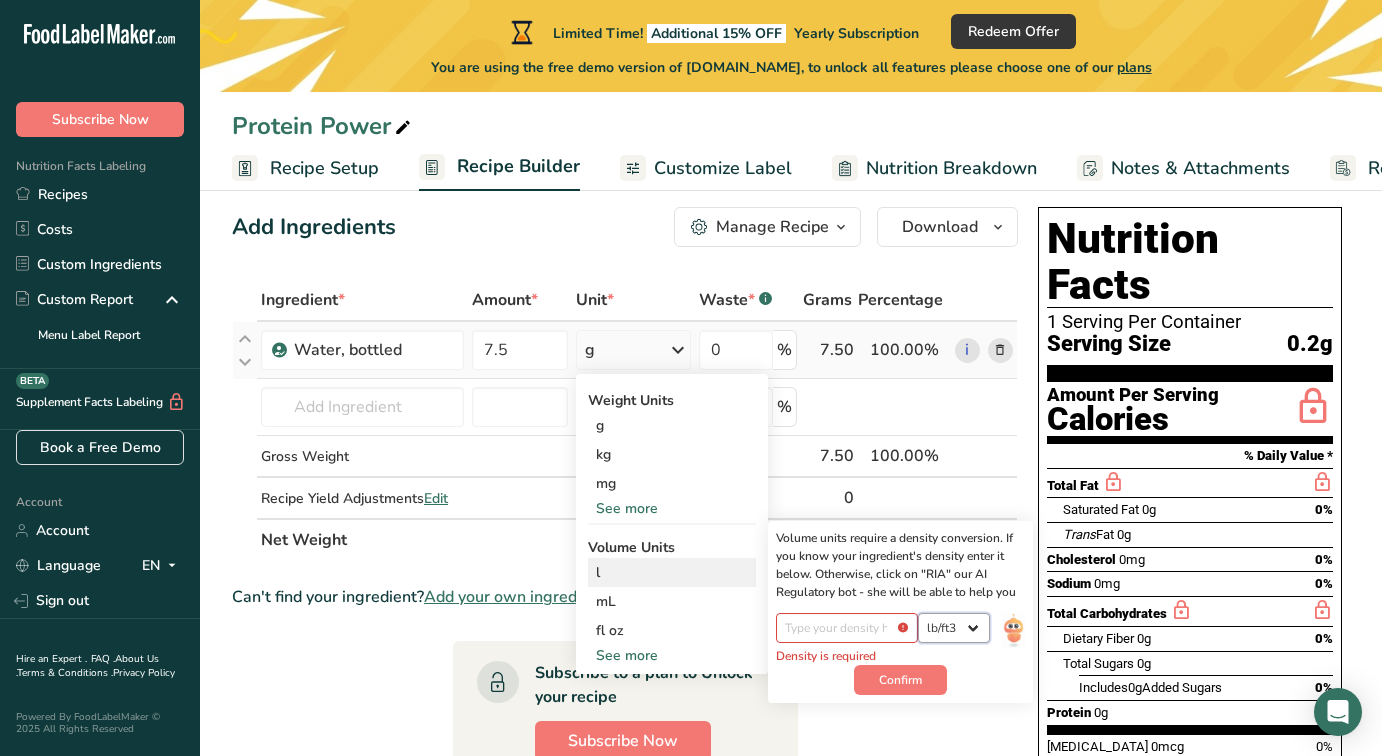 select on "22" 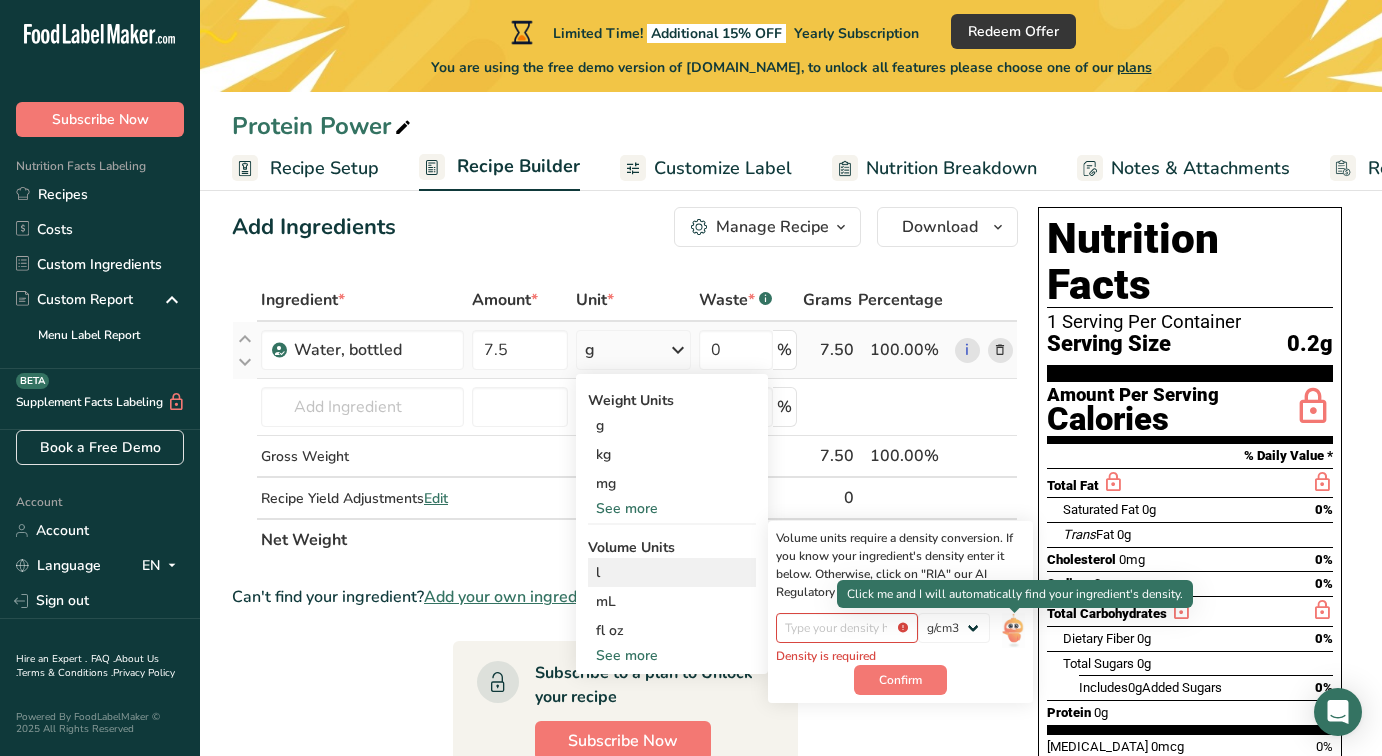 click at bounding box center [1013, 630] 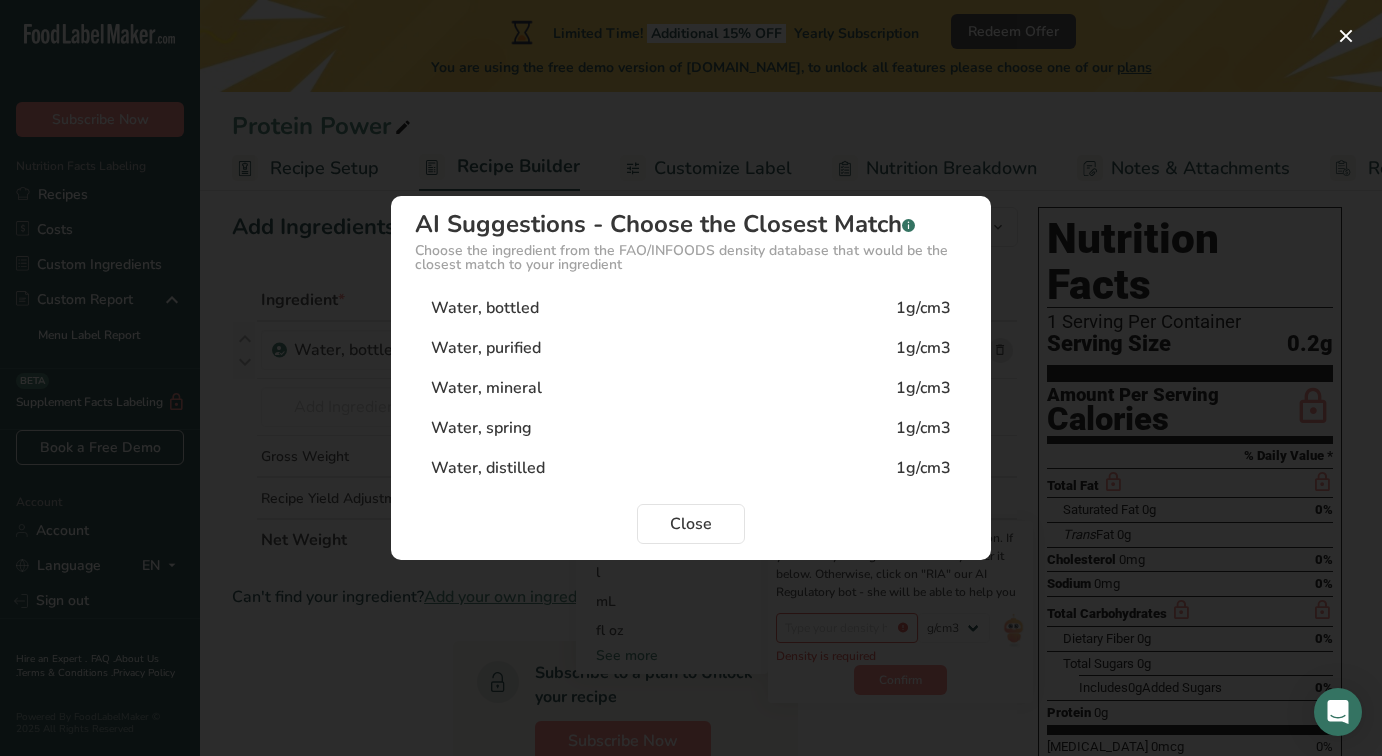click on "Water, bottled   1g/cm3" at bounding box center (691, 308) 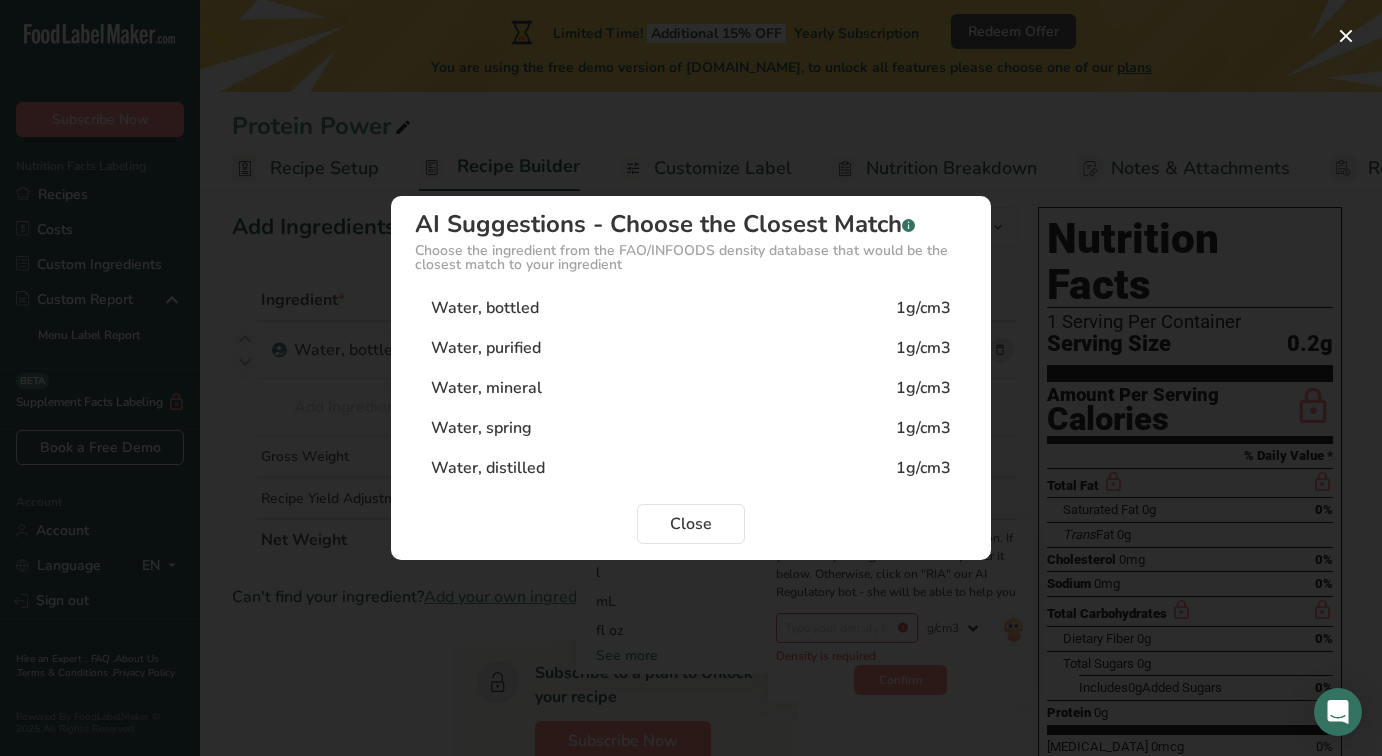 type on "1" 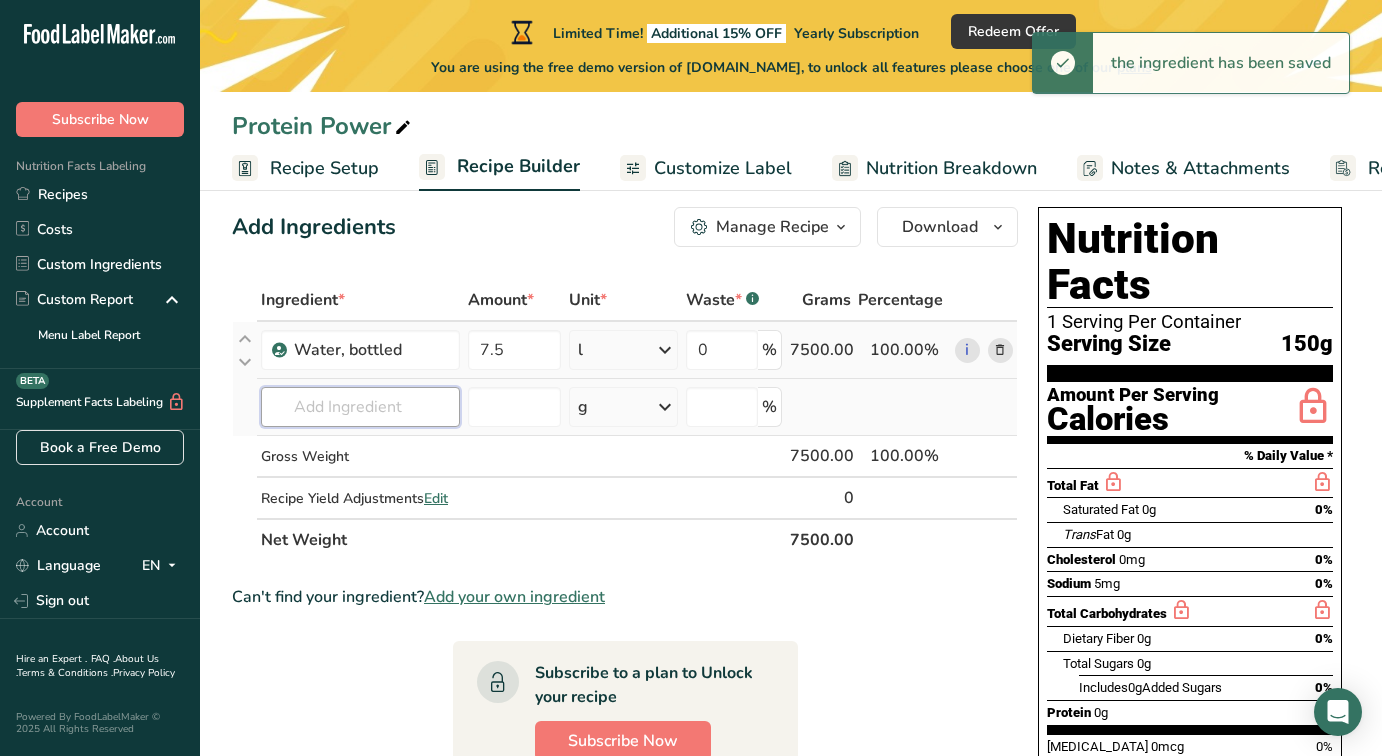 click at bounding box center [360, 407] 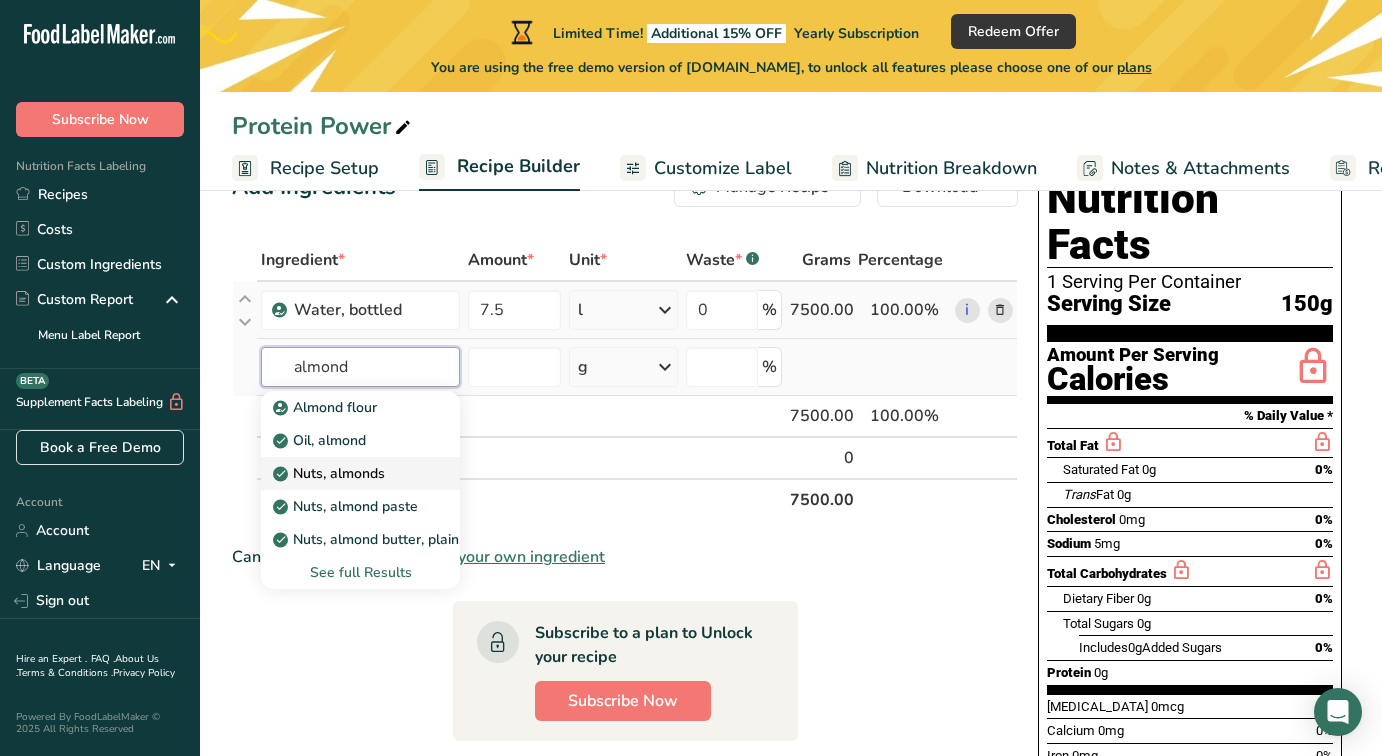 scroll, scrollTop: 76, scrollLeft: 0, axis: vertical 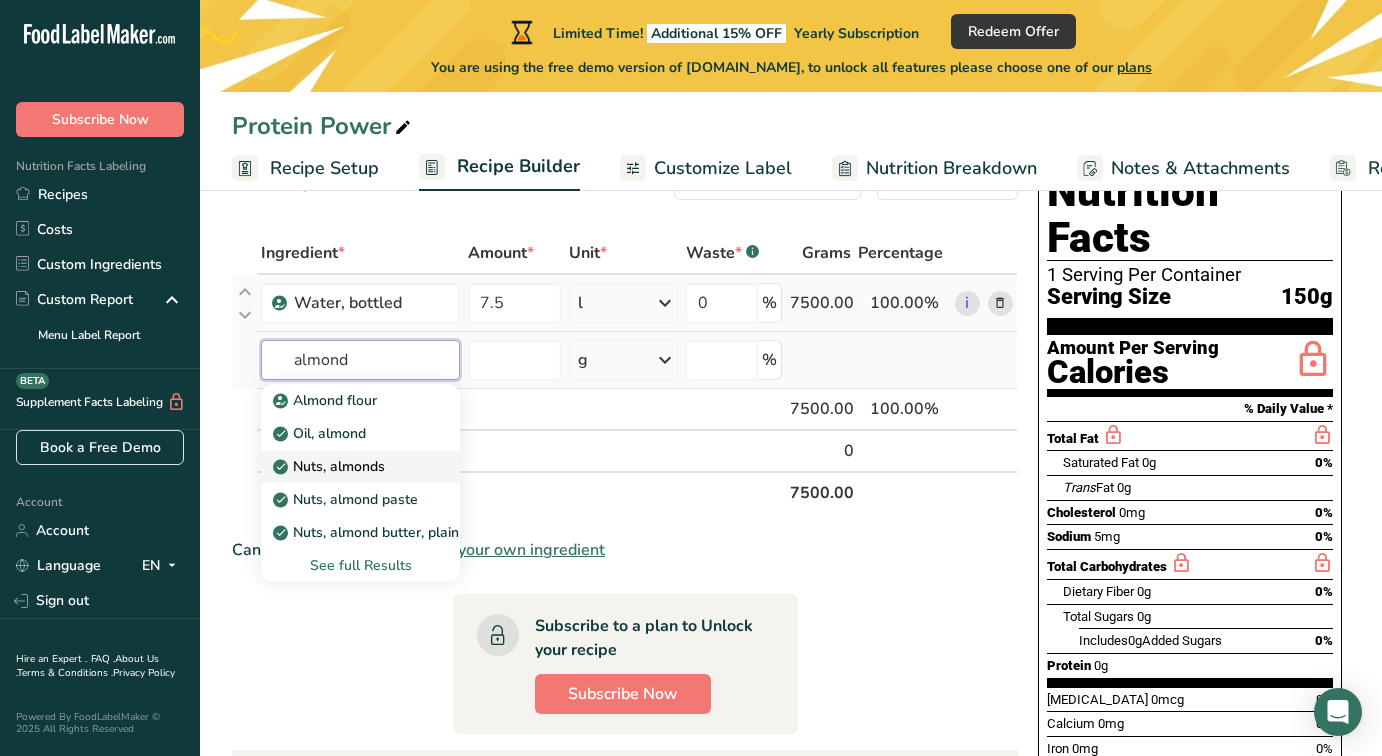 type on "almond" 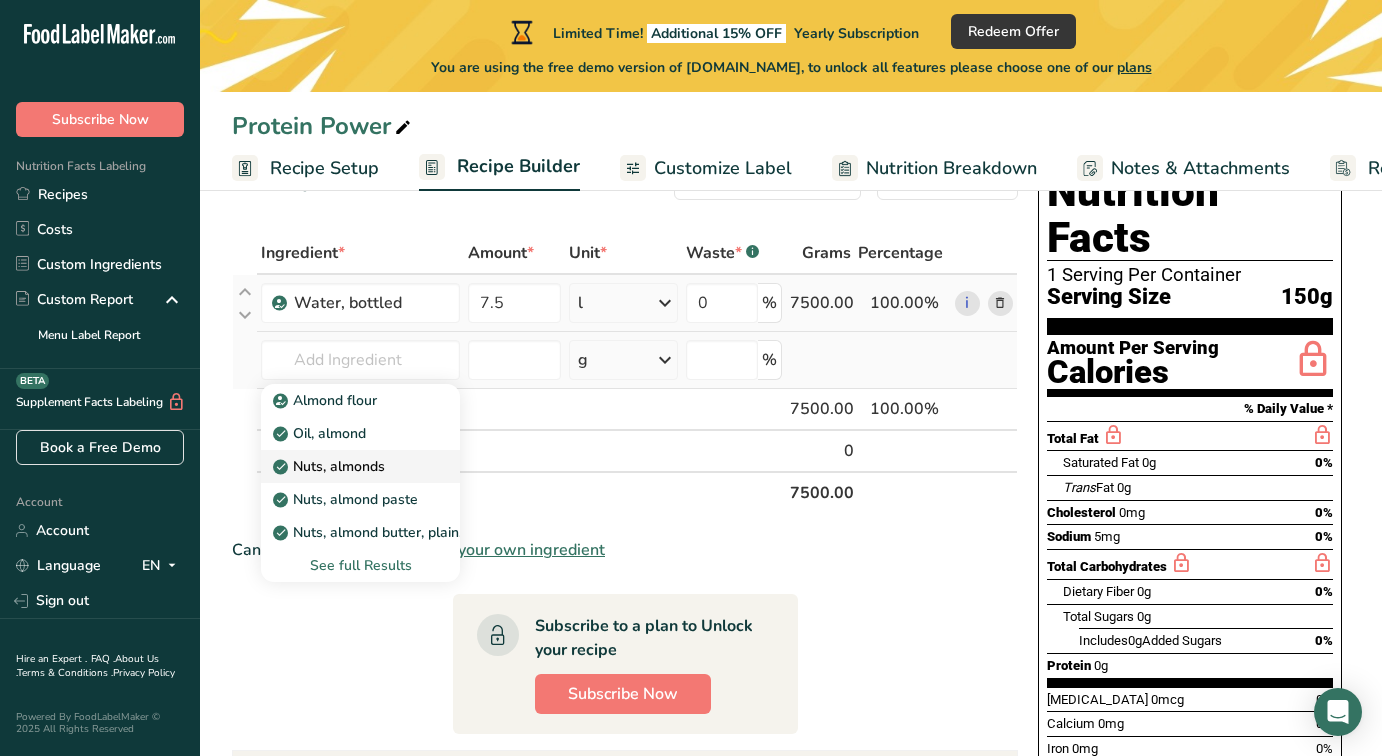 click on "Nuts, almonds" at bounding box center [360, 466] 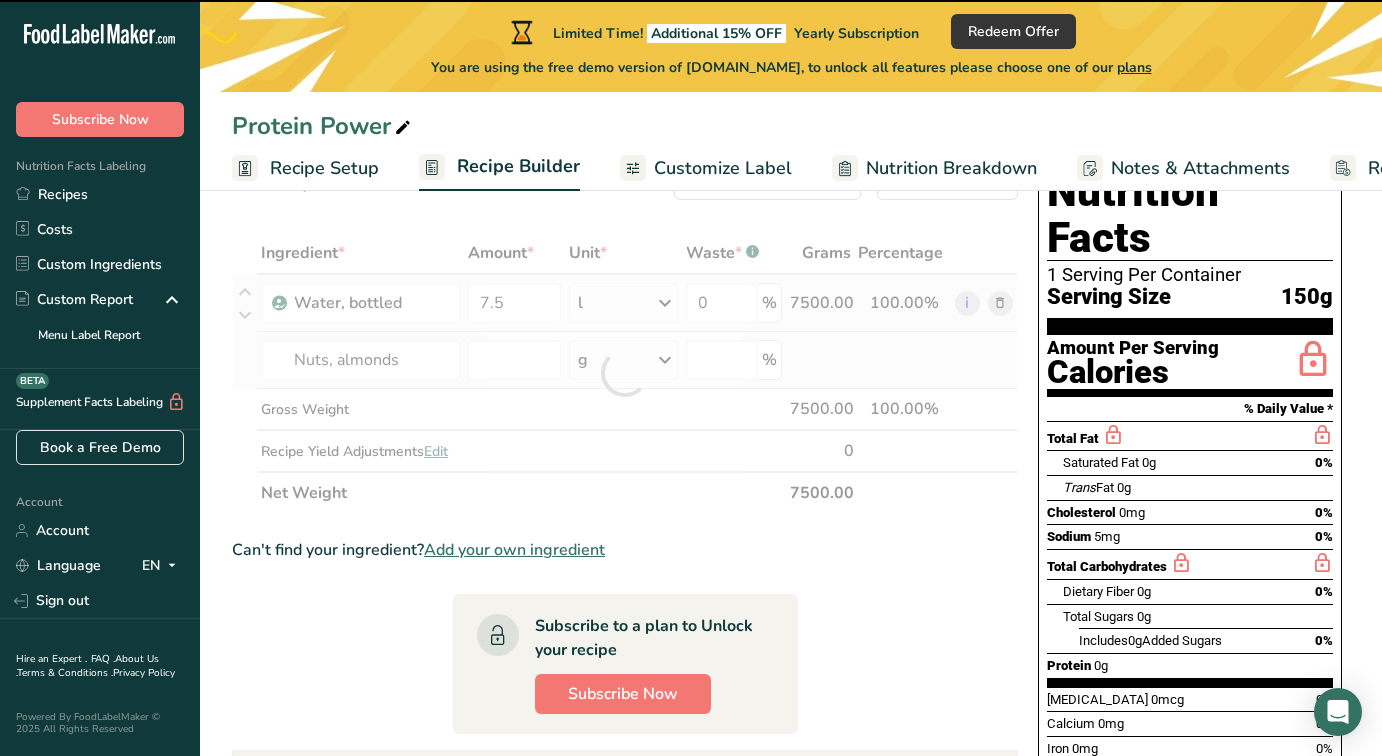 type on "0" 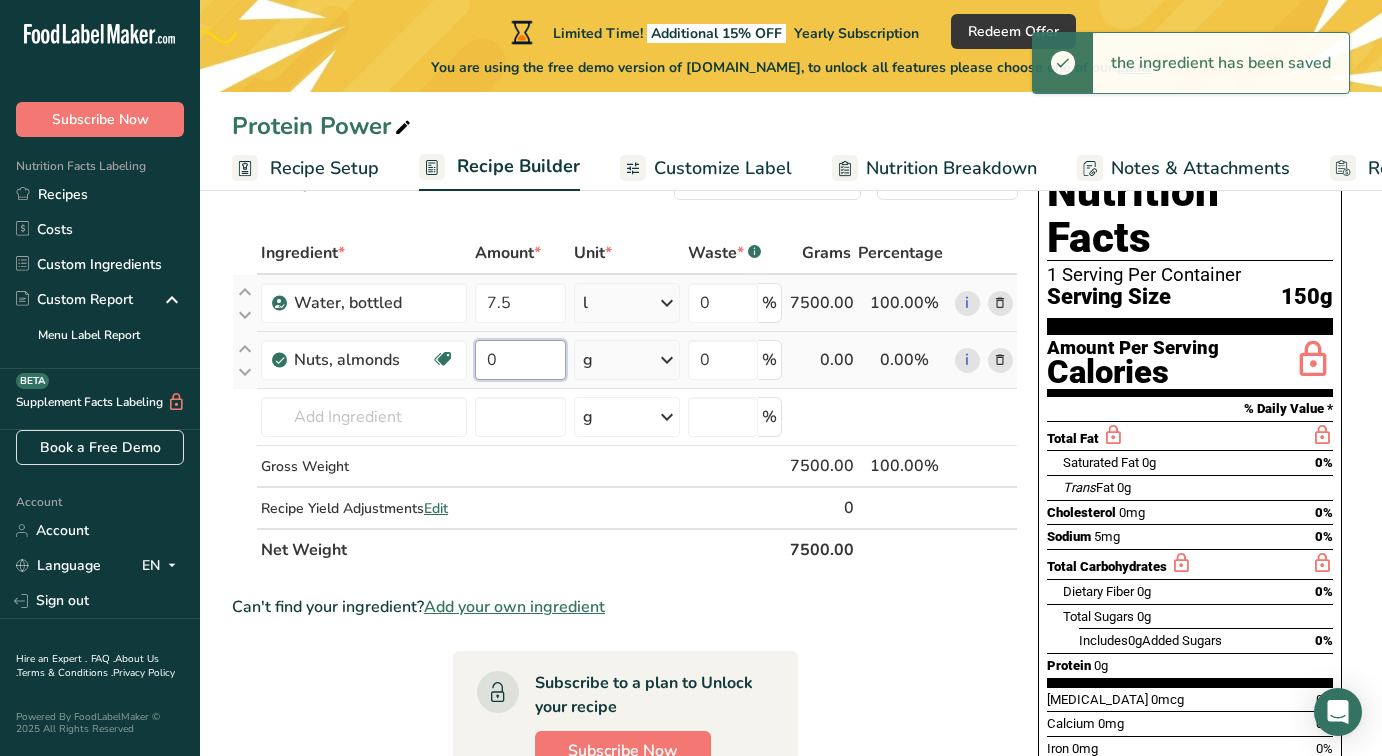 click on "0" at bounding box center (521, 360) 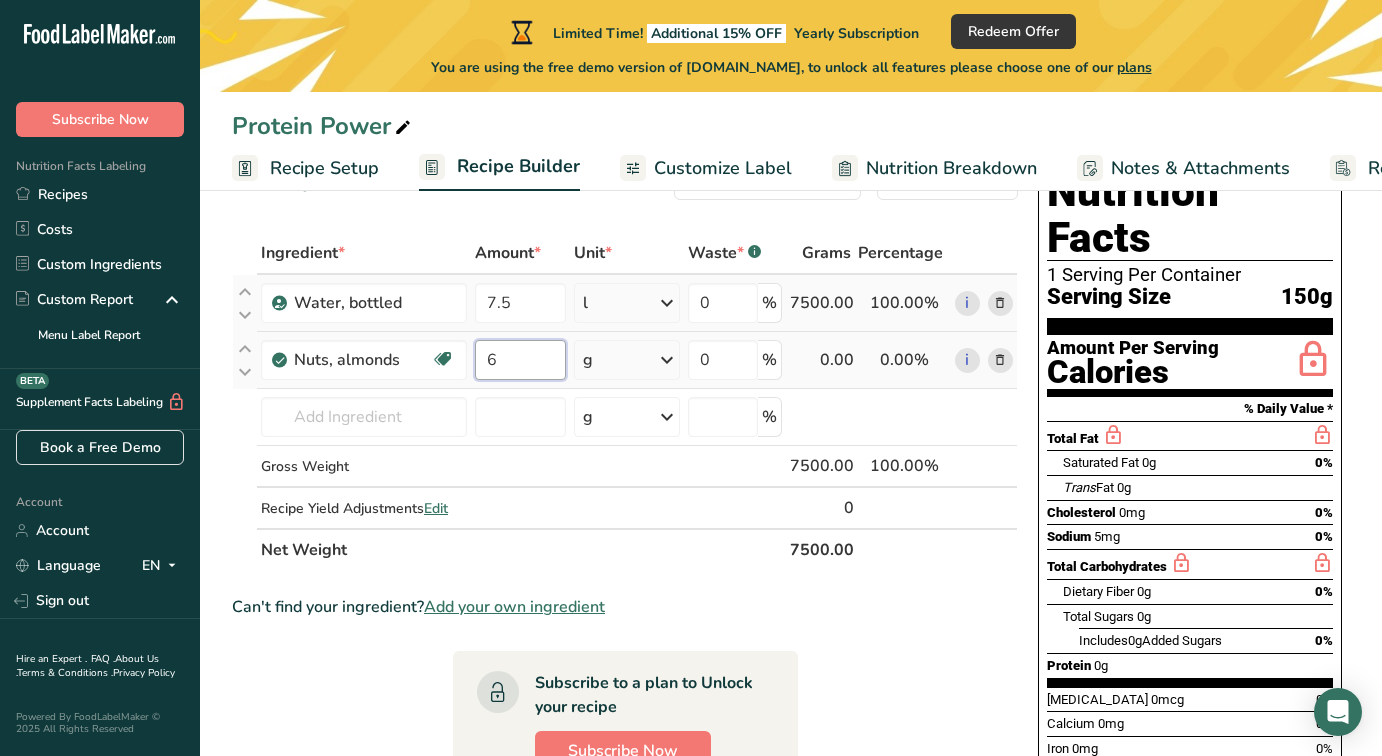 click on "6" at bounding box center (521, 360) 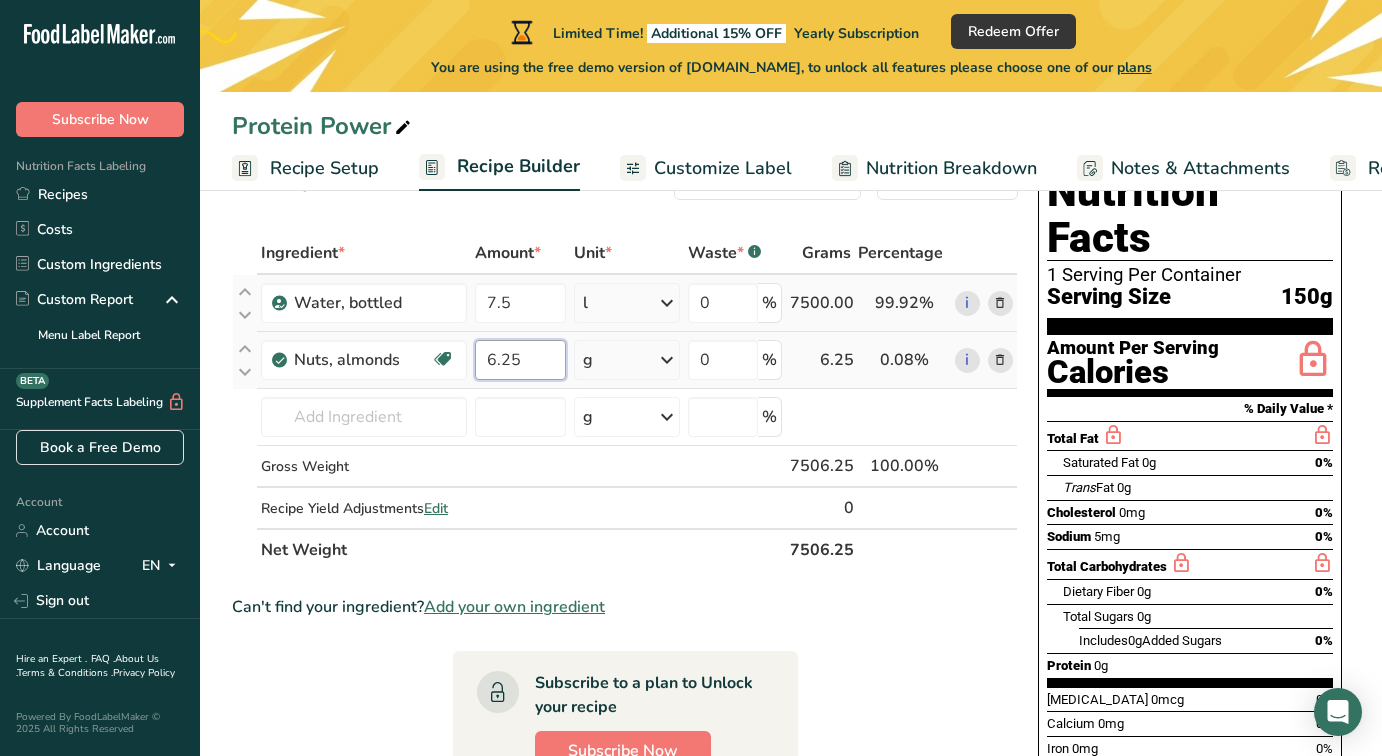 type on "6.25" 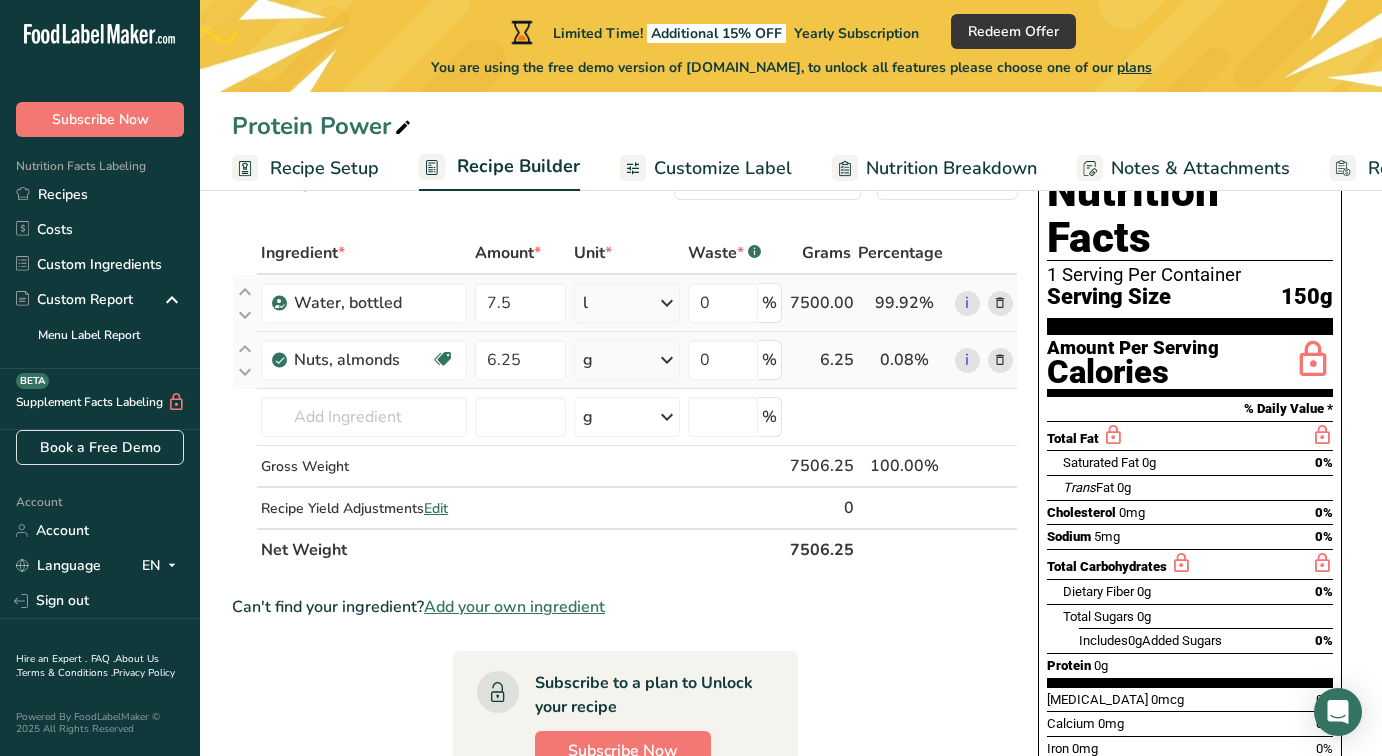 click on "Ingredient *
Amount *
Unit *
Waste *   .a-a{fill:#347362;}.b-a{fill:#fff;}          Grams
Percentage
Water, bottled
7.5
l
Weight Units
g
kg
mg
See more
Volume Units
l
Volume units require a density conversion. If you know your ingredient's density enter it below. Otherwise, click on "RIA" our AI Regulatory bot - she will be able to help you
1
lb/ft3
g/cm3
Confirm
mL
Volume units require a density conversion. If you know your ingredient's density enter it below. Otherwise, click on "RIA" our AI Regulatory bot - she will be able to help you
1
lb/ft3" at bounding box center (625, 401) 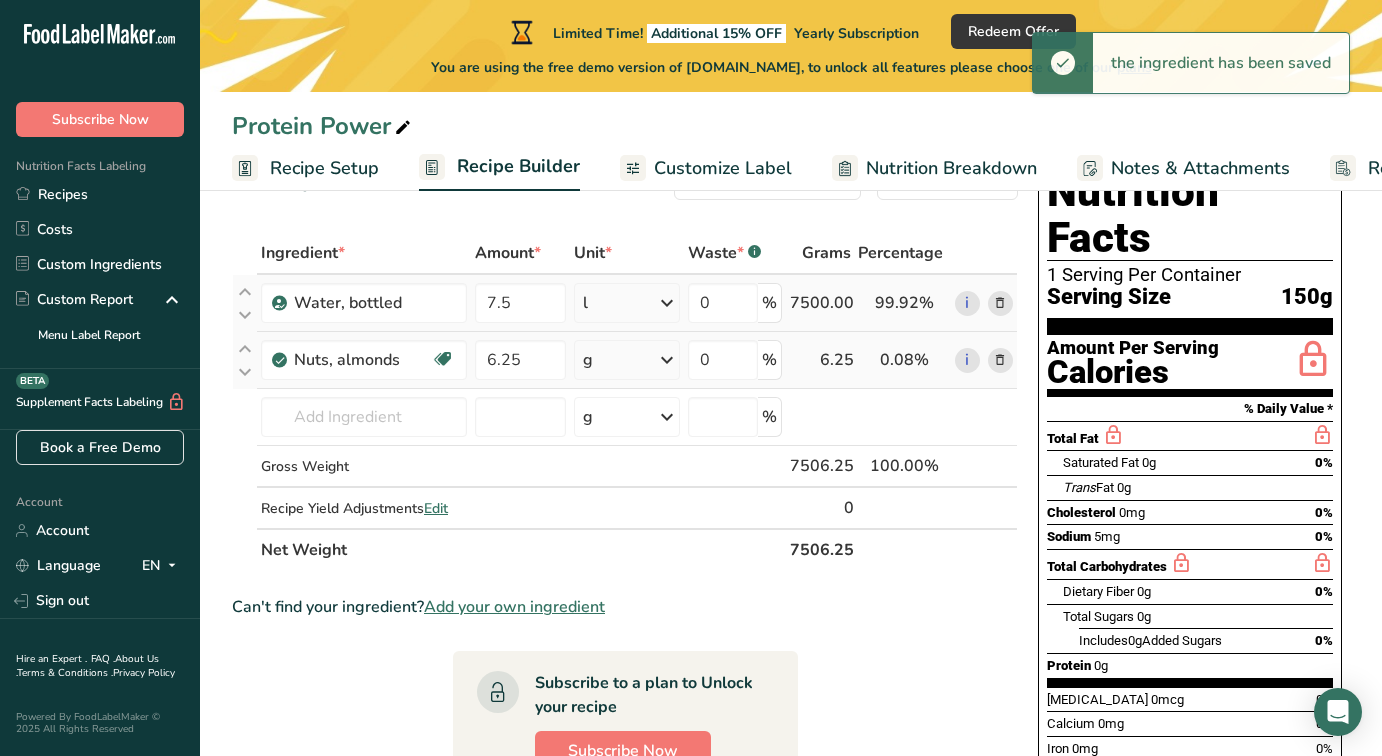click on "g" at bounding box center [626, 360] 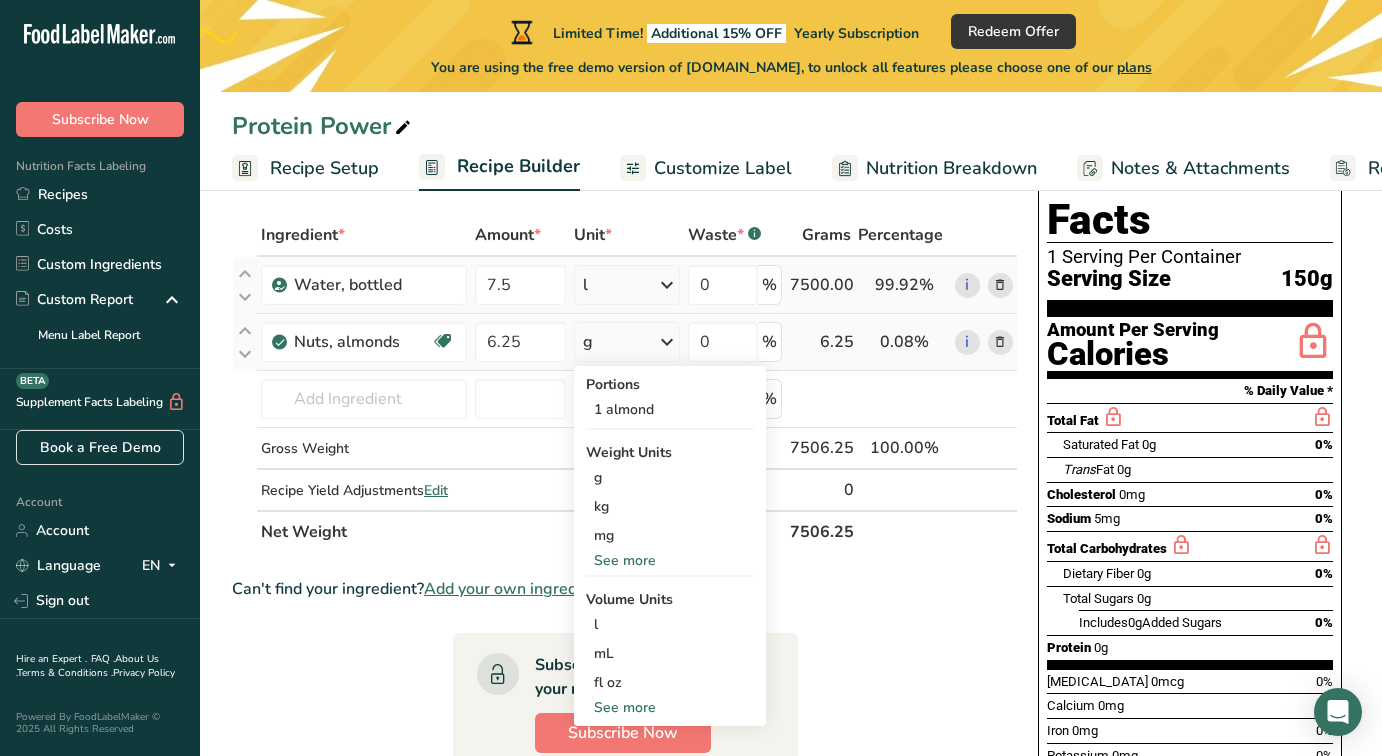 scroll, scrollTop: 96, scrollLeft: 0, axis: vertical 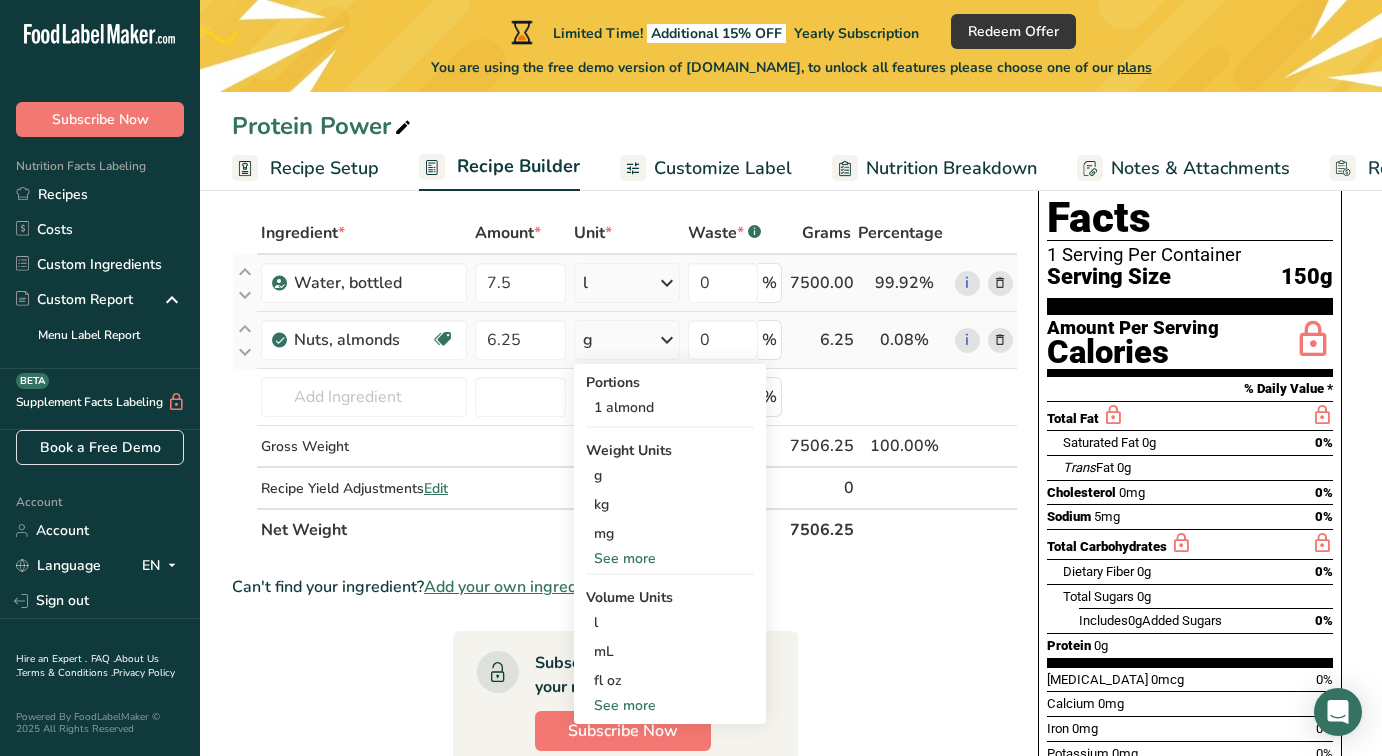 click on "See more" at bounding box center [670, 705] 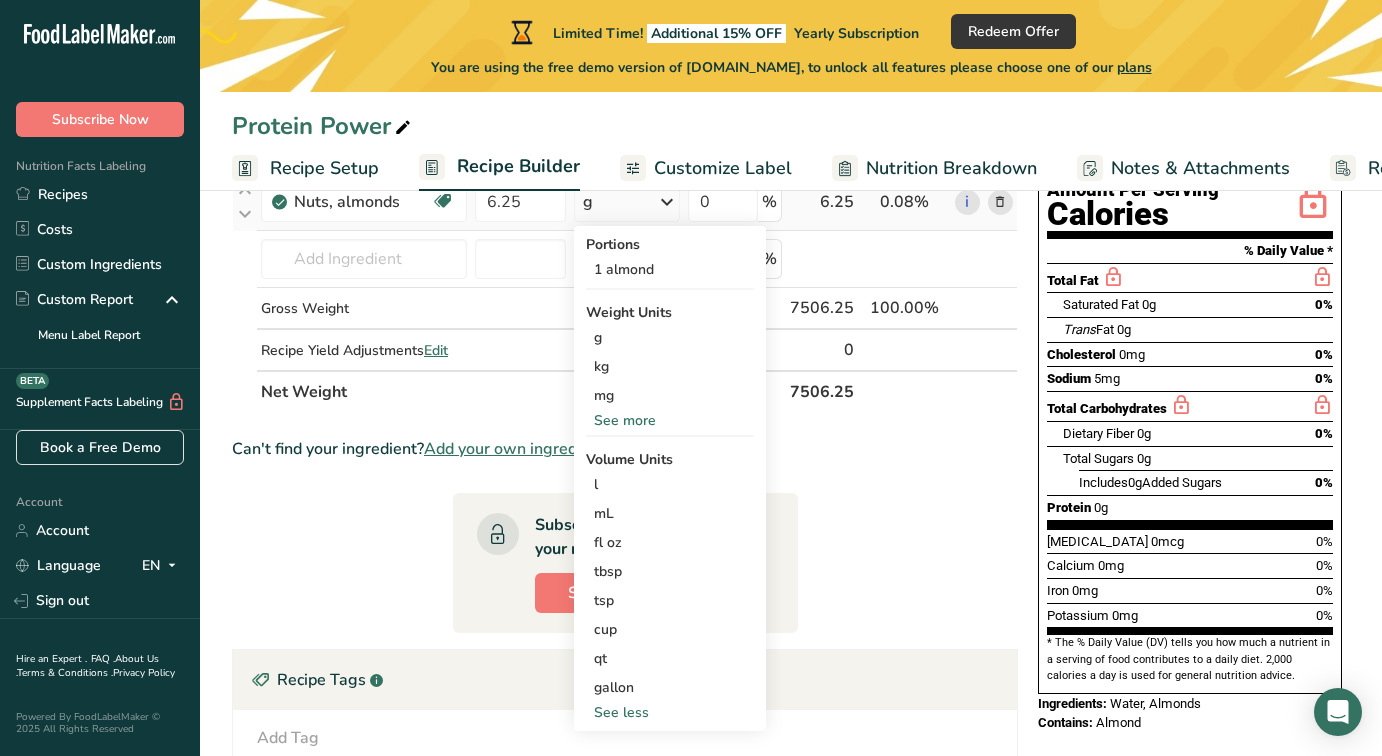 scroll, scrollTop: 235, scrollLeft: 0, axis: vertical 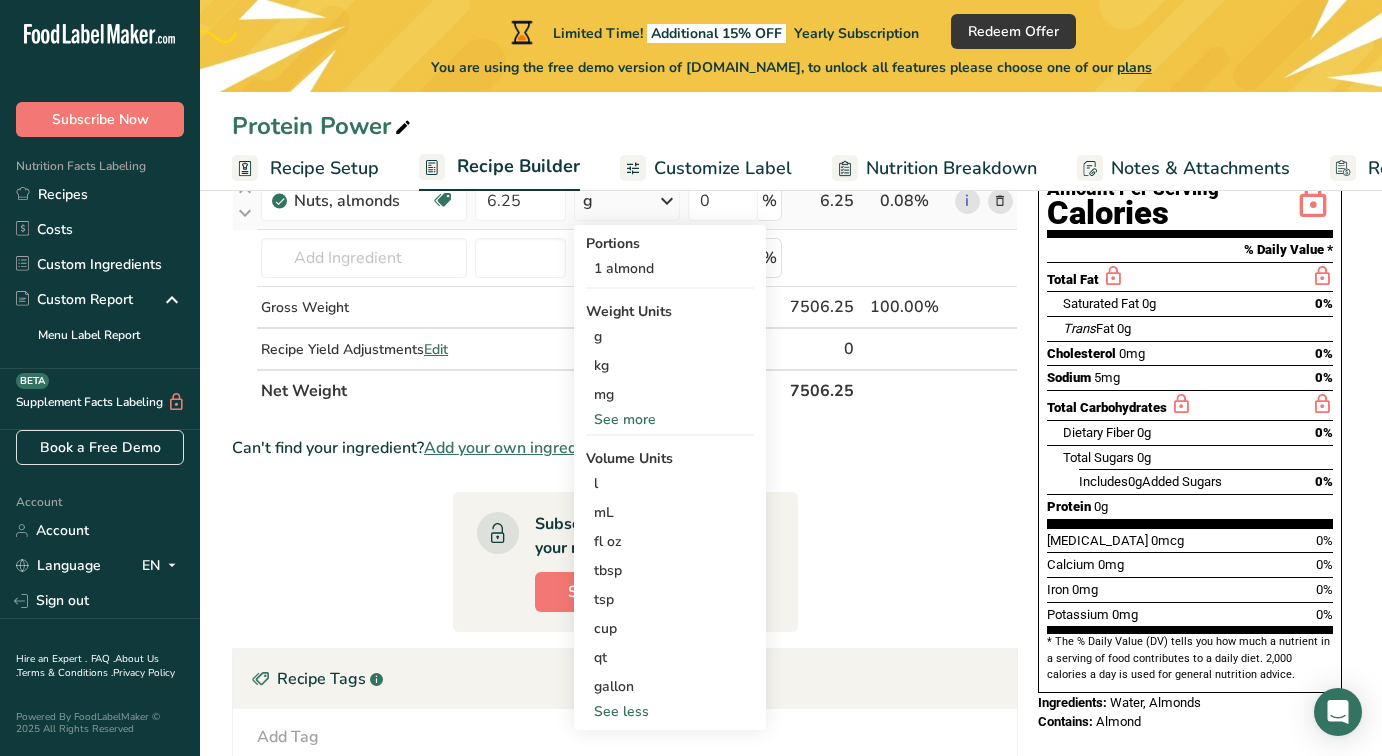 click on "See more" at bounding box center [670, 419] 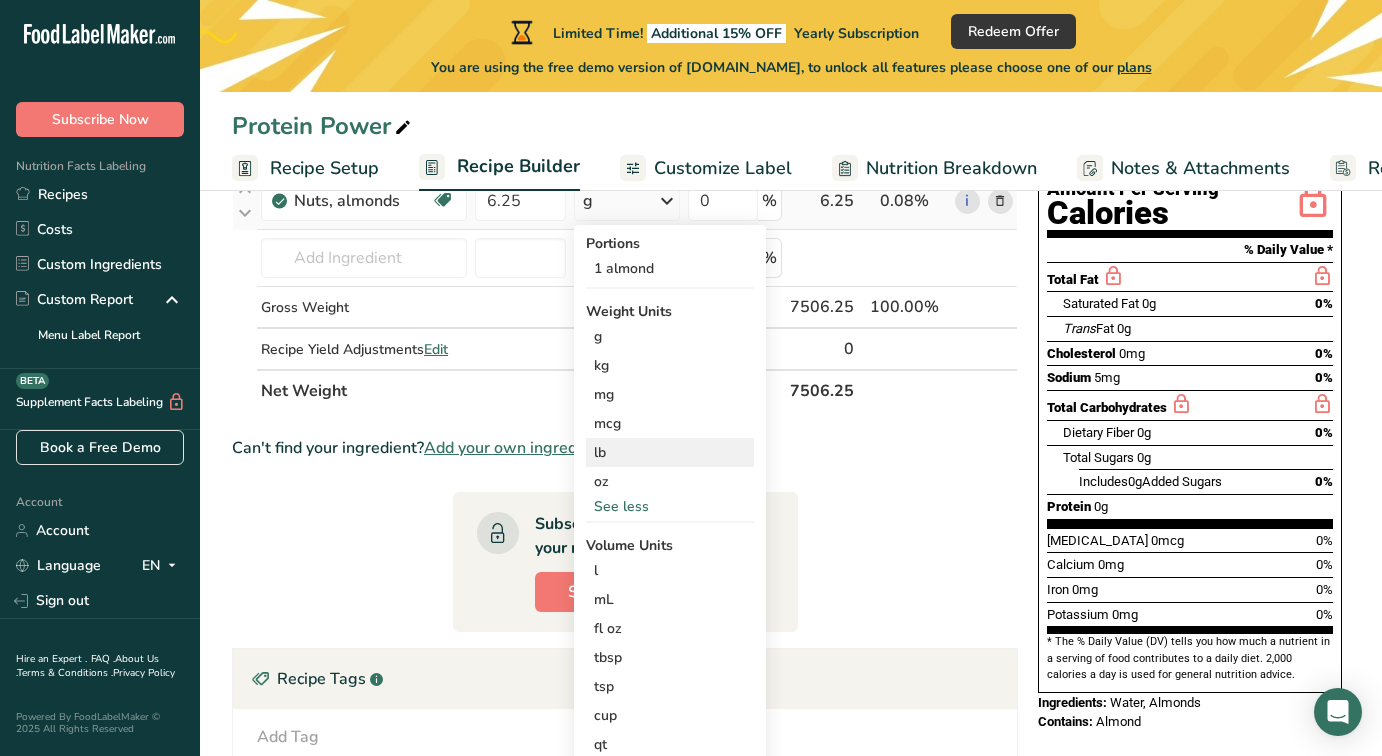click on "lb" at bounding box center [670, 452] 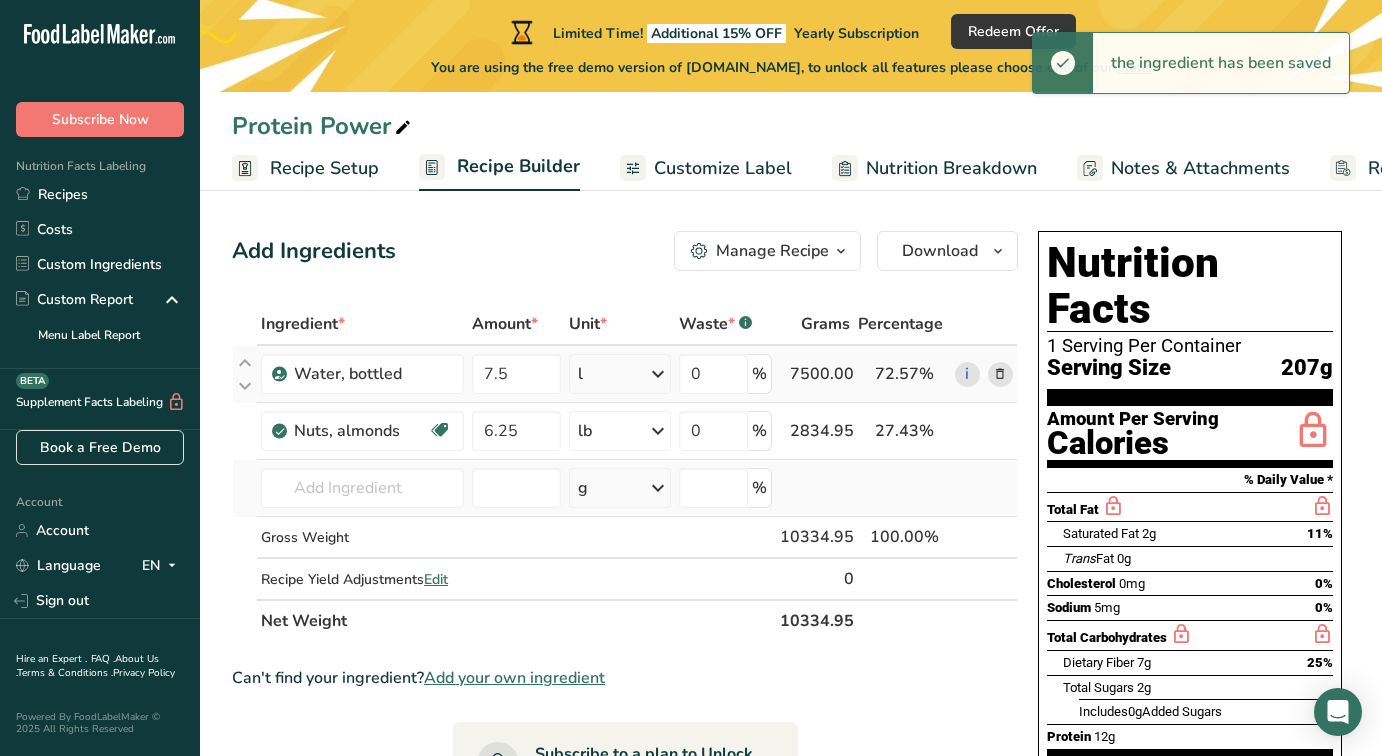 scroll, scrollTop: 0, scrollLeft: 0, axis: both 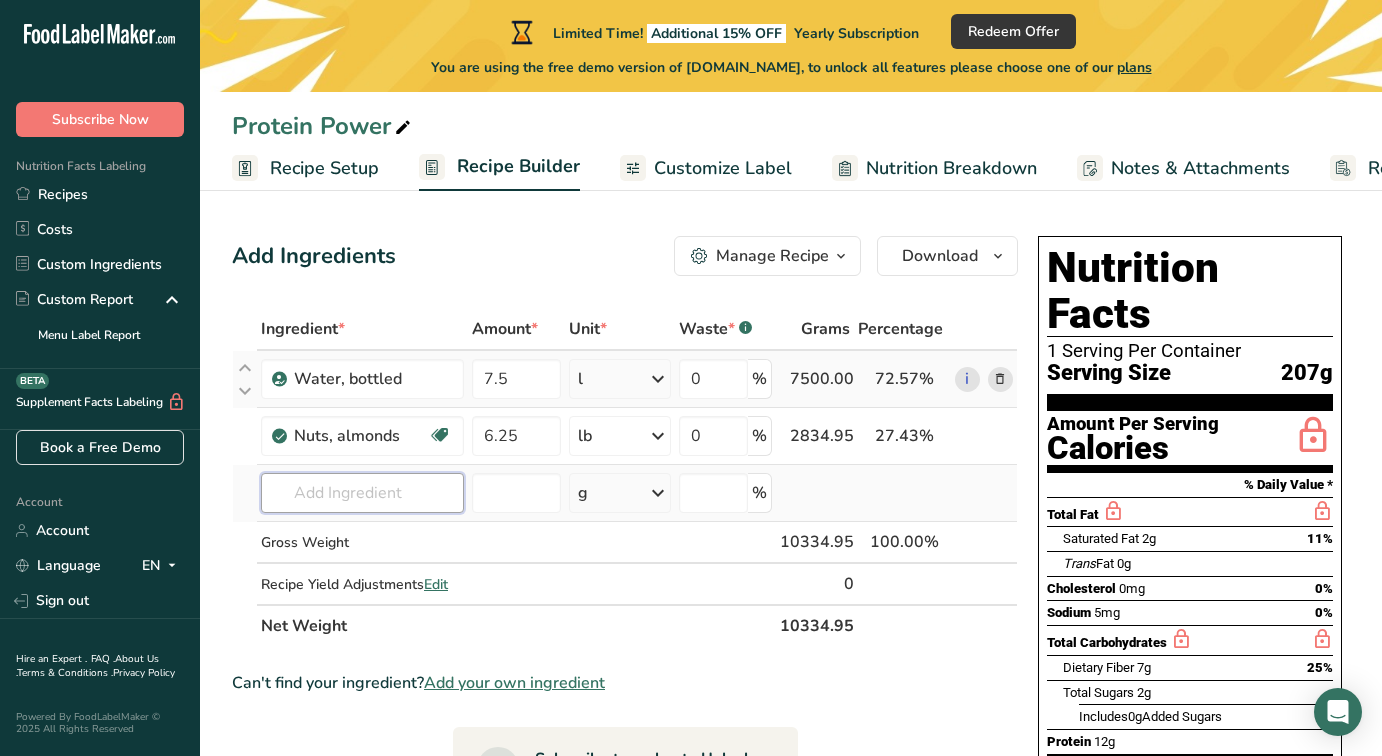 click at bounding box center (362, 493) 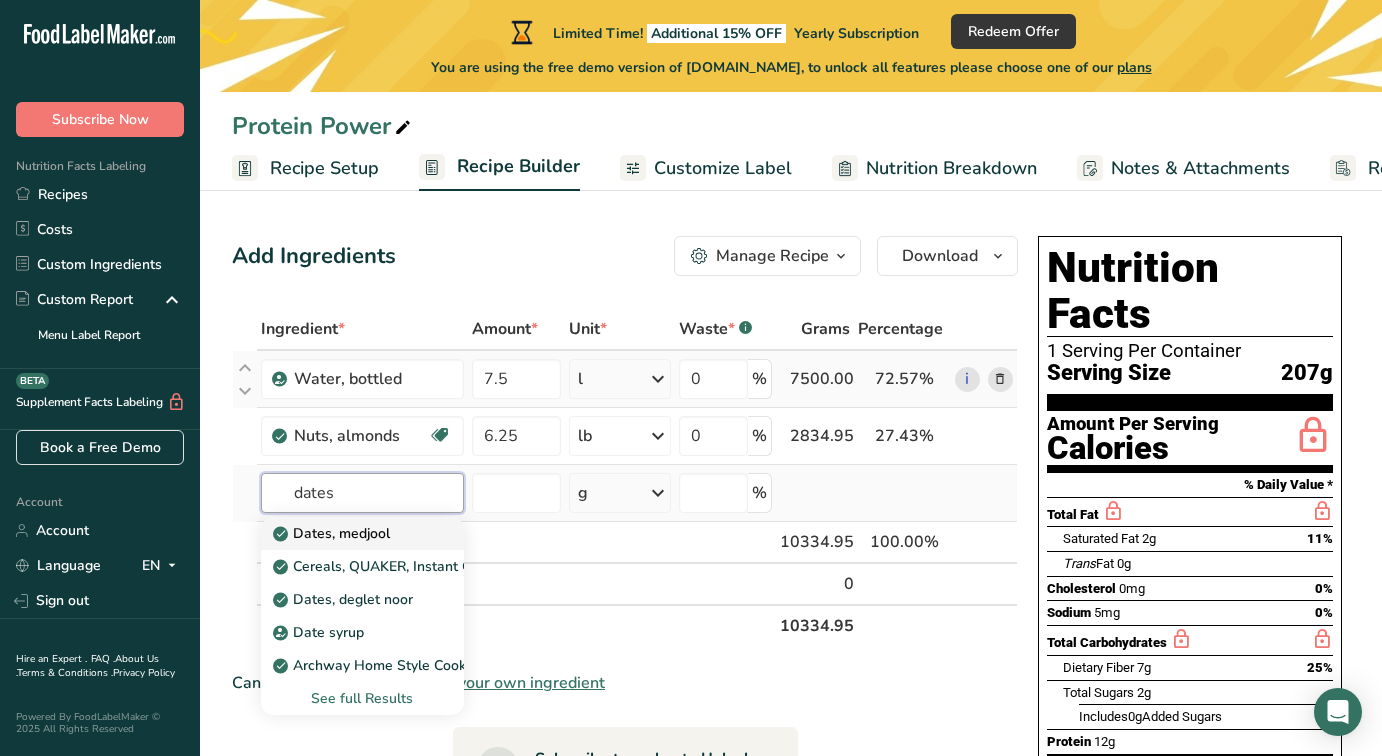 type on "dates" 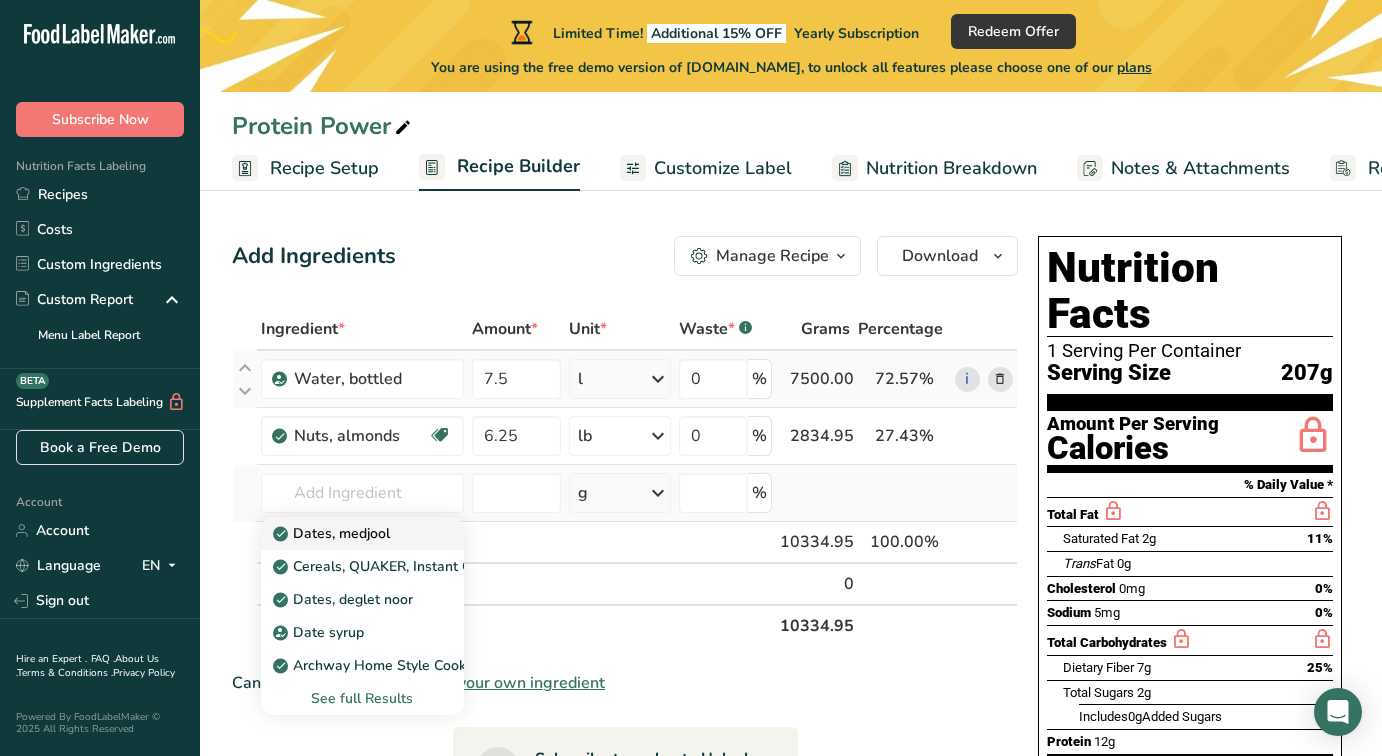 click on "Dates, medjool" at bounding box center [346, 533] 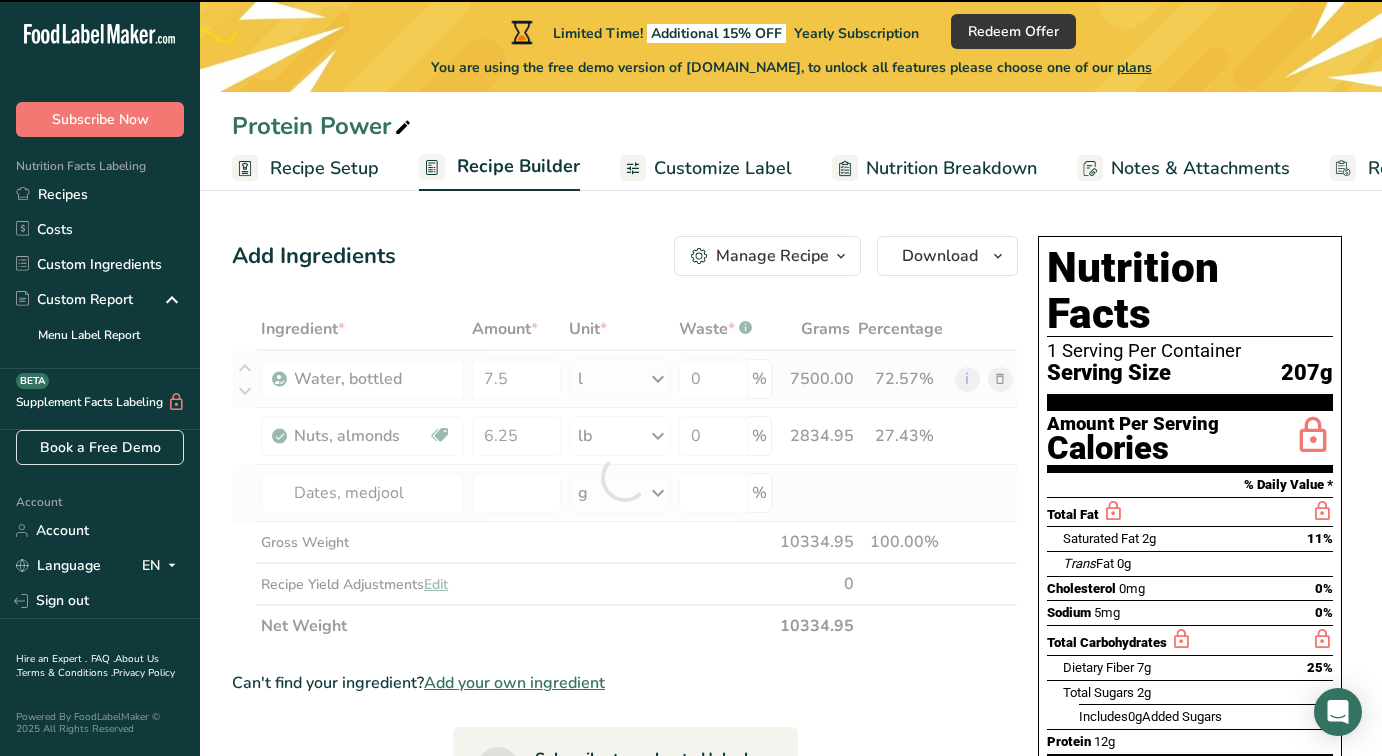 type on "0" 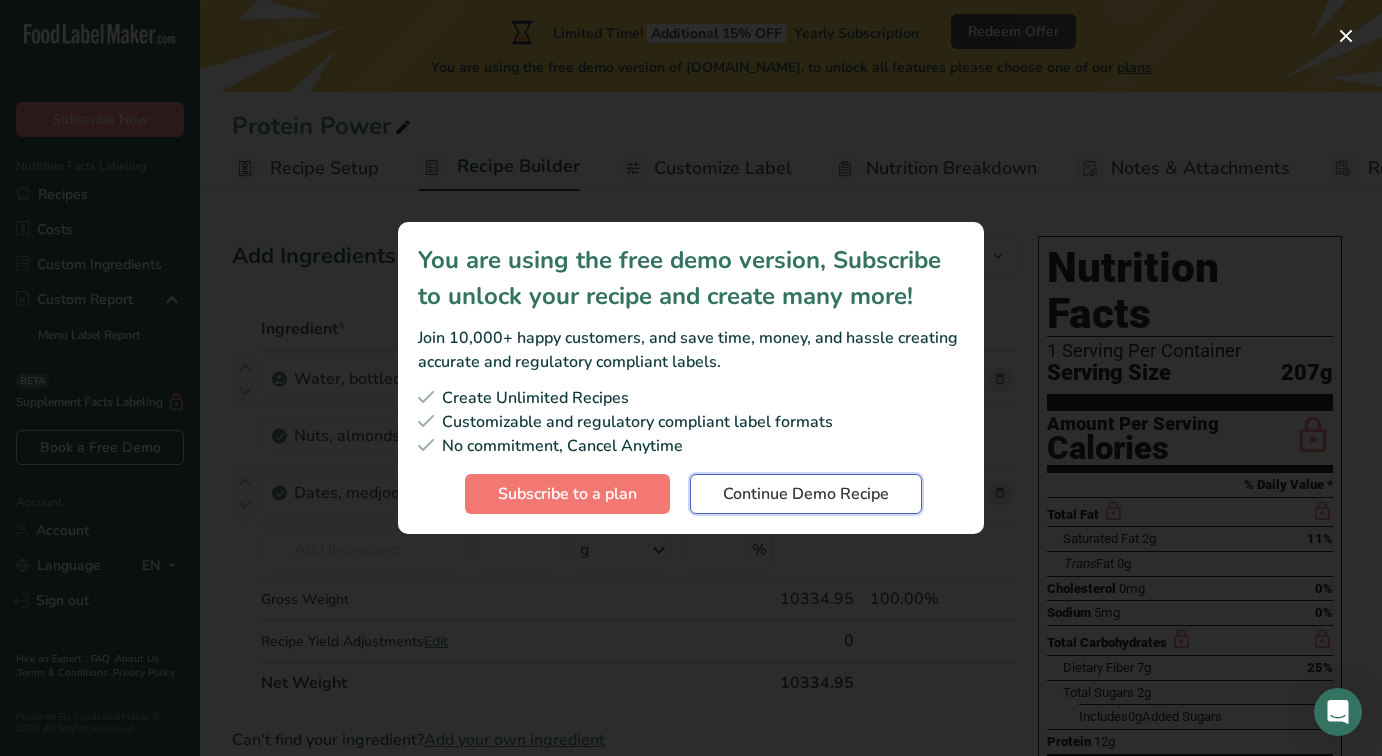 click on "Continue Demo Recipe" at bounding box center [806, 494] 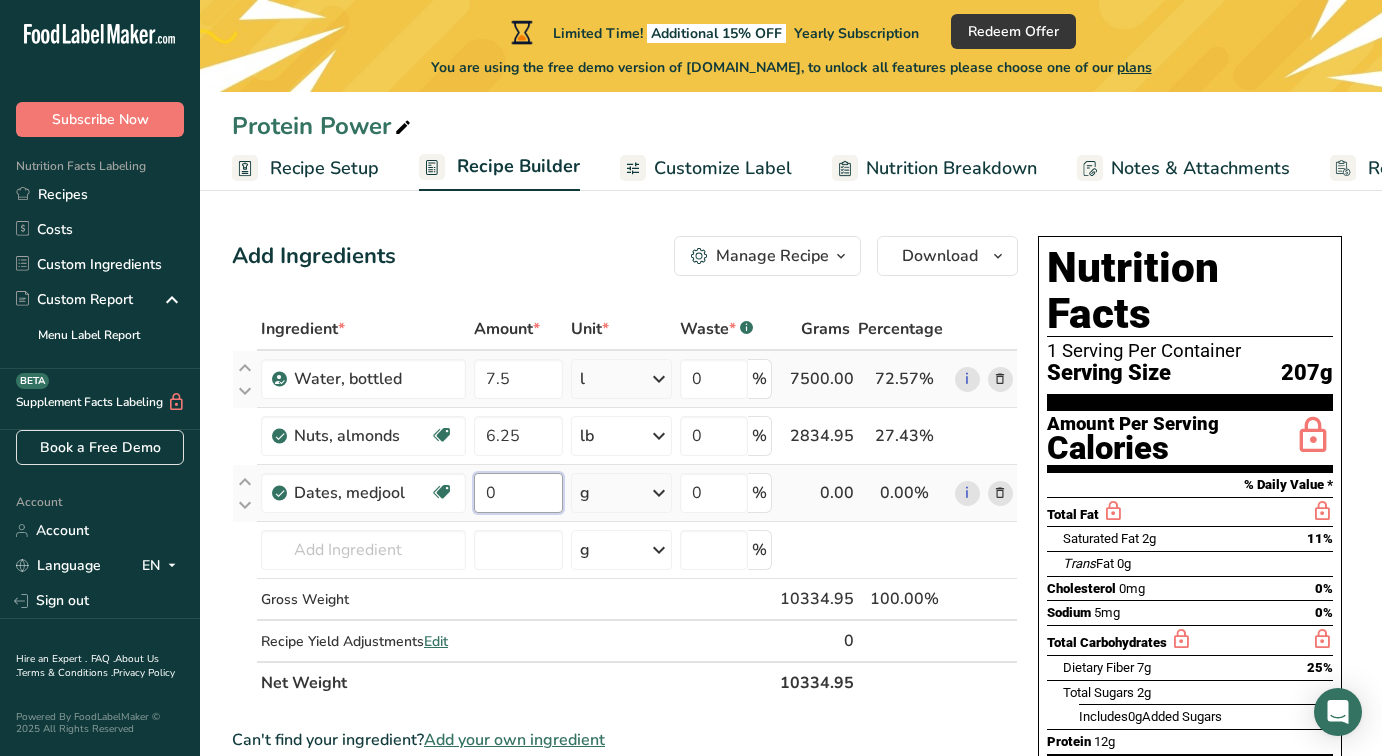 click on "0" at bounding box center [518, 493] 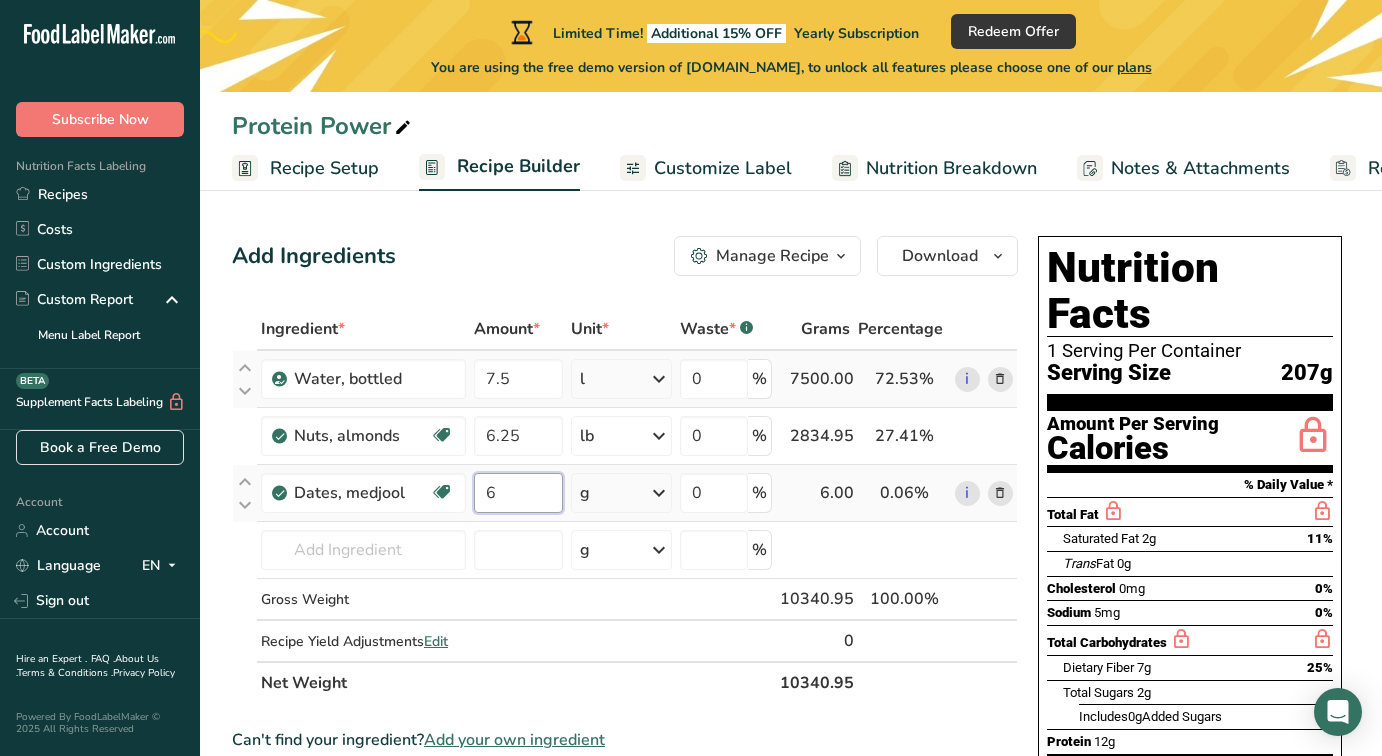 type on "6" 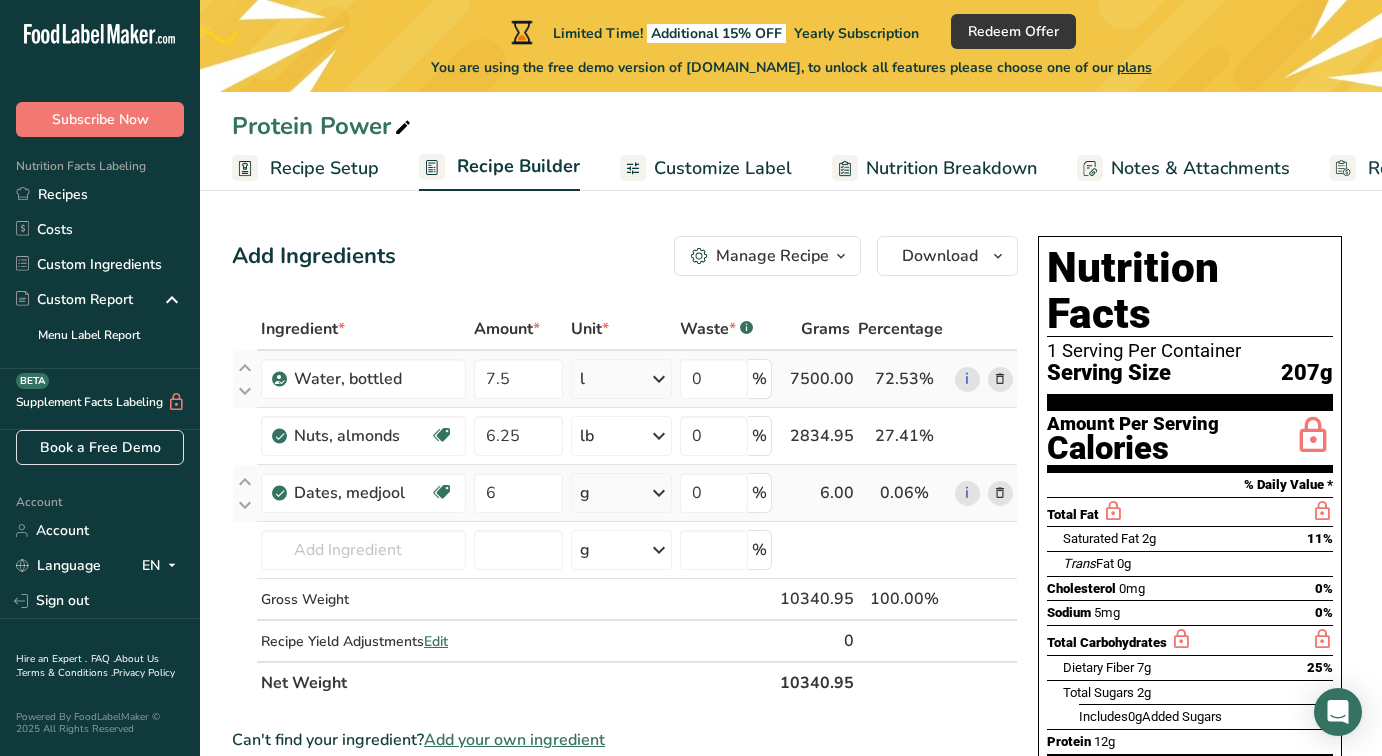 click on "Ingredient *
Amount *
Unit *
Waste *   .a-a{fill:#347362;}.b-a{fill:#fff;}          Grams
Percentage
Water, bottled
7.5
l
Weight Units
g
kg
mg
See more
Volume Units
l
Volume units require a density conversion. If you know your ingredient's density enter it below. Otherwise, click on "RIA" our AI Regulatory bot - she will be able to help you
1
lb/ft3
g/cm3
Confirm
mL
Volume units require a density conversion. If you know your ingredient's density enter it below. Otherwise, click on "RIA" our AI Regulatory bot - she will be able to help you
1
lb/ft3" at bounding box center [625, 506] 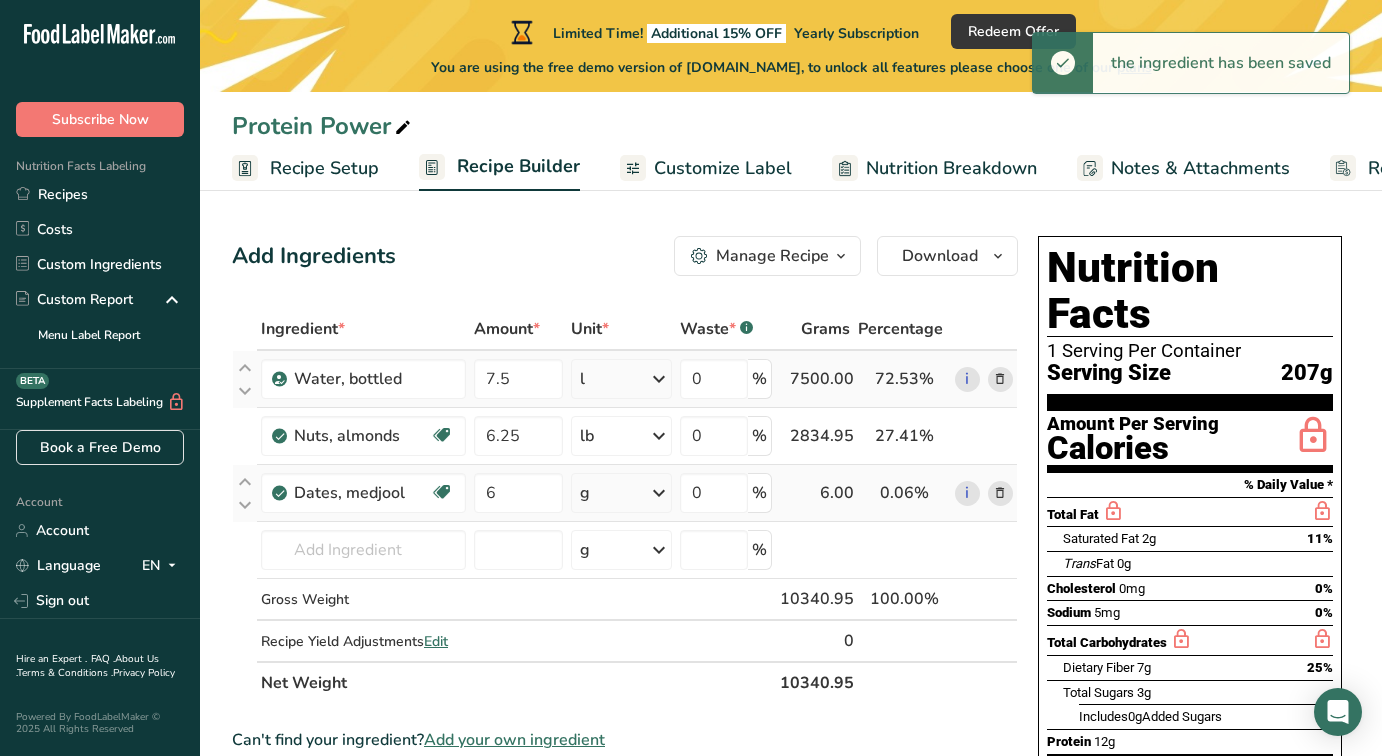 click on "g" at bounding box center (621, 493) 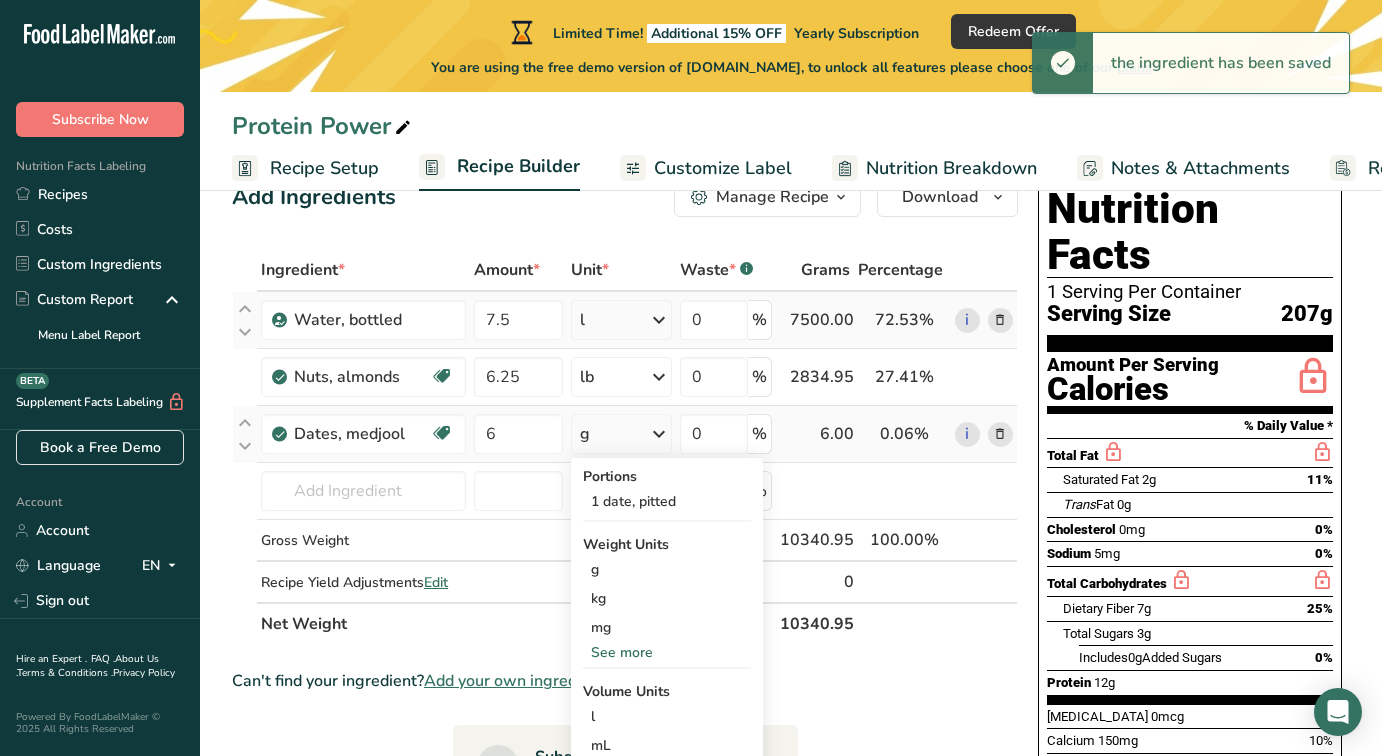 scroll, scrollTop: 63, scrollLeft: 0, axis: vertical 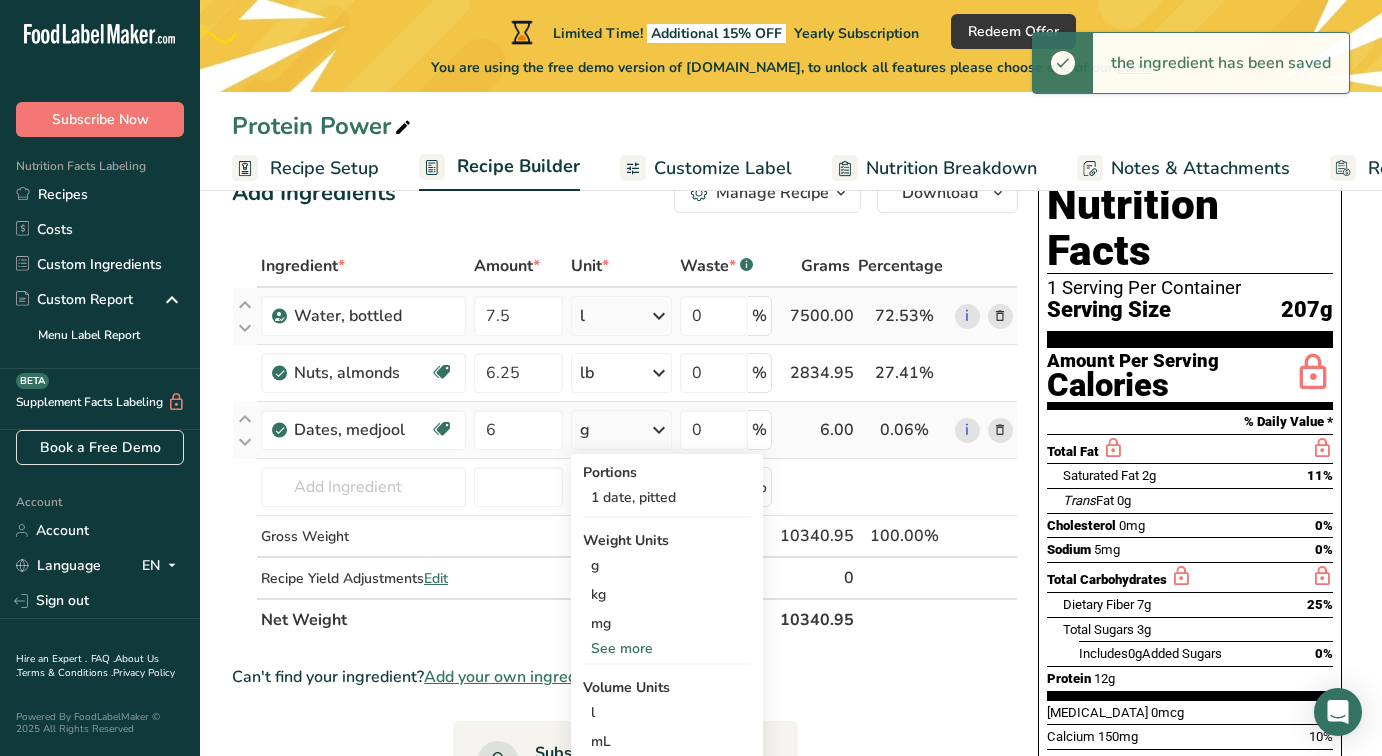 click on "See more" at bounding box center [667, 648] 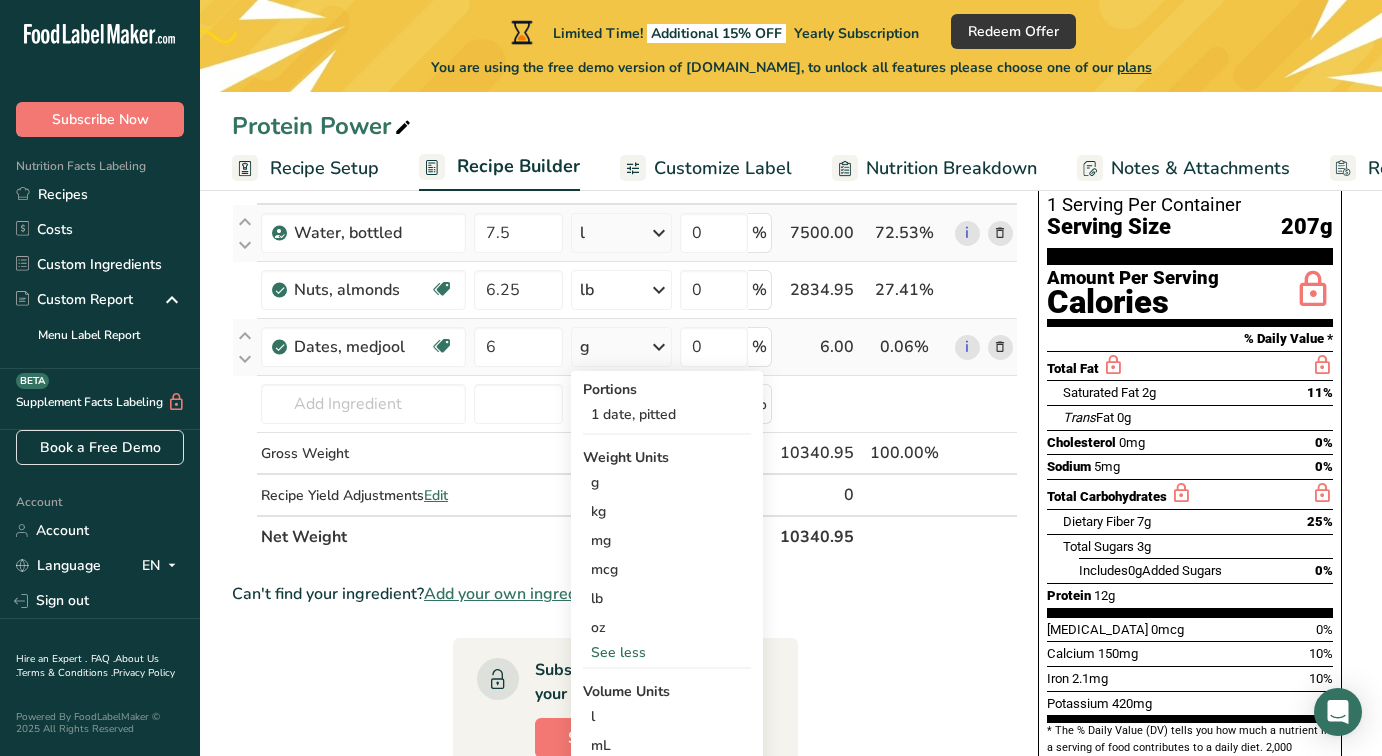 scroll, scrollTop: 149, scrollLeft: 0, axis: vertical 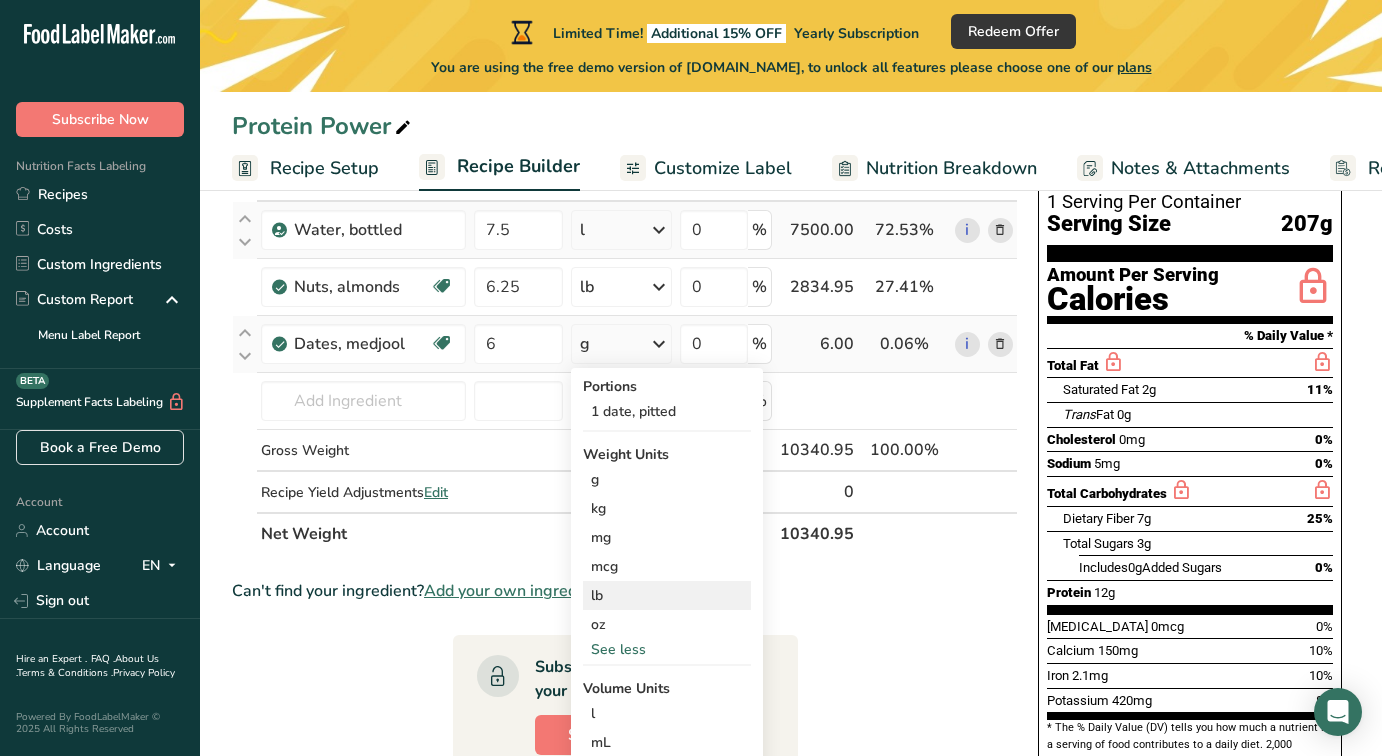 click on "lb" at bounding box center [667, 595] 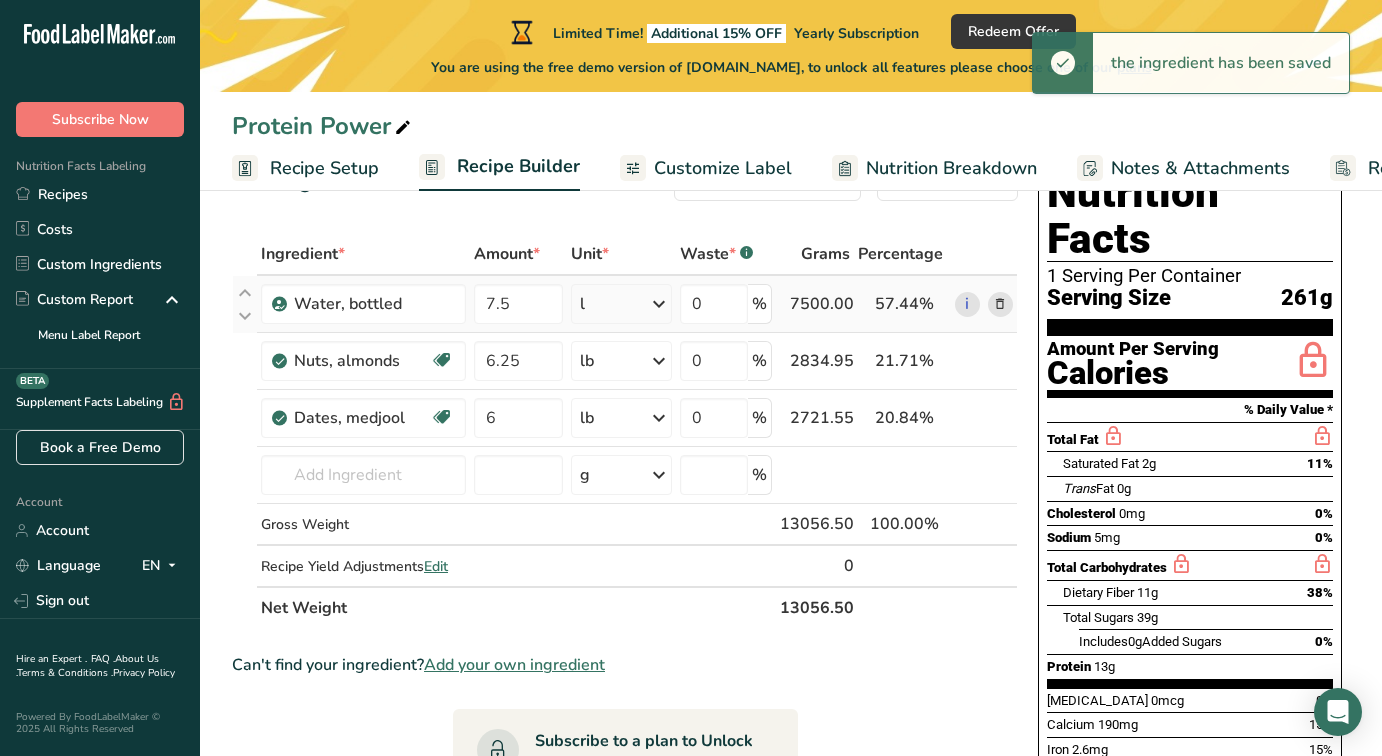 scroll, scrollTop: 72, scrollLeft: 0, axis: vertical 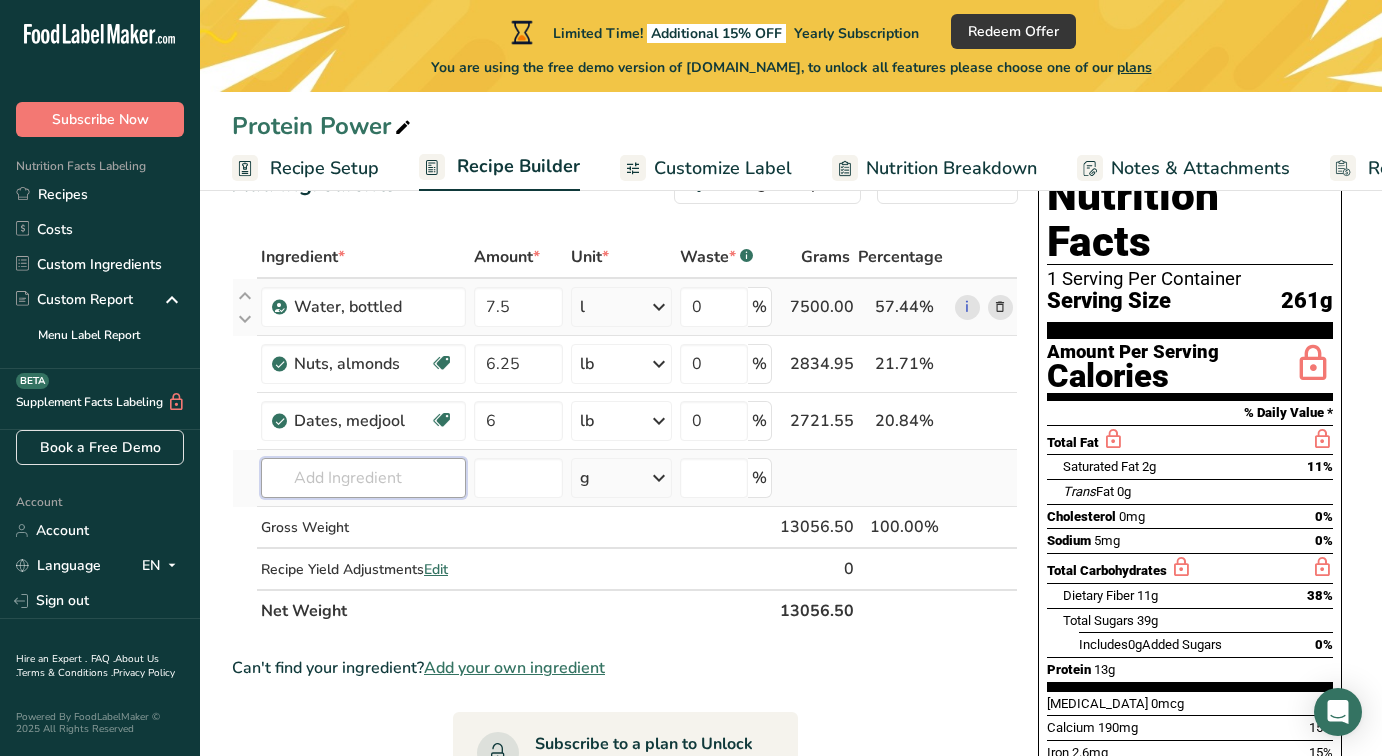 click at bounding box center [363, 478] 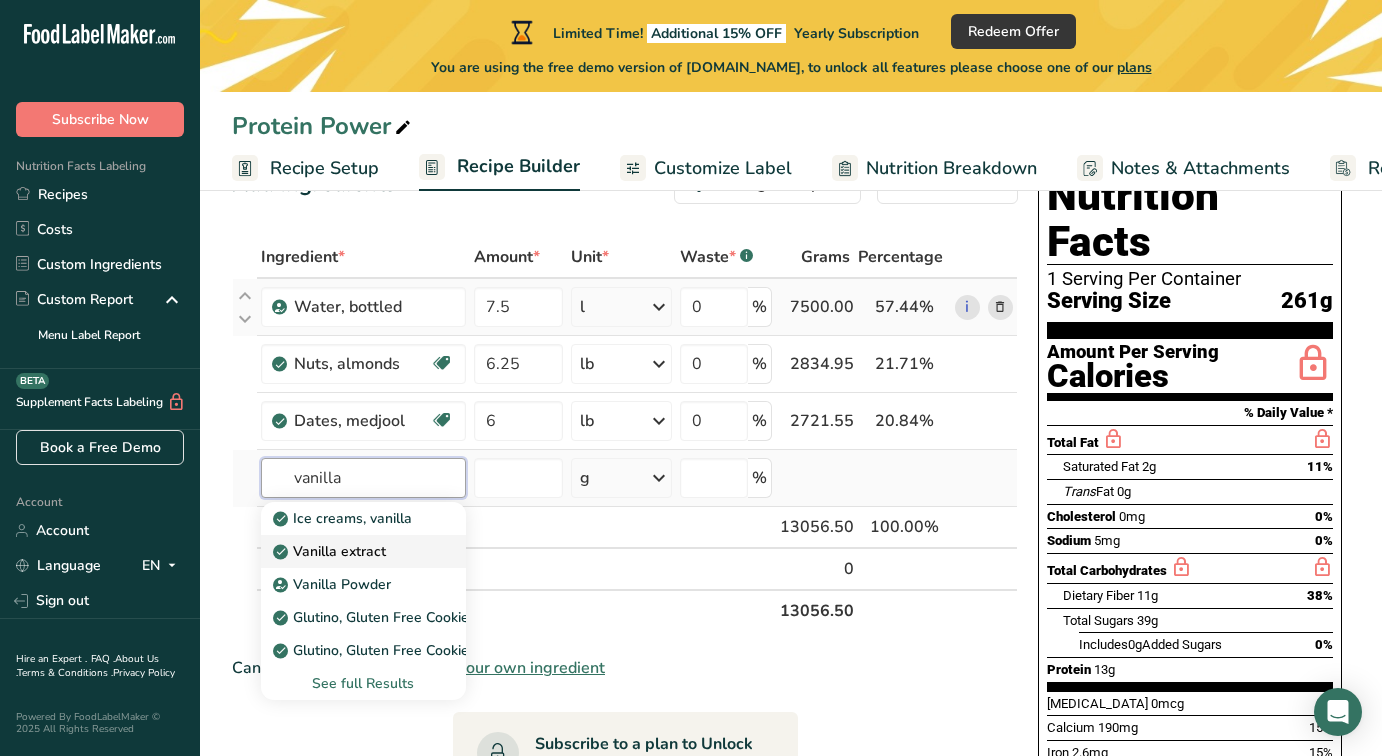 type on "vanilla" 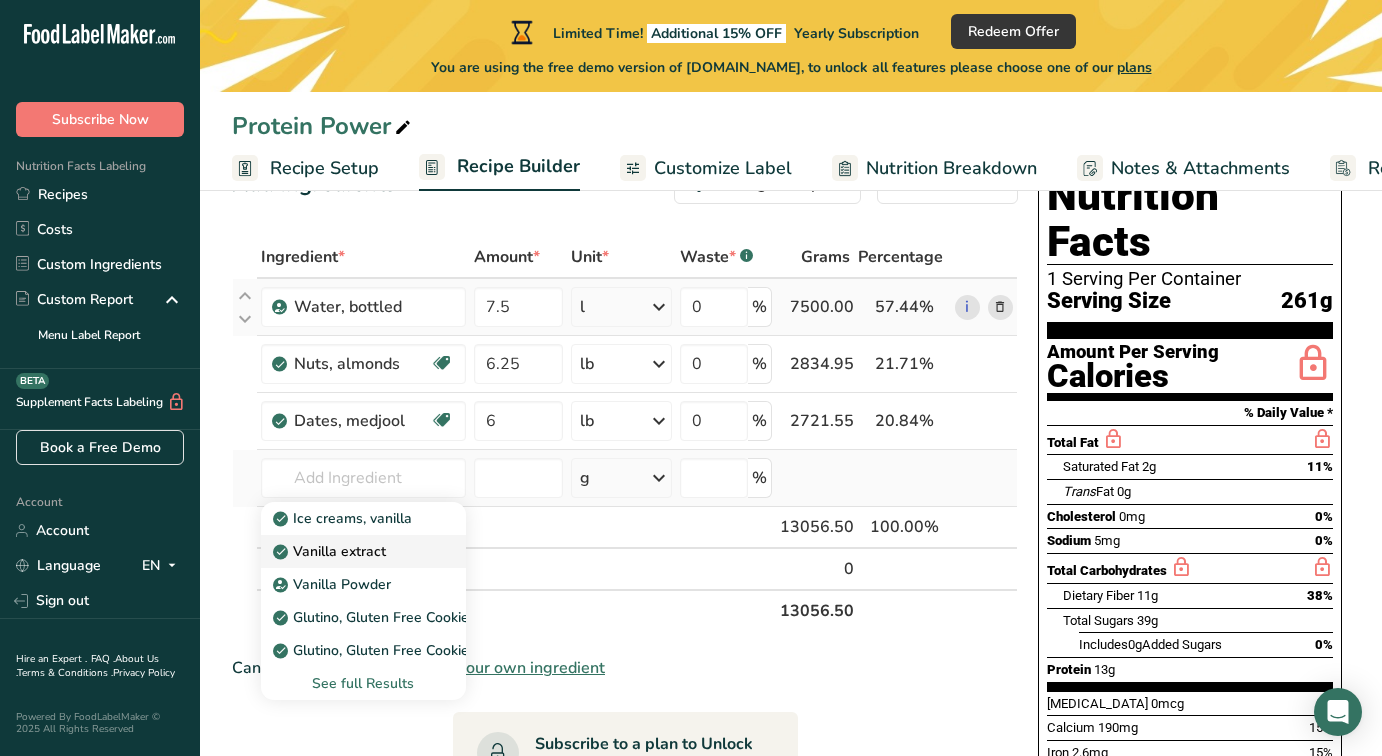 click on "Vanilla extract" at bounding box center [347, 551] 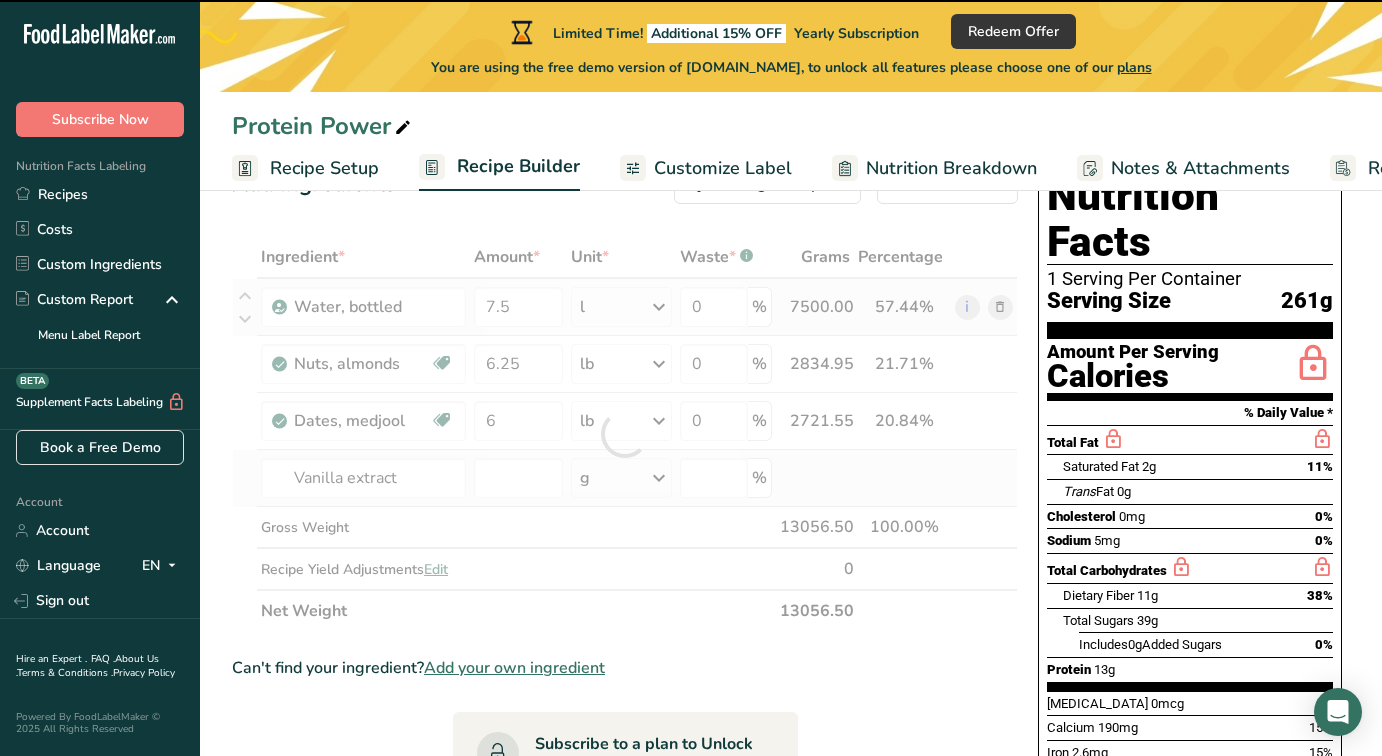 type on "0" 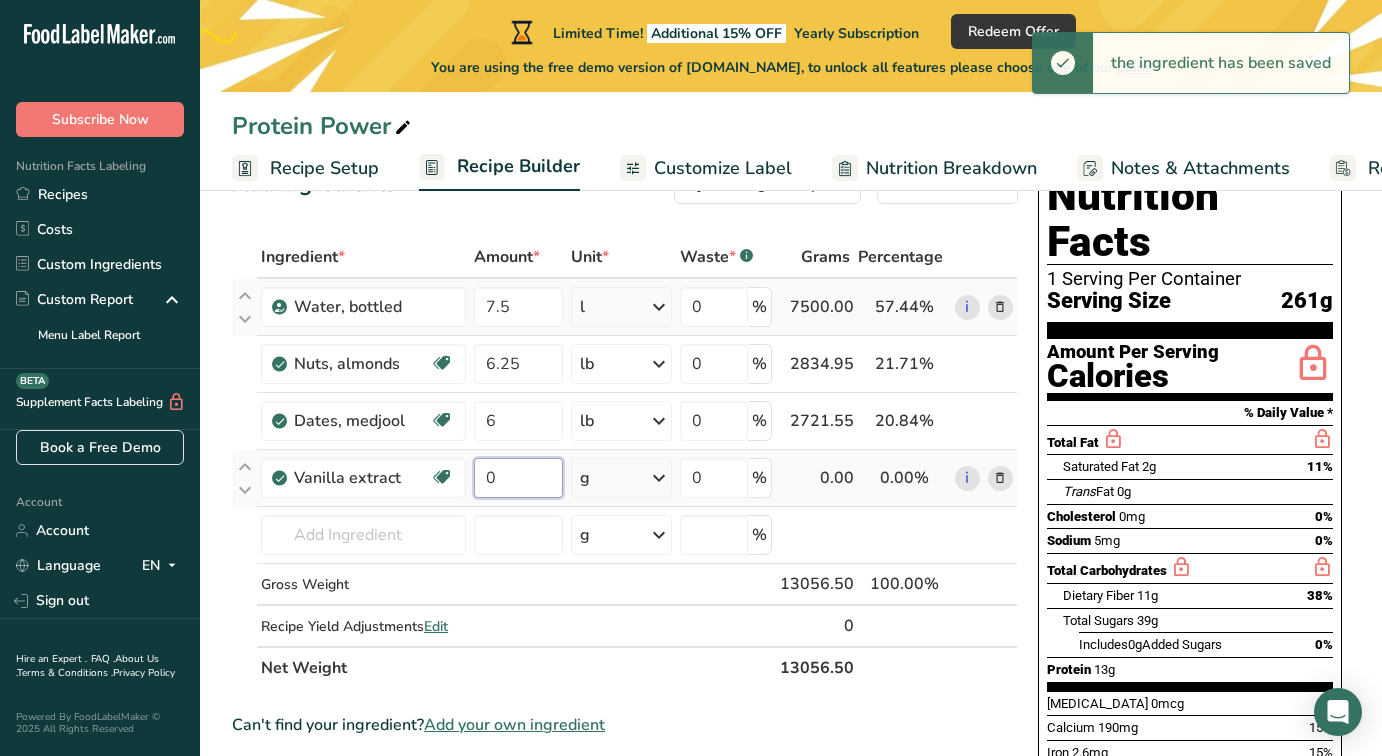 click on "0" at bounding box center (518, 478) 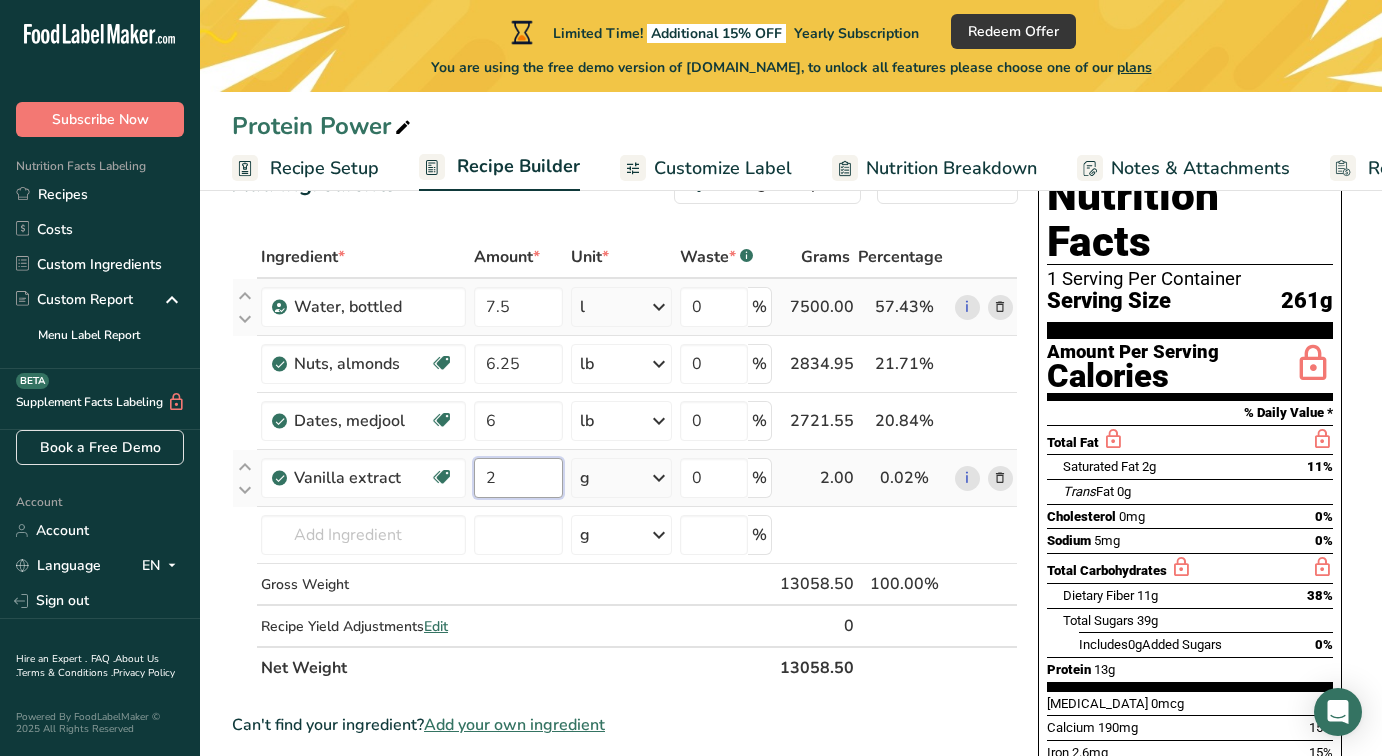 type on "2" 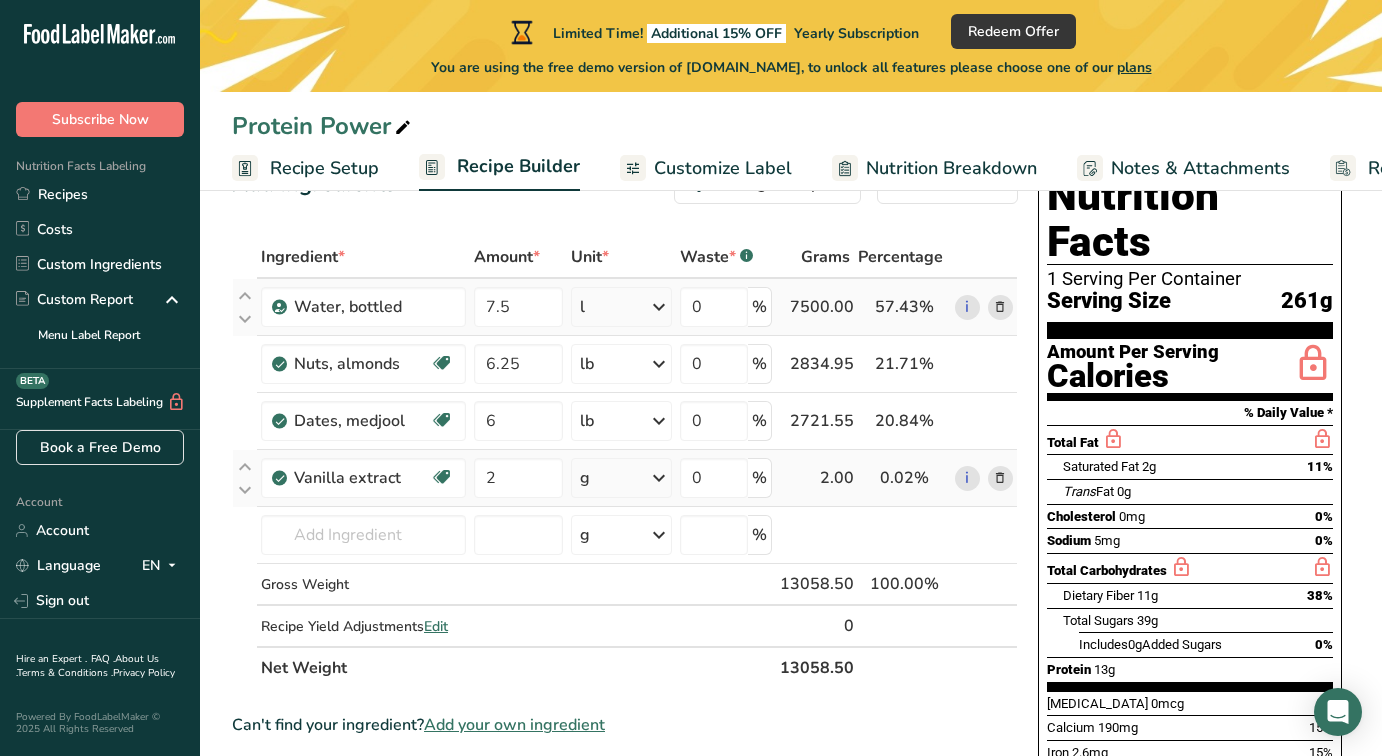 click on "Ingredient *
Amount *
Unit *
Waste *   .a-a{fill:#347362;}.b-a{fill:#fff;}          Grams
Percentage
Water, bottled
7.5
l
Weight Units
g
kg
mg
See more
Volume Units
l
Volume units require a density conversion. If you know your ingredient's density enter it below. Otherwise, click on "RIA" our AI Regulatory bot - she will be able to help you
1
lb/ft3
g/cm3
Confirm
mL
Volume units require a density conversion. If you know your ingredient's density enter it below. Otherwise, click on "RIA" our AI Regulatory bot - she will be able to help you
1
lb/ft3" at bounding box center (625, 462) 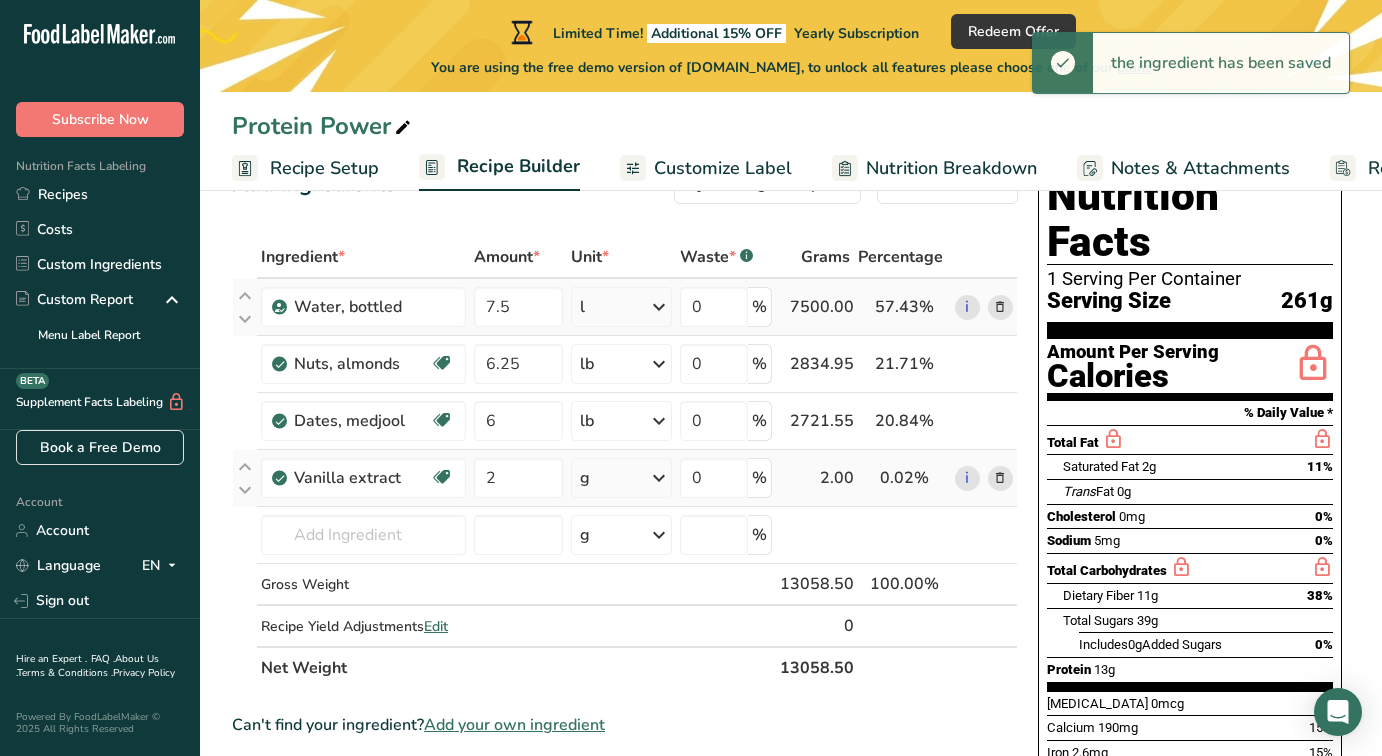 click on "g" at bounding box center (621, 478) 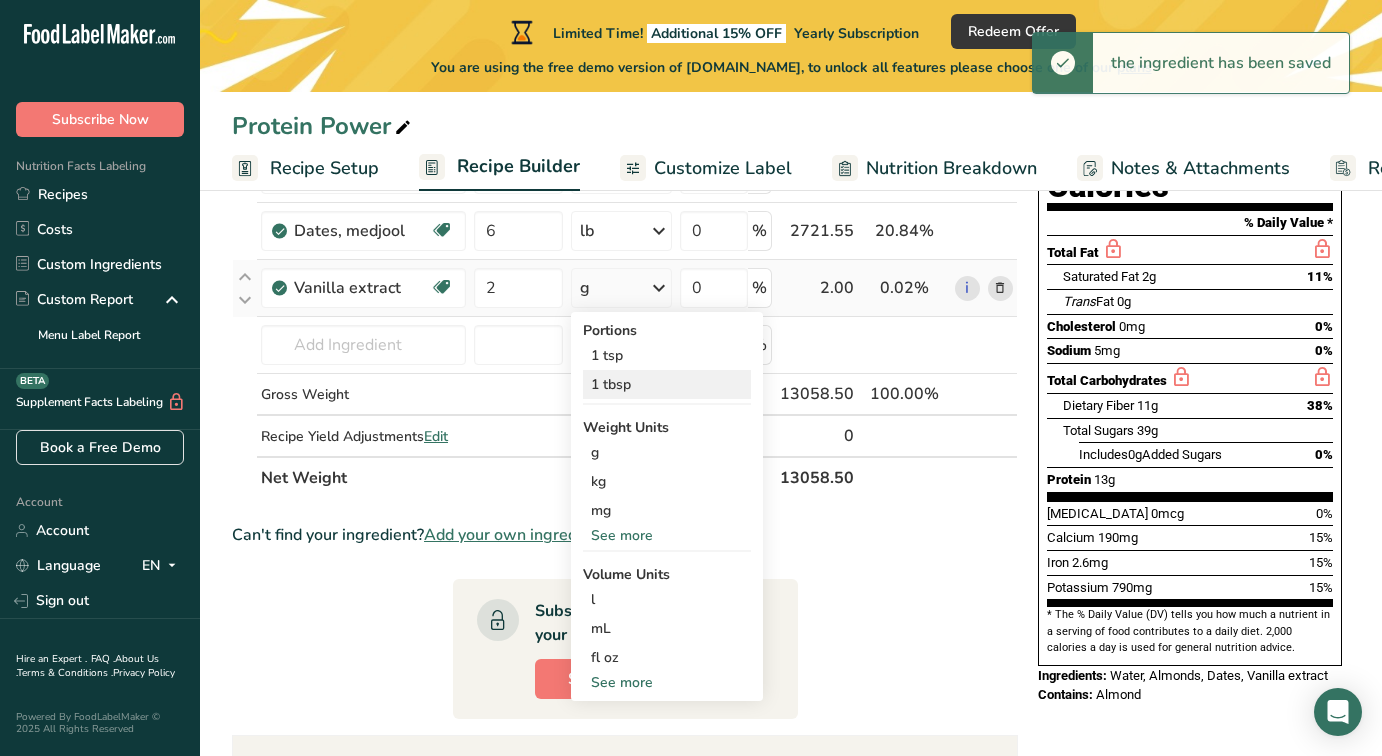 scroll, scrollTop: 266, scrollLeft: 0, axis: vertical 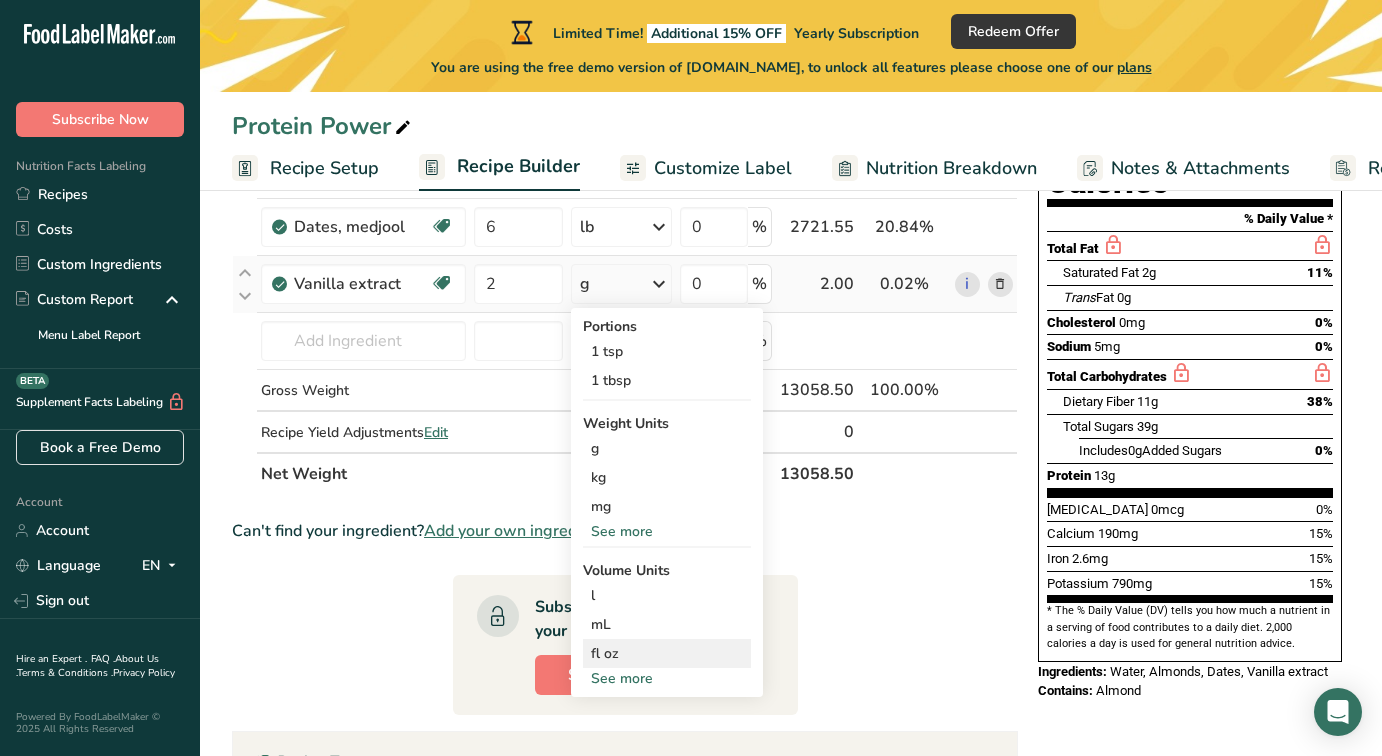 click on "fl oz" at bounding box center [667, 653] 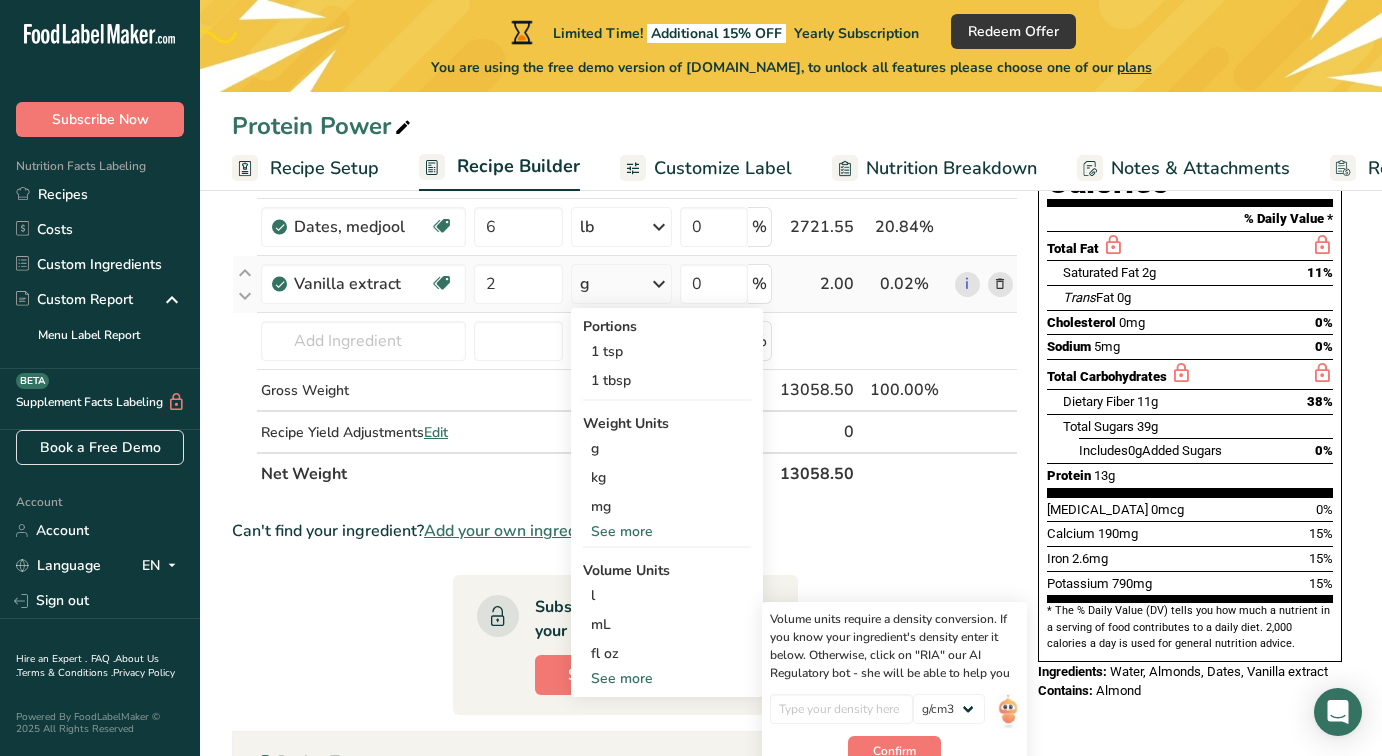 click on "See more" at bounding box center (667, 678) 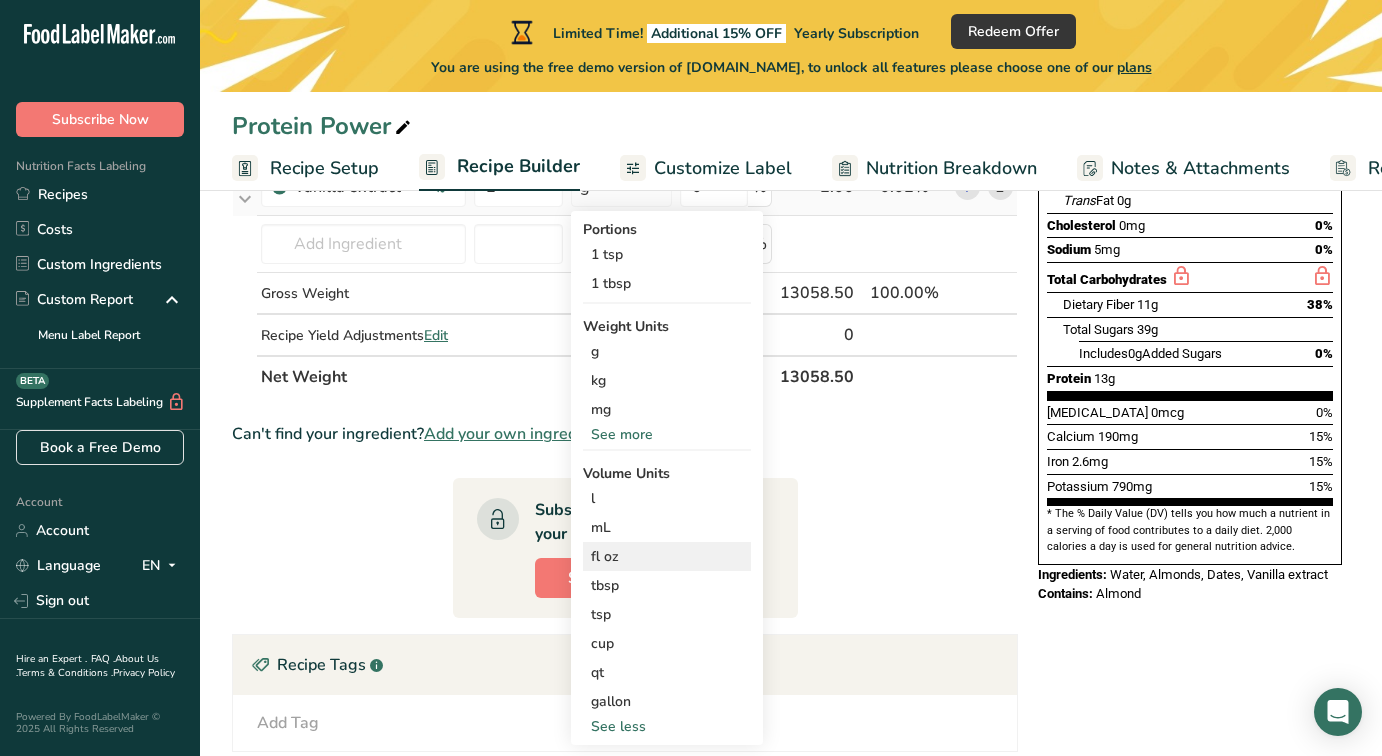 scroll, scrollTop: 396, scrollLeft: 0, axis: vertical 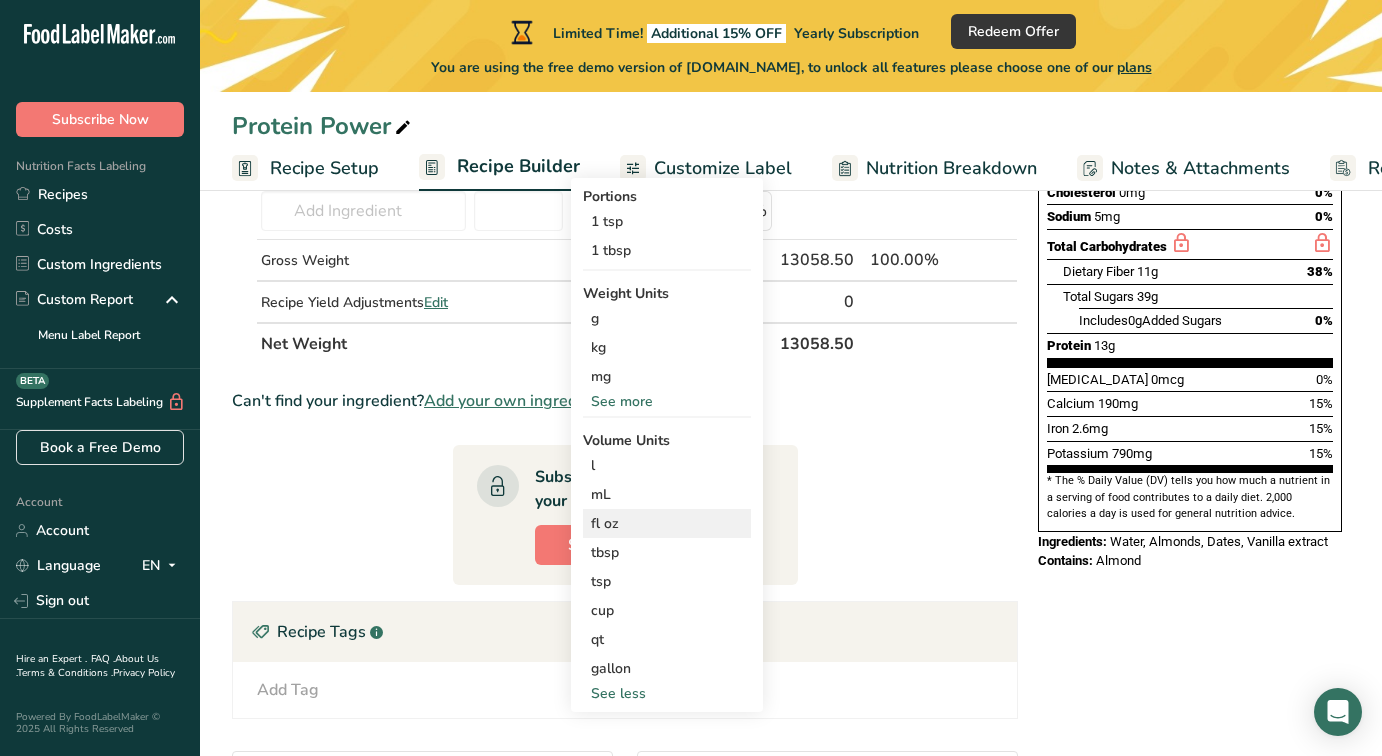 click on "fl oz" at bounding box center [667, 523] 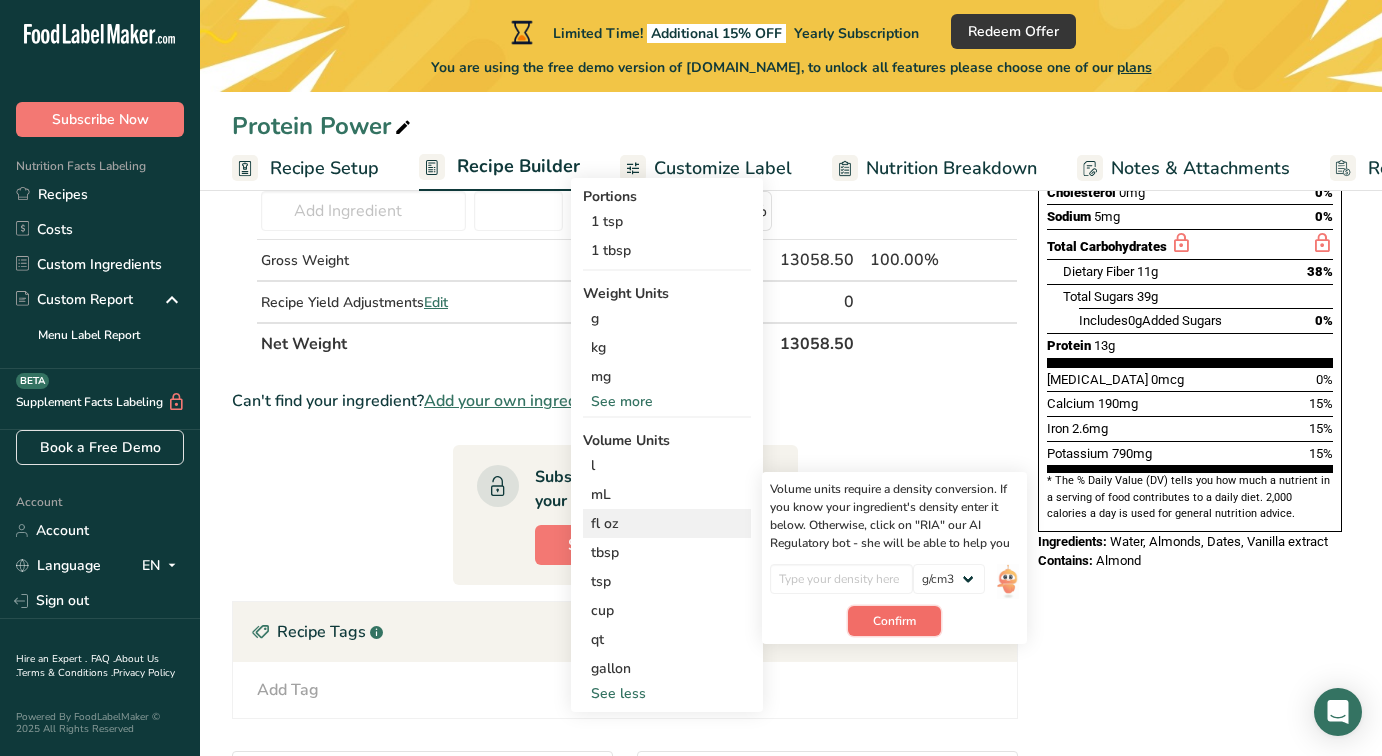 click on "Confirm" at bounding box center [894, 621] 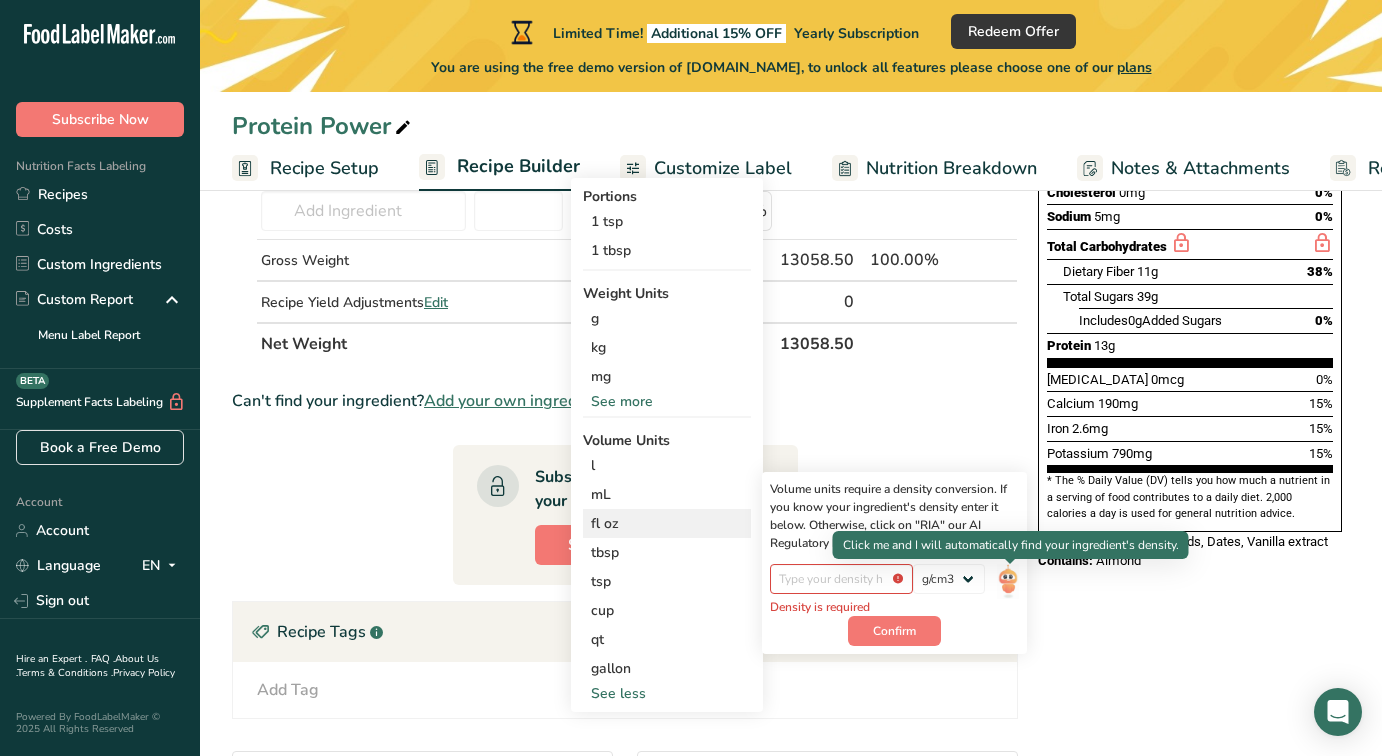 click at bounding box center (1008, 581) 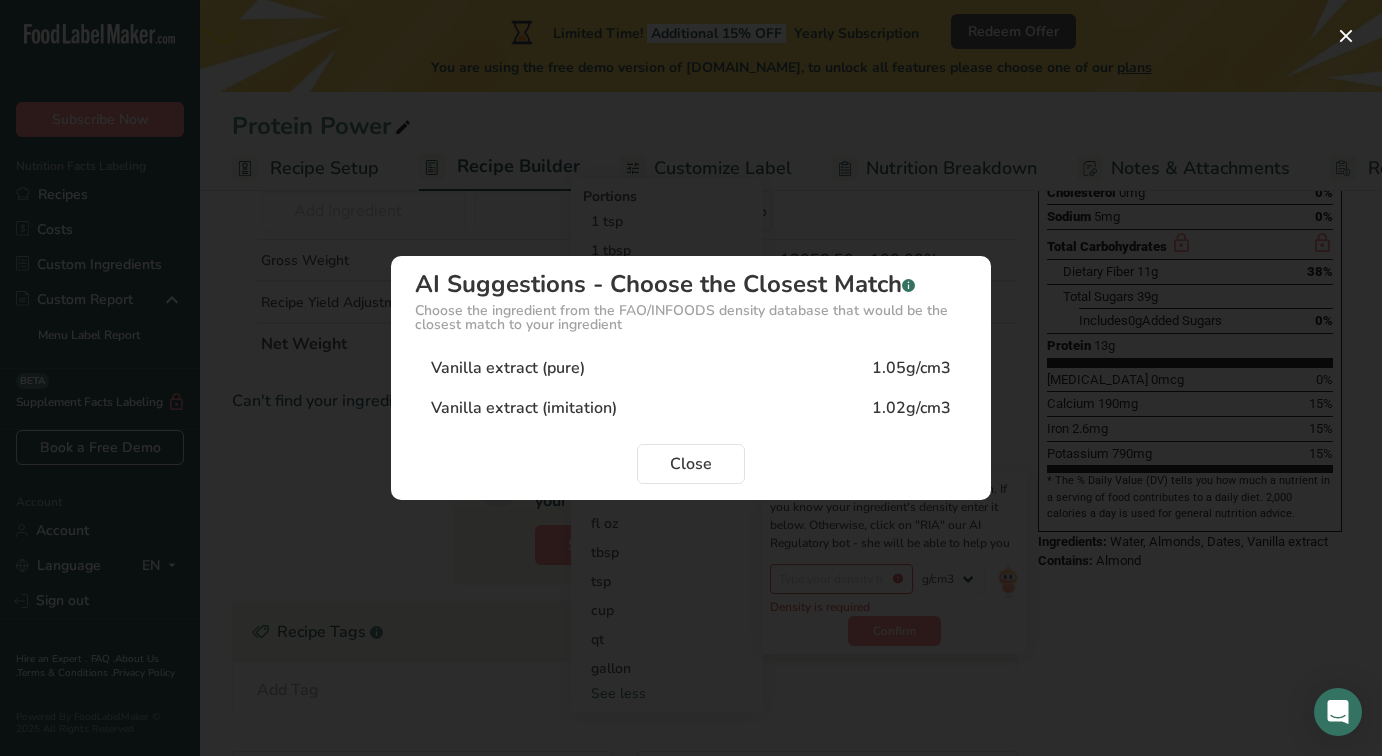 click on "Vanilla extract (pure)   1.05g/cm3" at bounding box center [691, 368] 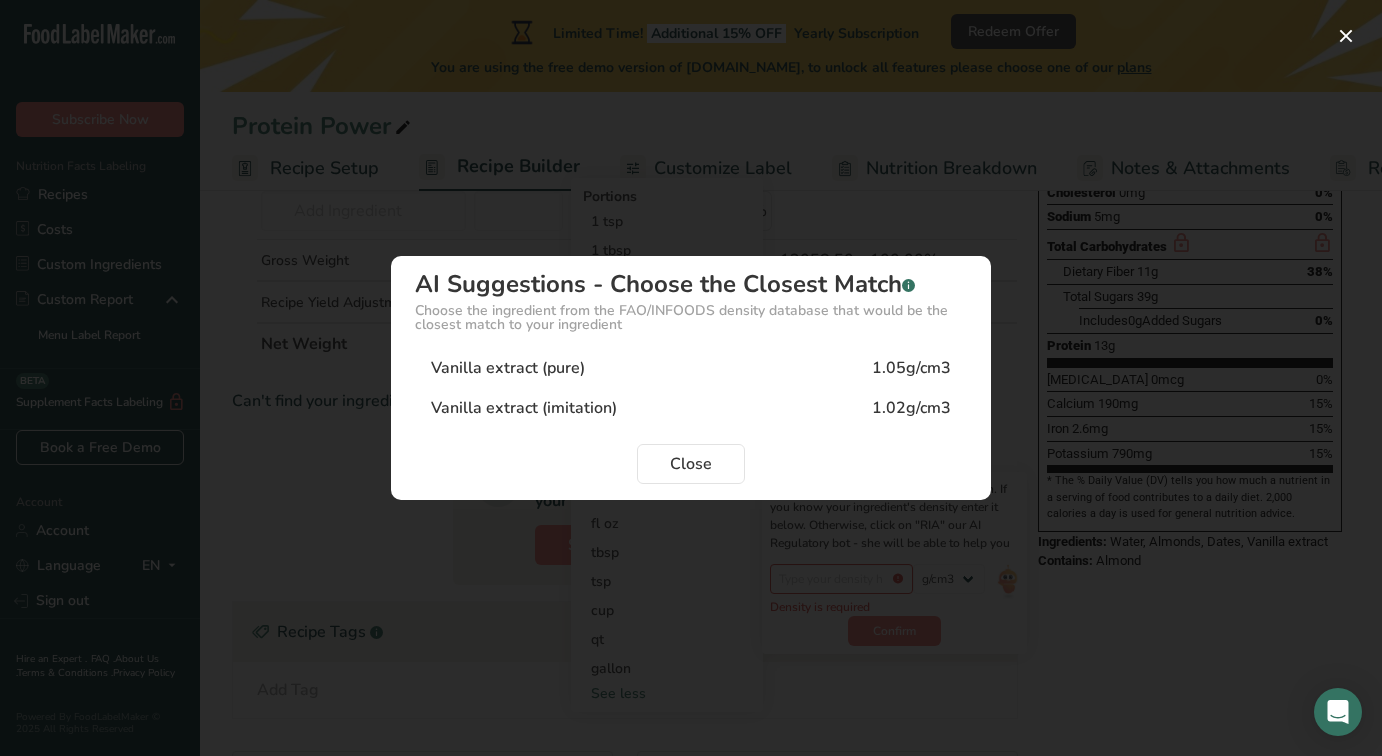 type on "1.05" 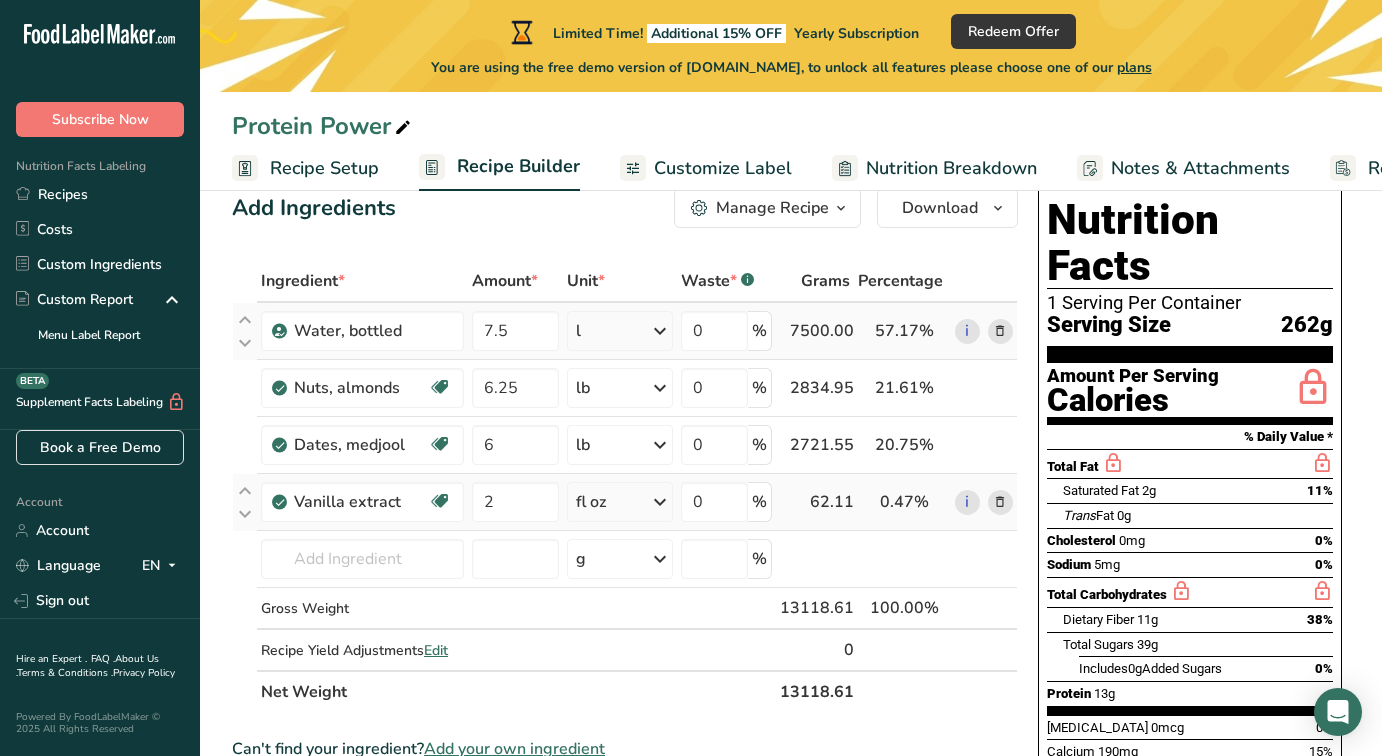 scroll, scrollTop: 0, scrollLeft: 0, axis: both 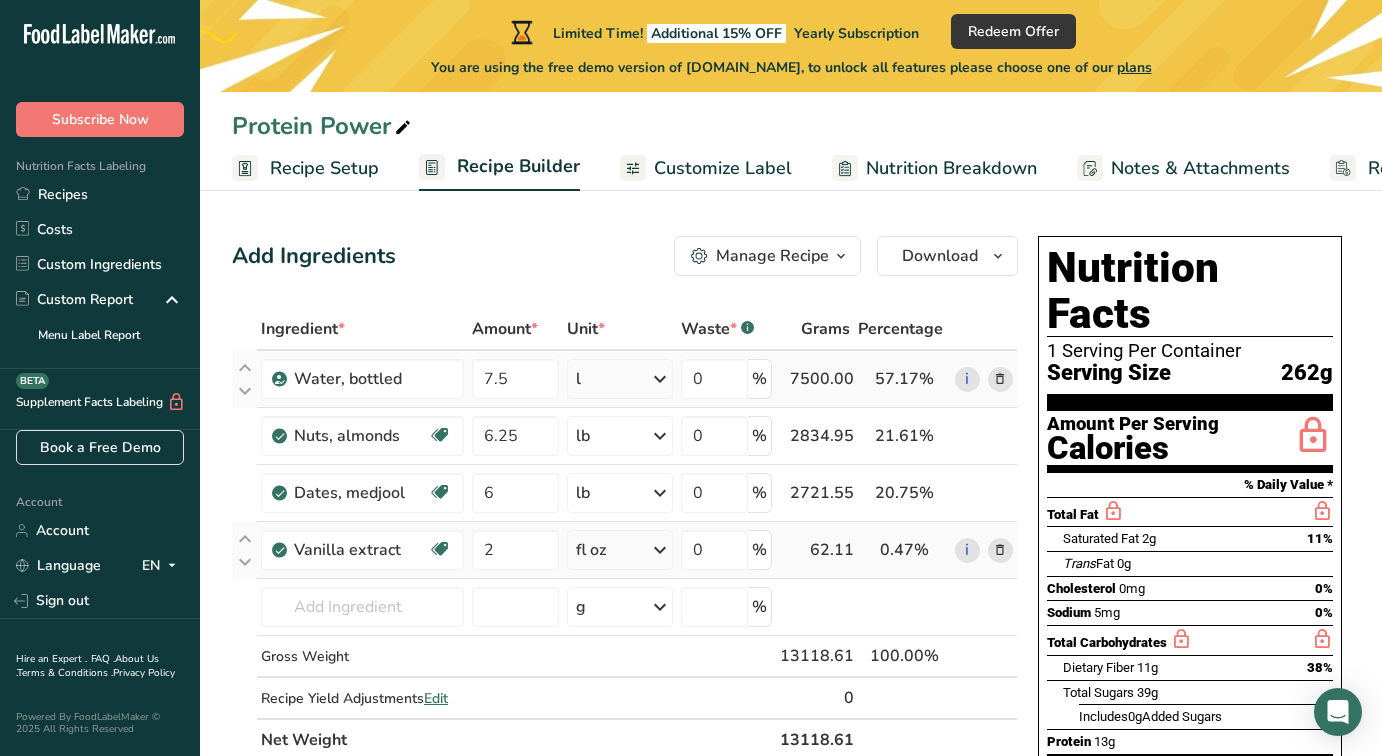 click on "Manage Recipe" at bounding box center (772, 256) 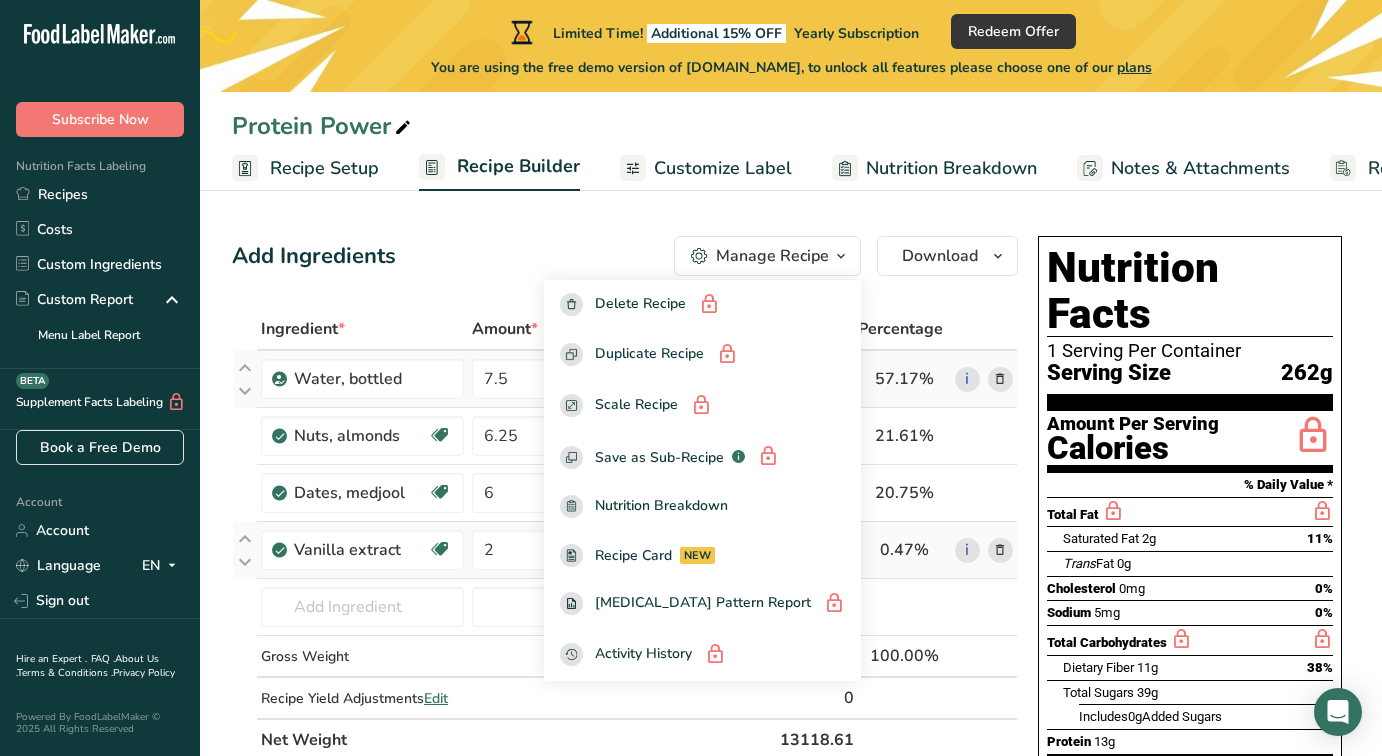 click on "Manage Recipe" at bounding box center [772, 256] 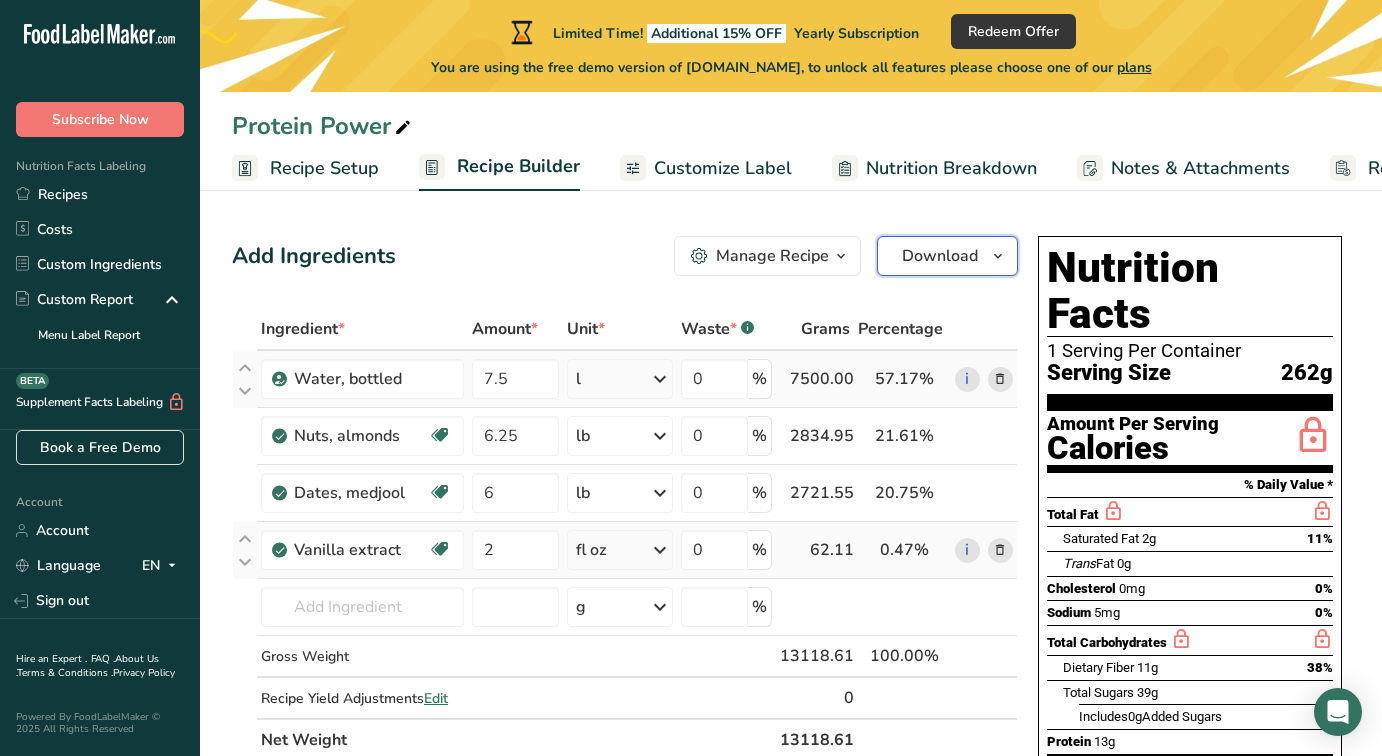 click on "Download" at bounding box center (947, 256) 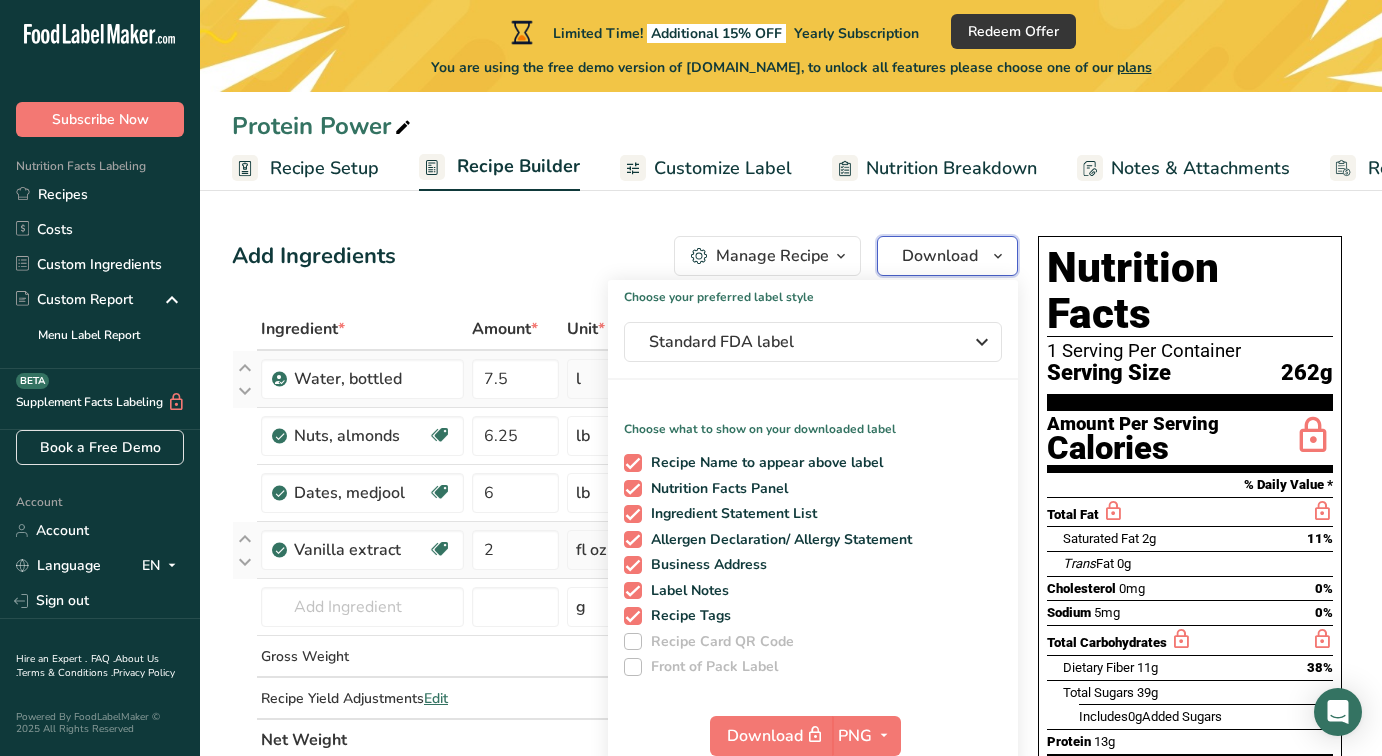 click on "Download" at bounding box center (947, 256) 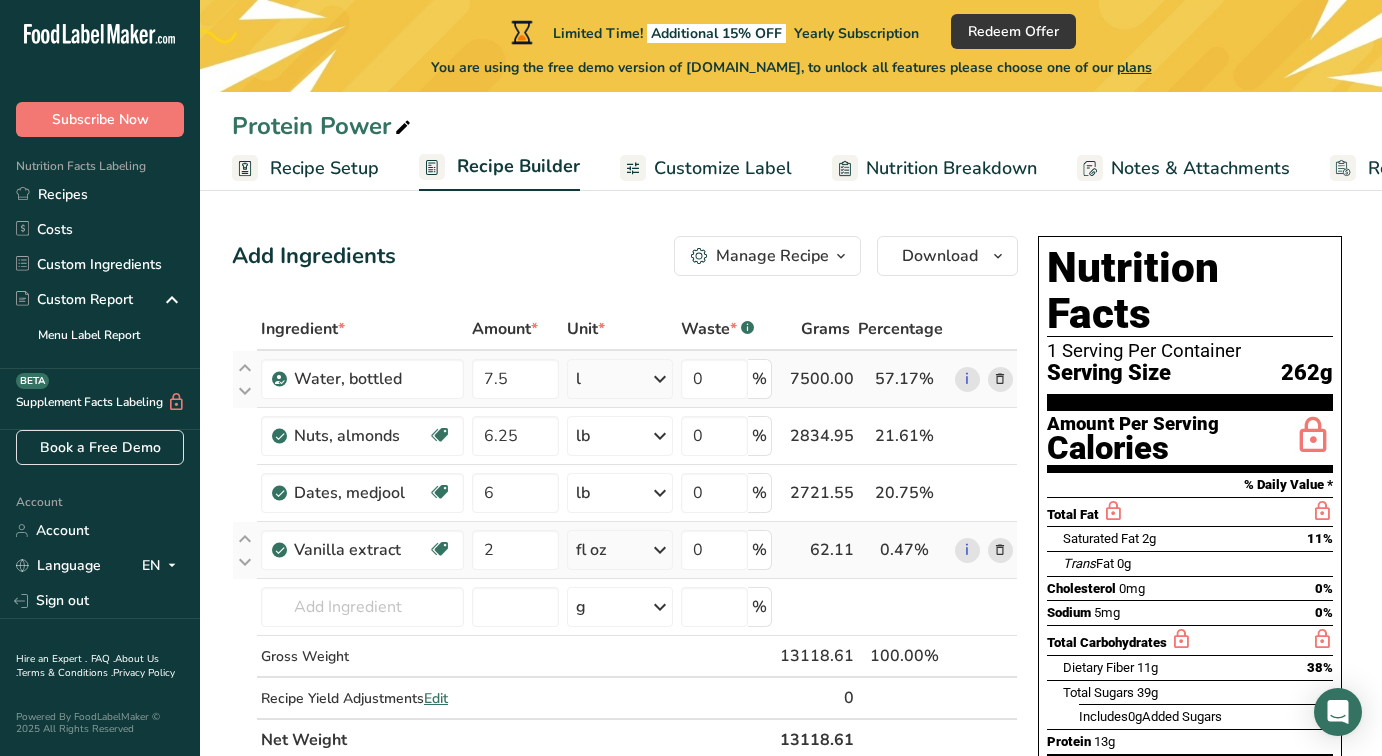 click on "Add Ingredients
Manage Recipe         Delete Recipe             Duplicate Recipe               Scale Recipe               Save as Sub-Recipe   .a-a{fill:#347362;}.b-a{fill:#fff;}                                 Nutrition Breakdown                 Recipe Card
NEW
Amino Acids Pattern Report             Activity History
Download
Choose your preferred label style
Standard FDA label
Standard FDA label
The most common format for nutrition facts labels in compliance with the FDA's typeface, style and requirements
Tabular FDA label
A label format compliant with the FDA regulations presented in a tabular (horizontal) display.
Linear FDA label
A simple linear display for small sized packages.
Simplified FDA label" at bounding box center [625, 256] 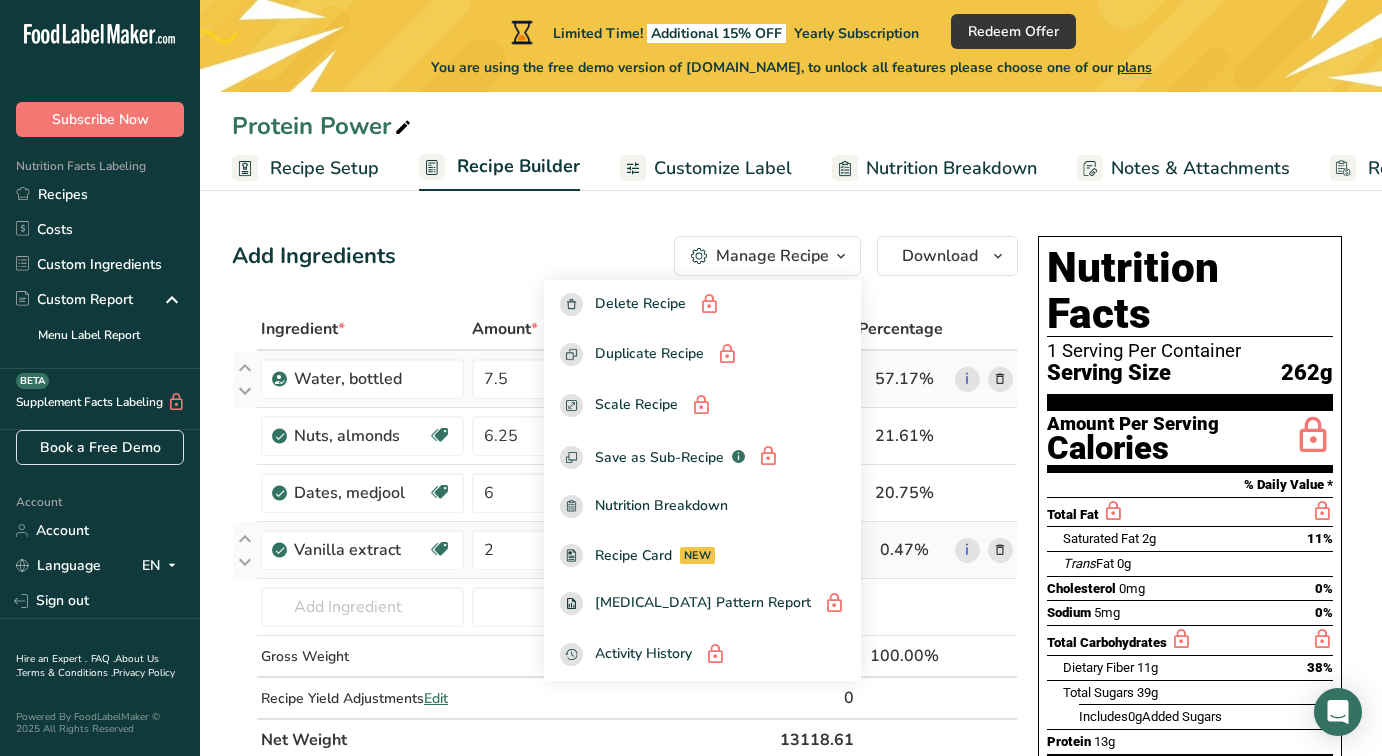 click on "Manage Recipe" at bounding box center [772, 256] 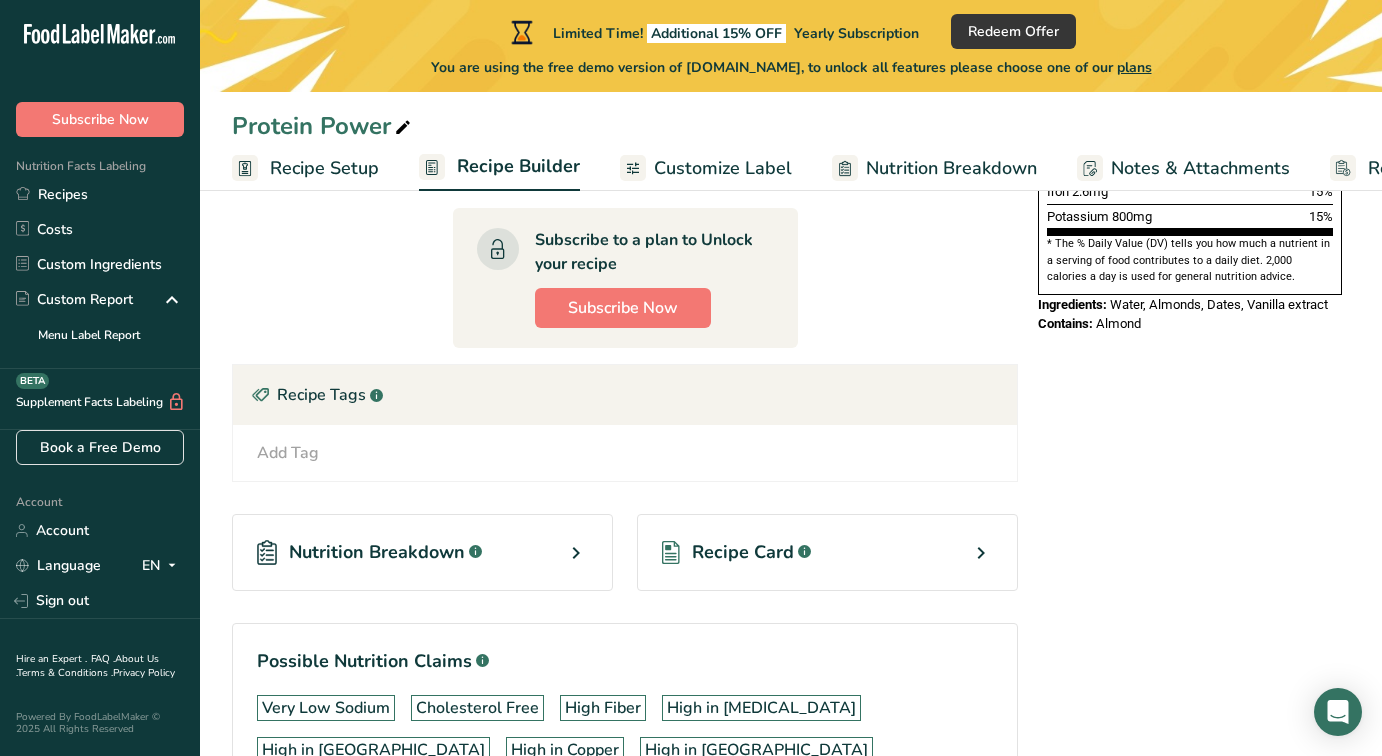 scroll, scrollTop: 628, scrollLeft: 0, axis: vertical 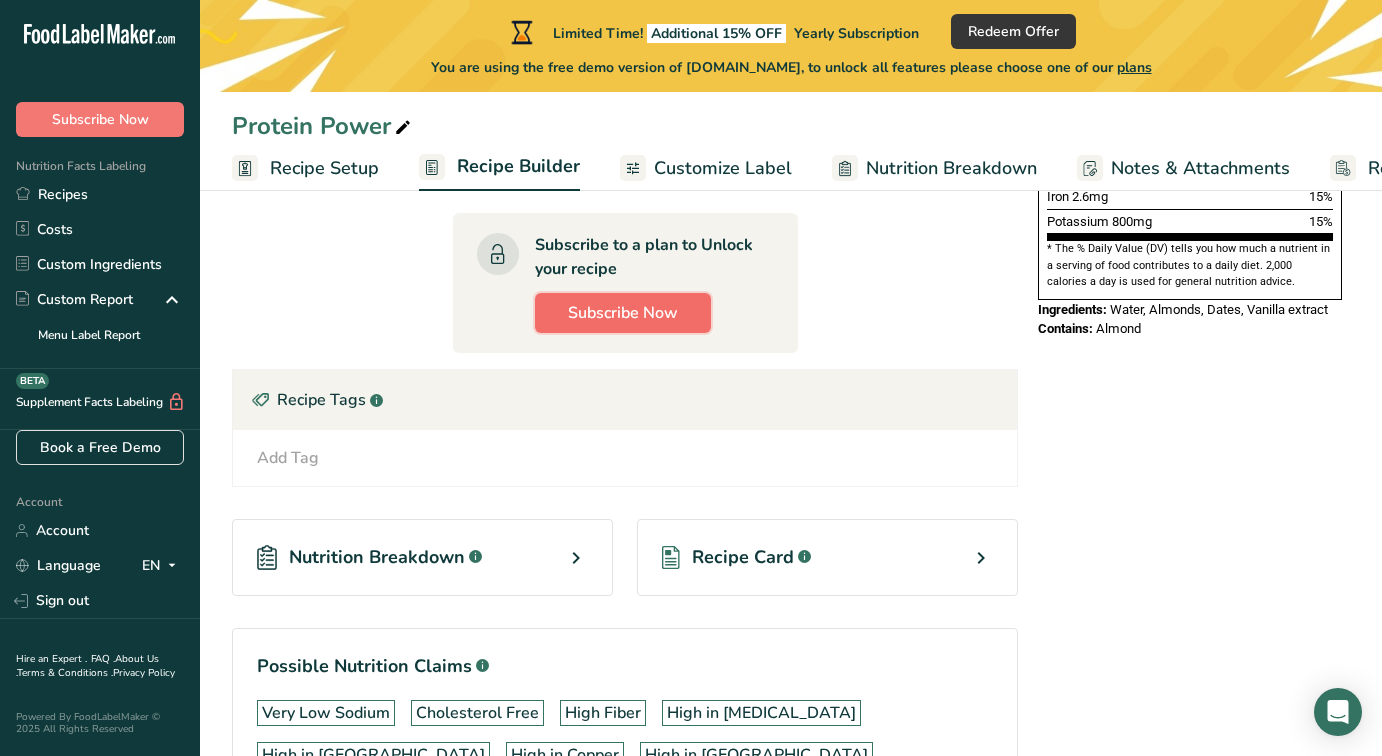 click on "Subscribe Now" at bounding box center (623, 313) 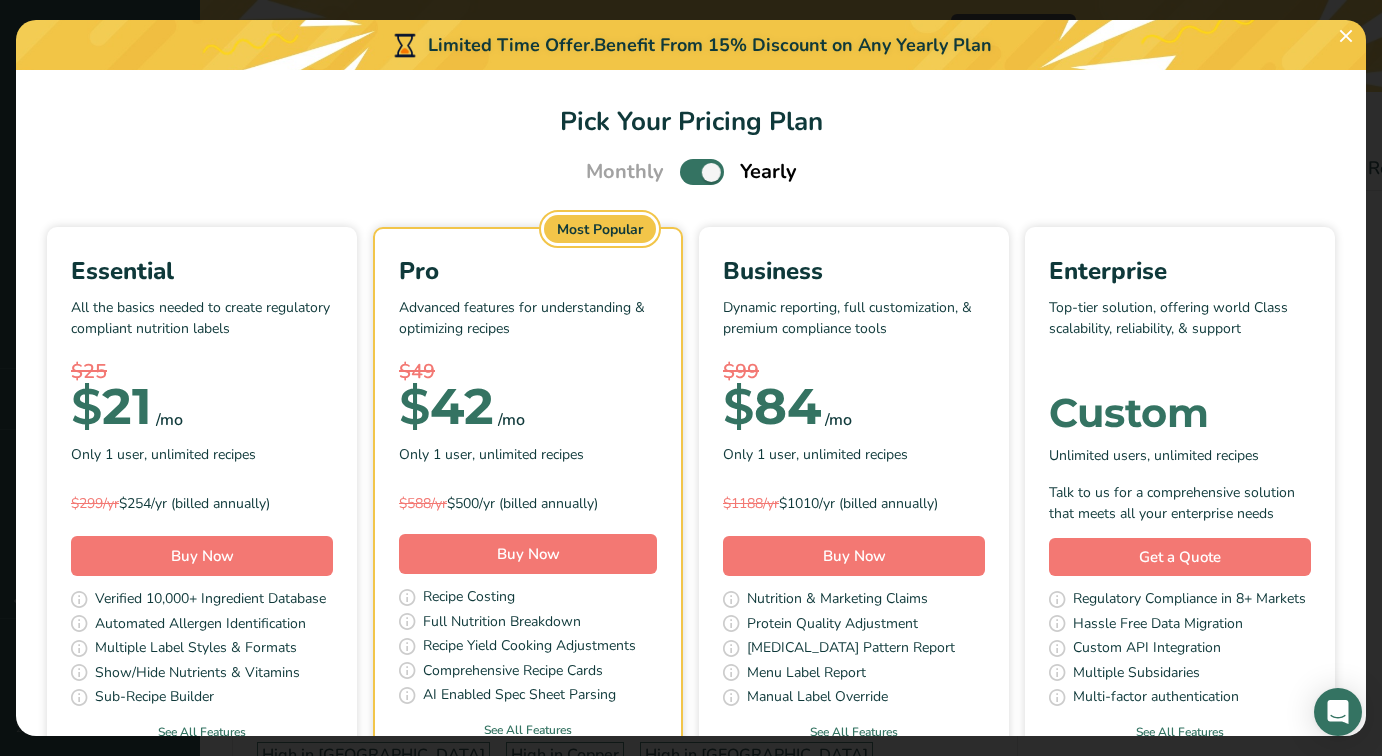 click on "Pick Your Pricing Plan
Monthly
Yearly
Essential
All the basics needed to create regulatory compliant nutrition labels
$25
$ 21
/mo
Only 1 user, unlimited recipes
$299/yr
$254/yr
(billed annually)
Buy Now
Verified 10,000+ Ingredient Database
Automated Allergen Identification
Multiple Label Styles & Formats
Show/Hide Nutrients & Vitamins
Sub-Recipe Builder
See All Features
Most Popular
$       $588/yr" at bounding box center (691, 403) 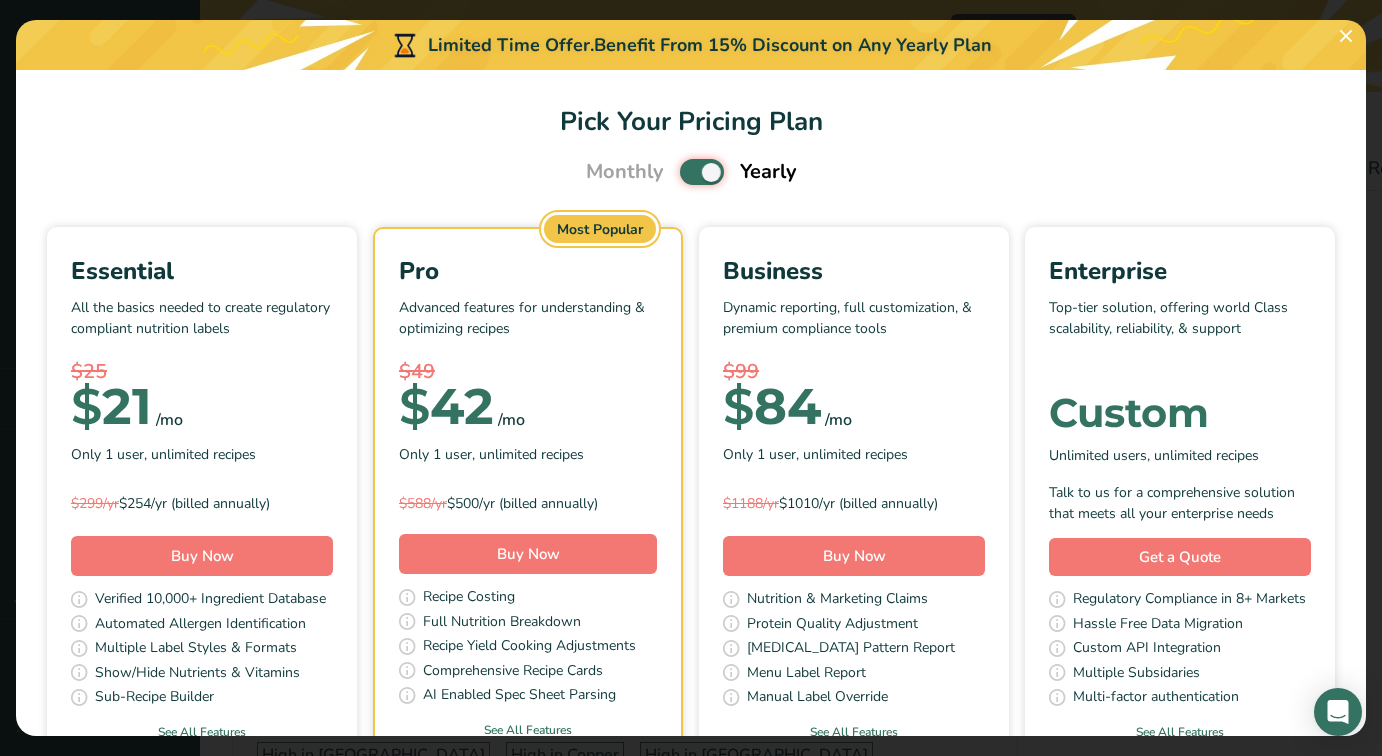 click at bounding box center (686, 172) 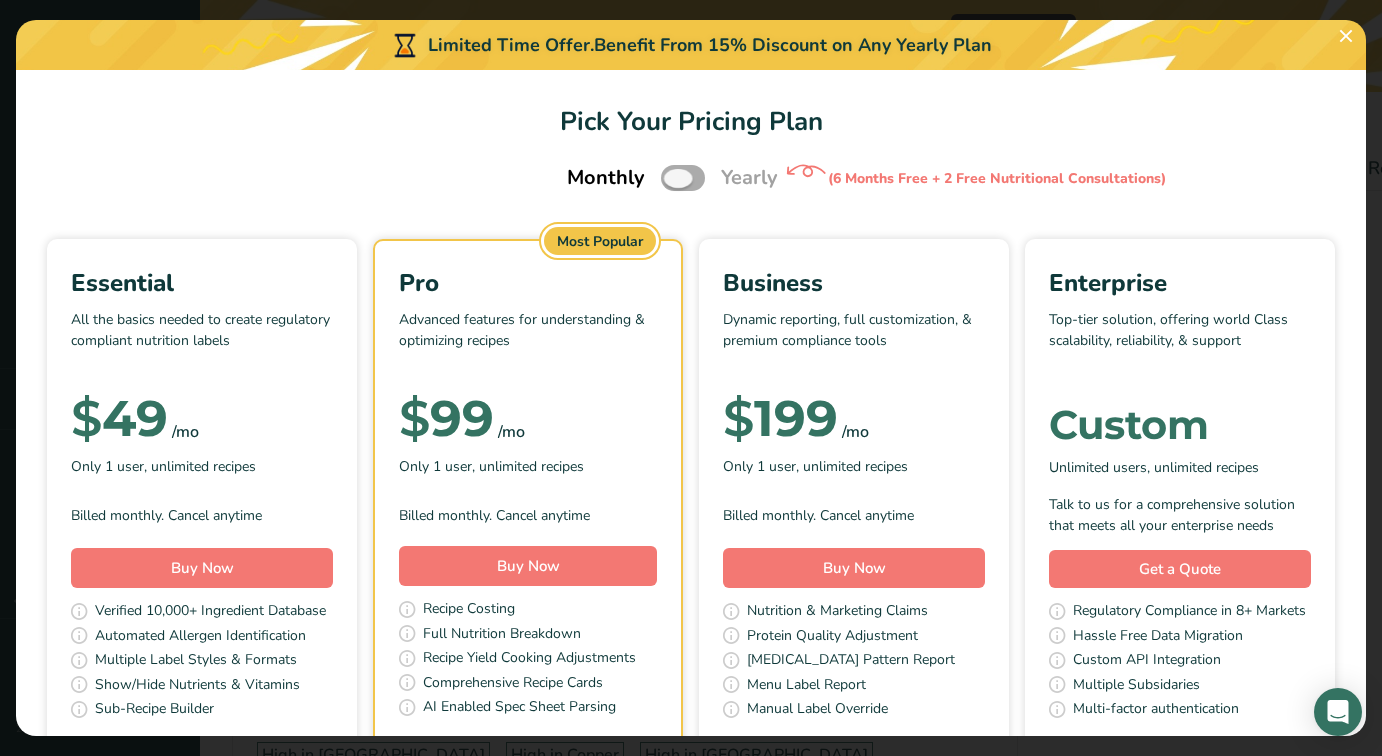 click at bounding box center [683, 177] 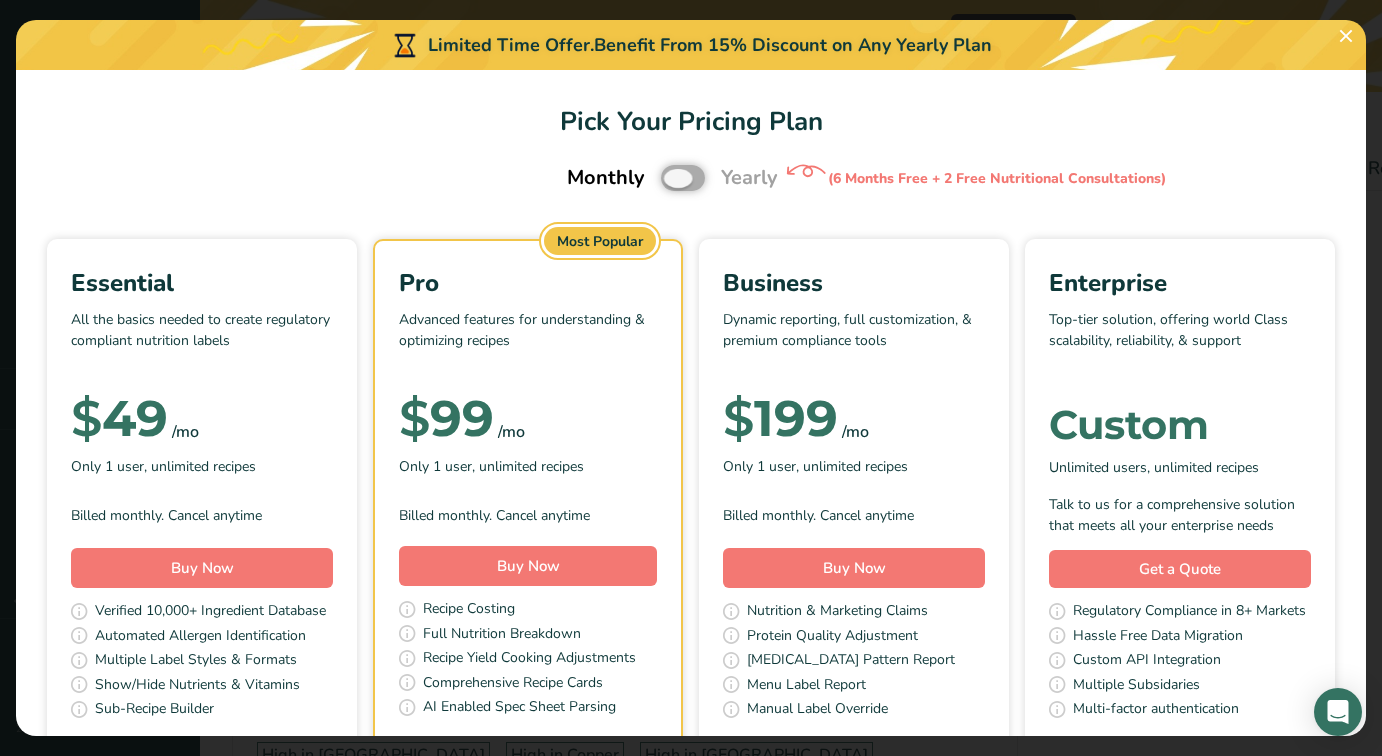 click at bounding box center (667, 178) 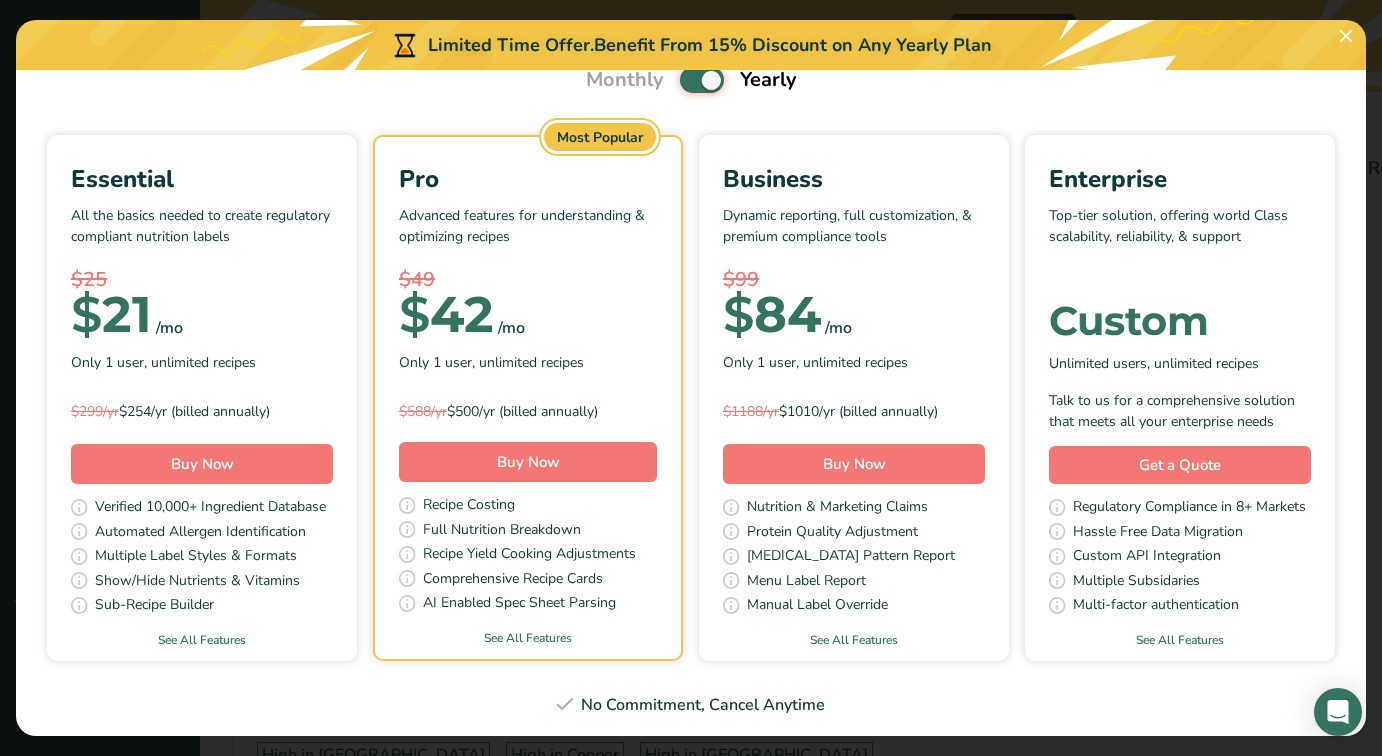 scroll, scrollTop: 99, scrollLeft: 0, axis: vertical 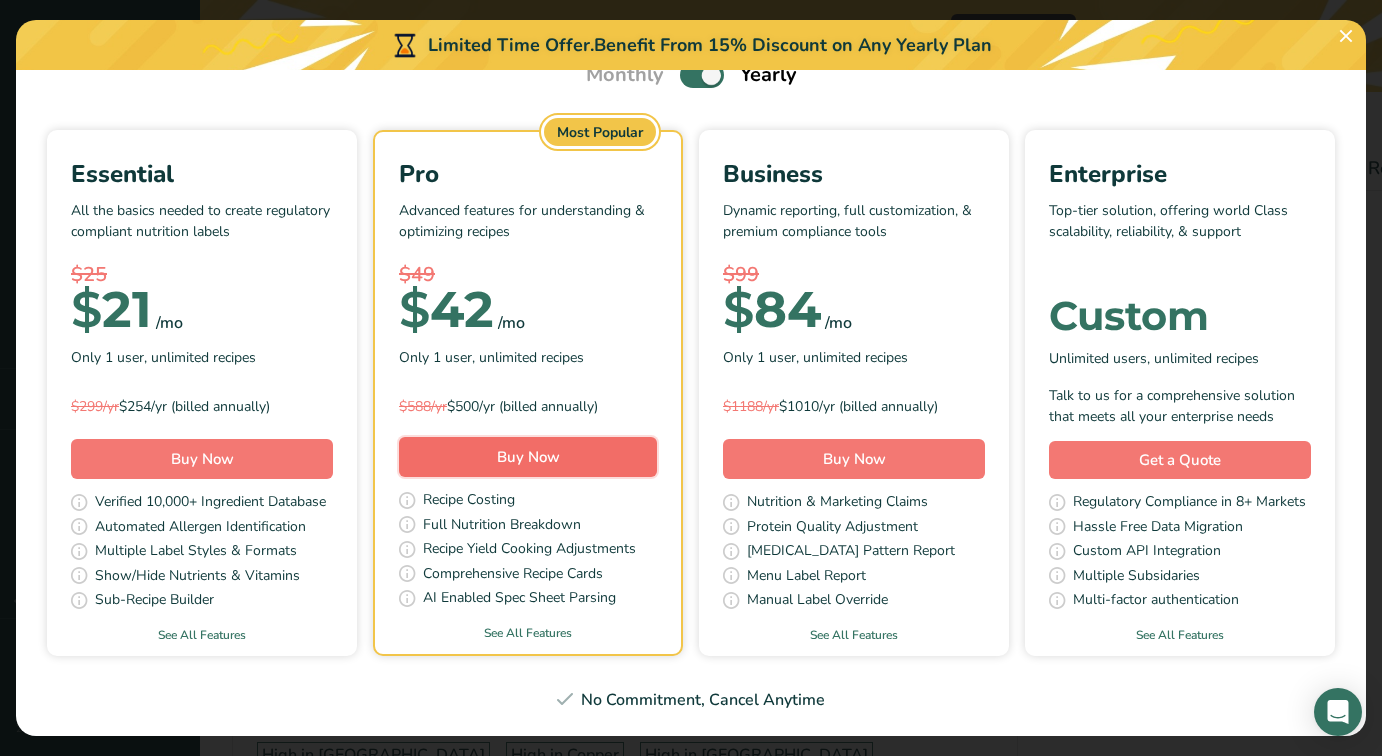 click on "Buy Now" at bounding box center (528, 457) 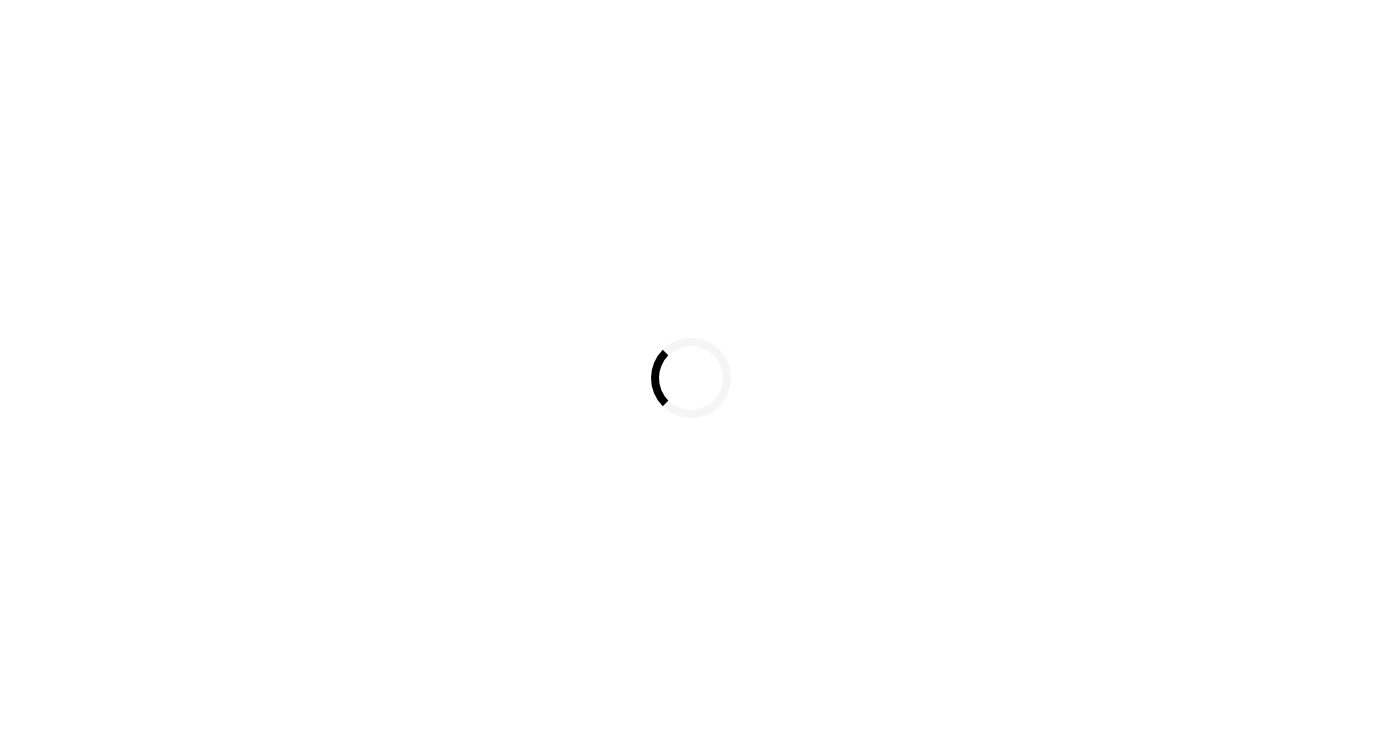 scroll, scrollTop: 0, scrollLeft: 0, axis: both 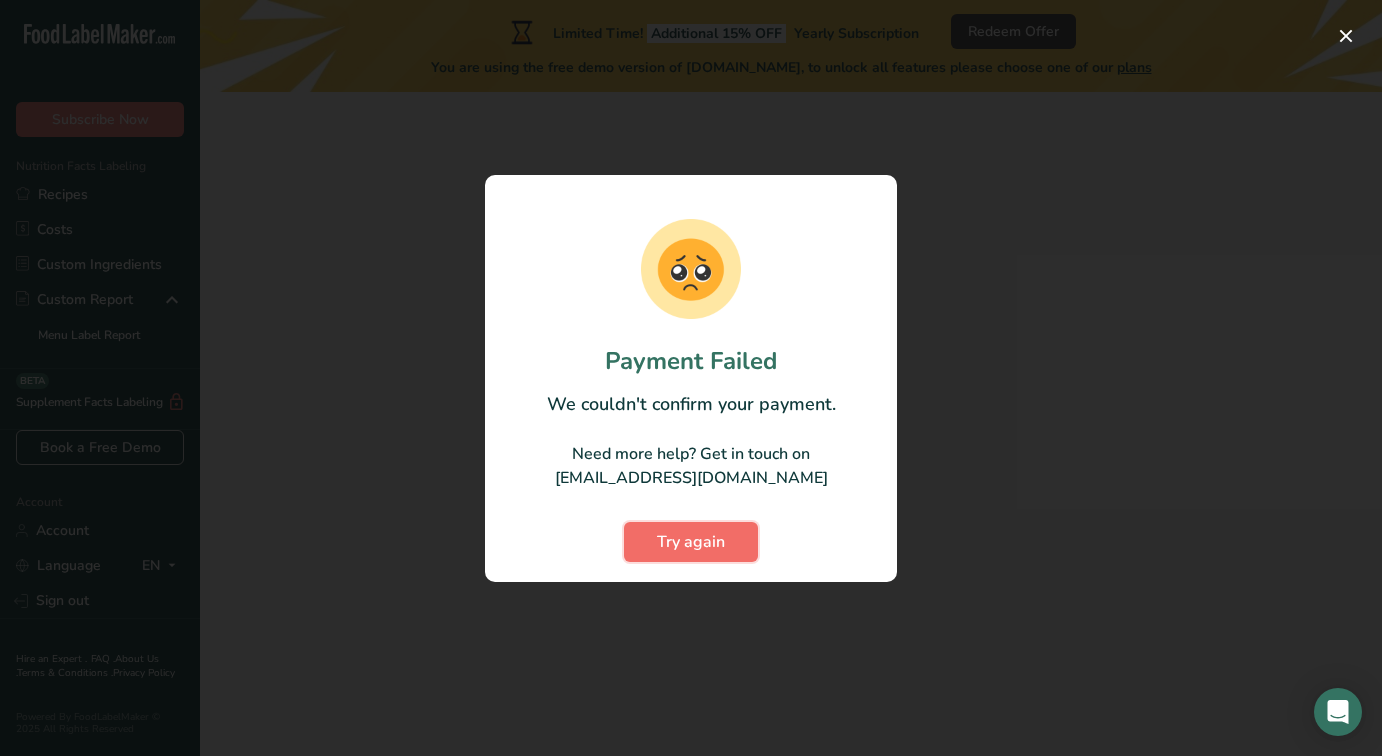 click on "Try again" at bounding box center (691, 542) 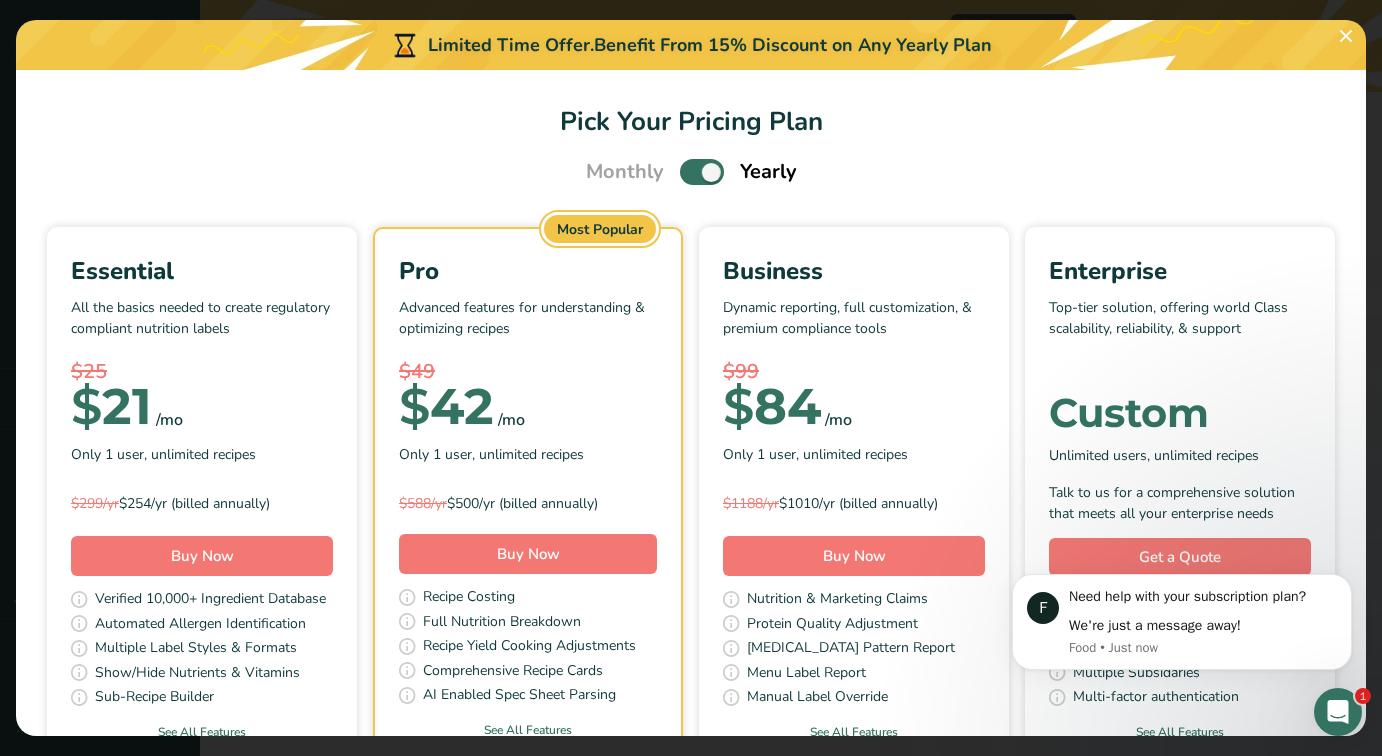 scroll, scrollTop: 0, scrollLeft: 0, axis: both 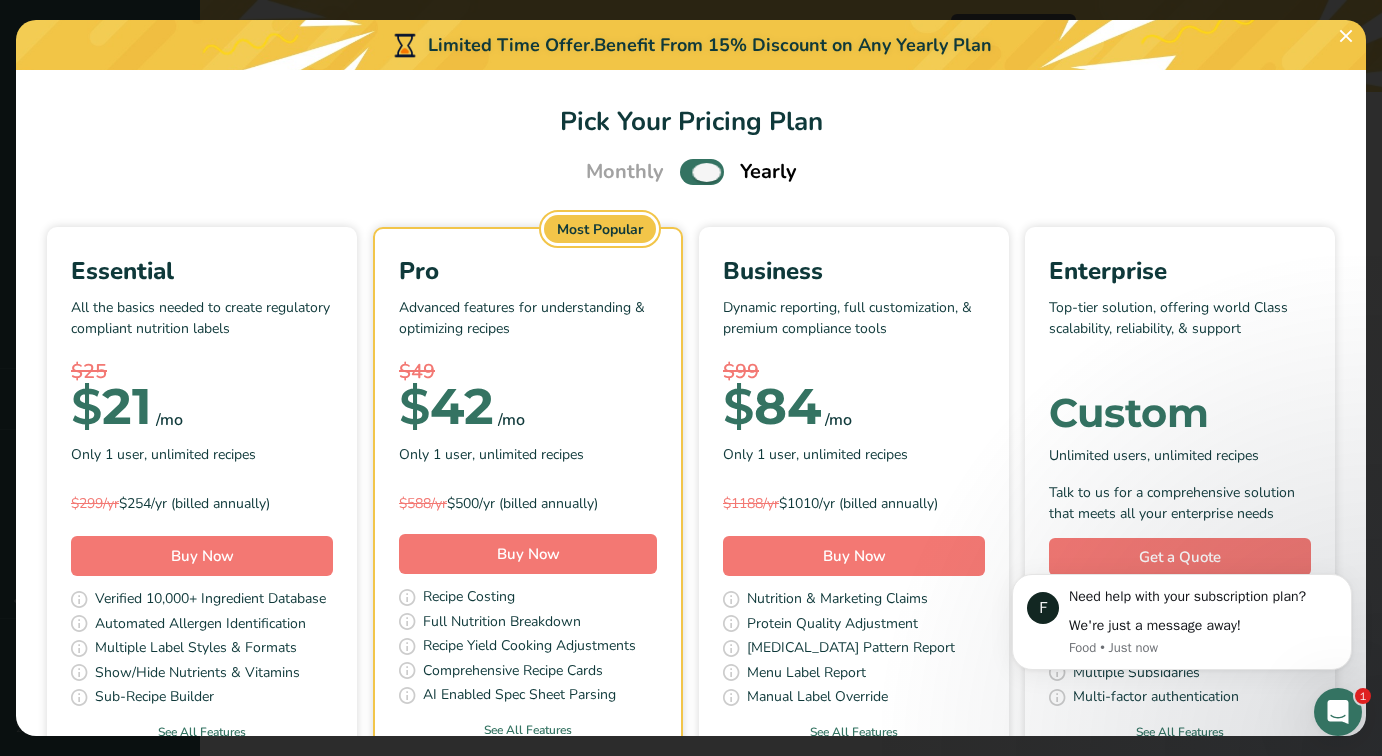 click at bounding box center [702, 171] 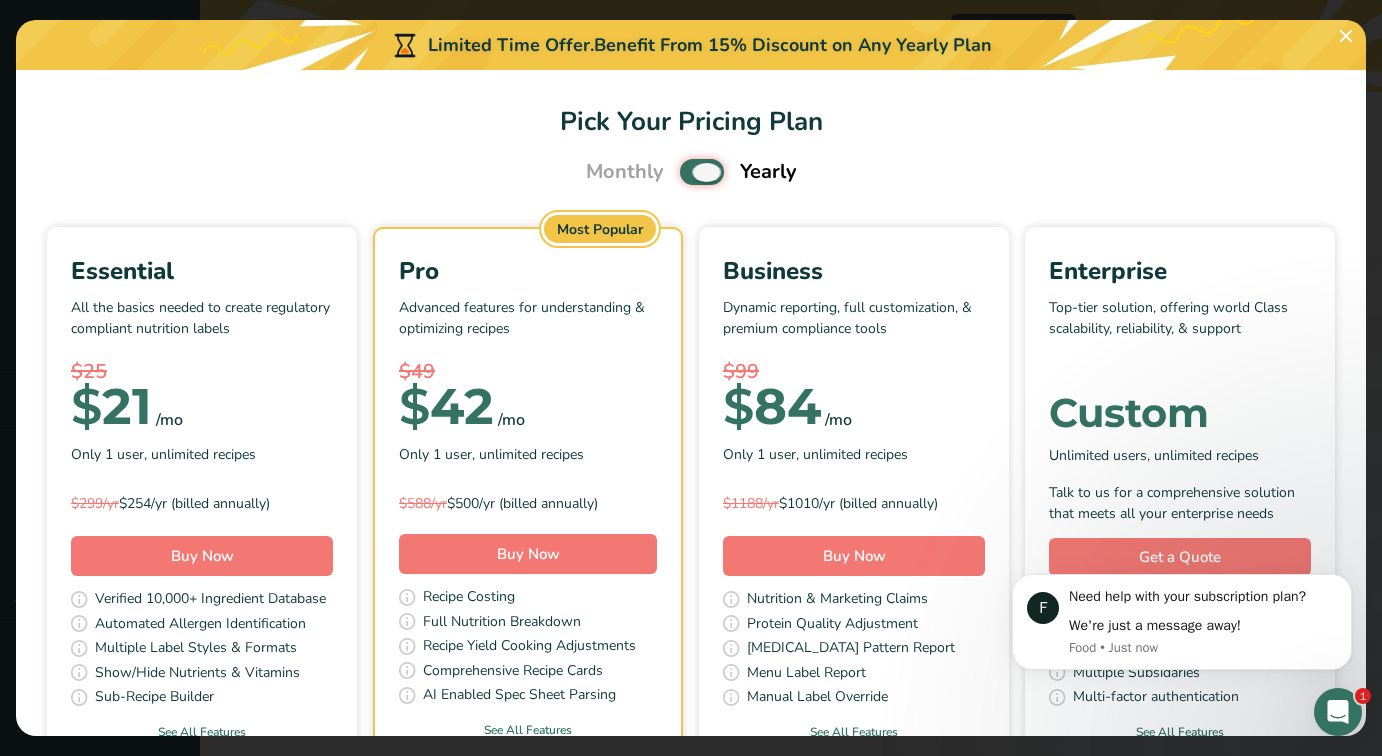 click at bounding box center (686, 172) 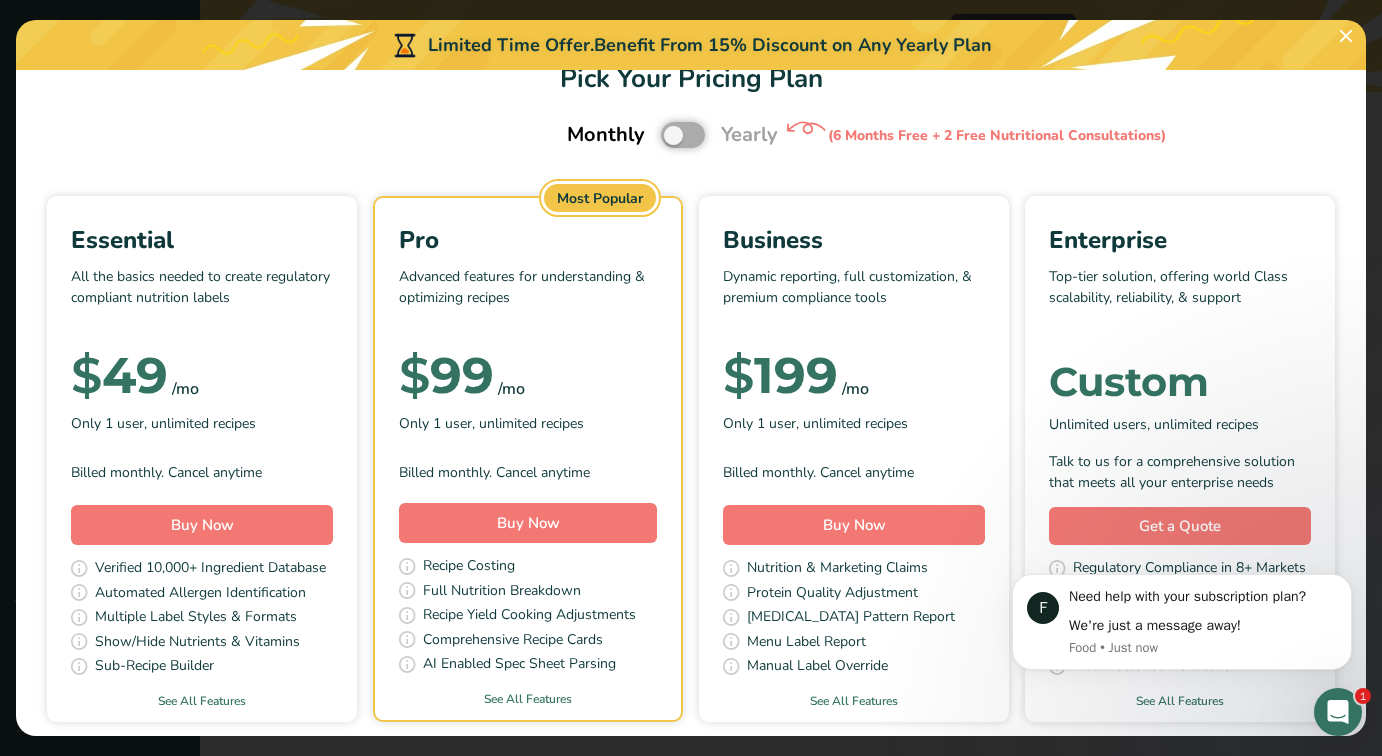scroll, scrollTop: 111, scrollLeft: 0, axis: vertical 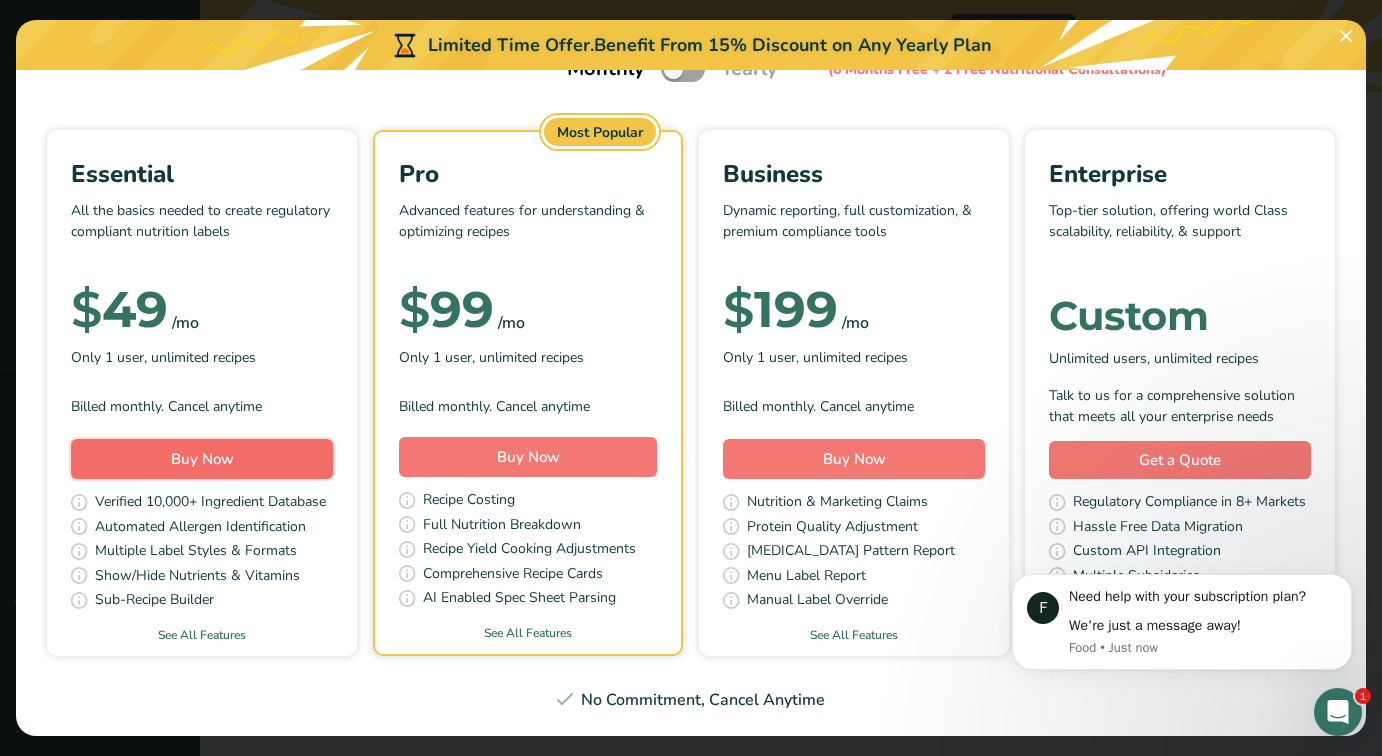 click on "Buy Now" at bounding box center [202, 459] 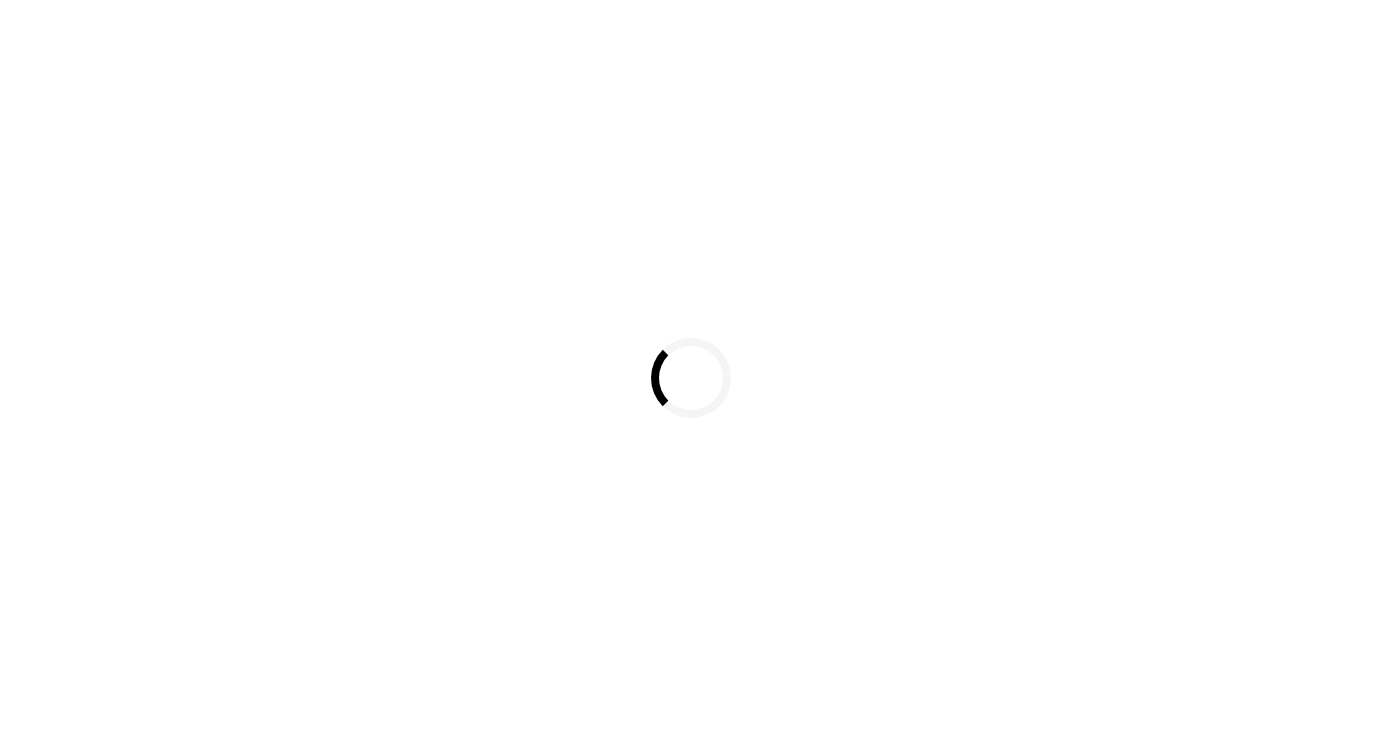 scroll, scrollTop: 0, scrollLeft: 0, axis: both 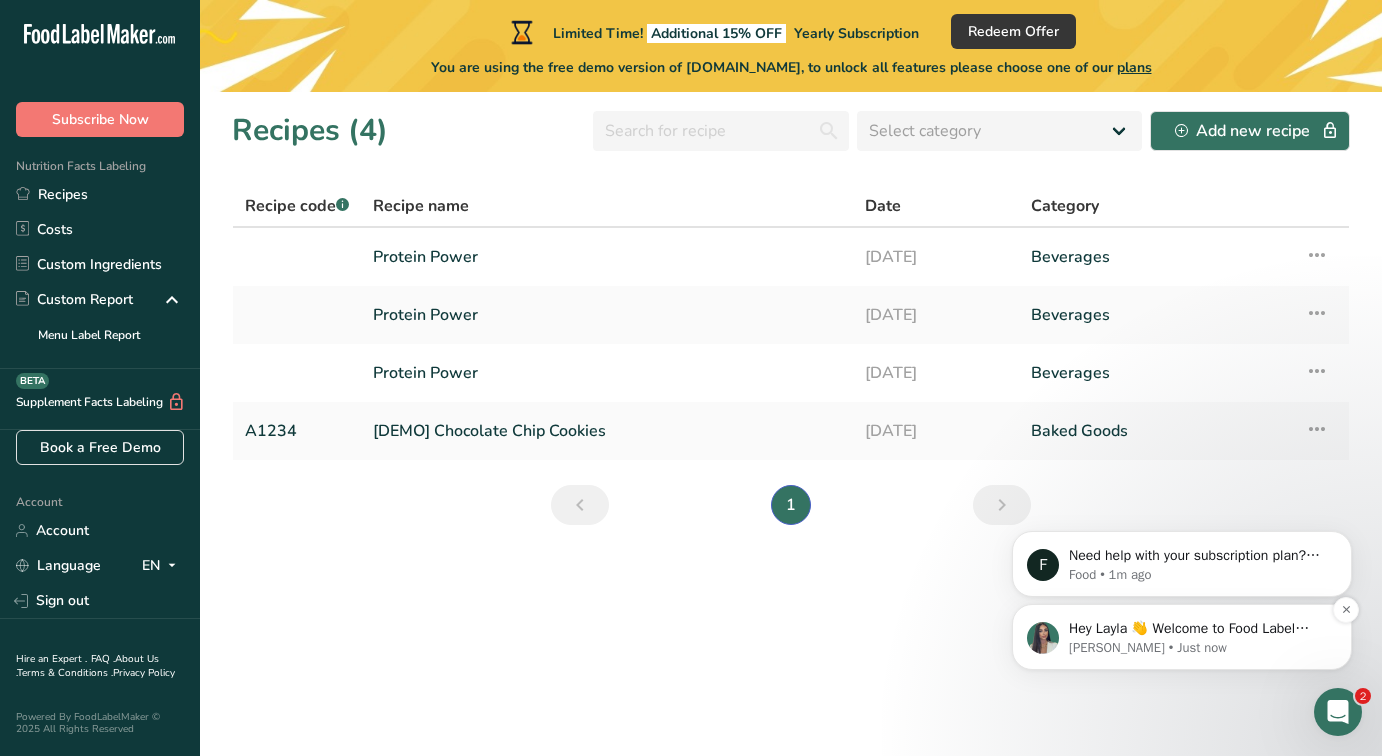 click on "[PERSON_NAME] • Just now" at bounding box center (1198, 648) 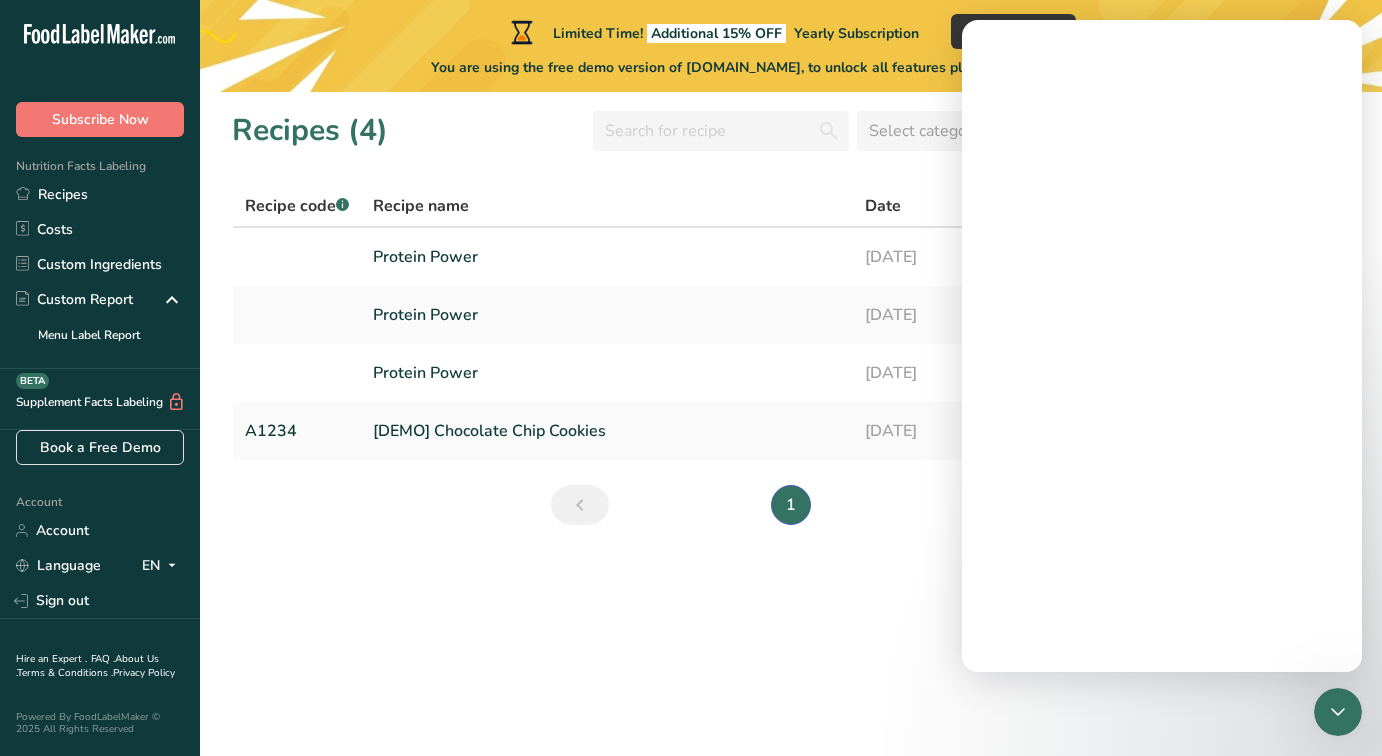 scroll, scrollTop: 0, scrollLeft: 0, axis: both 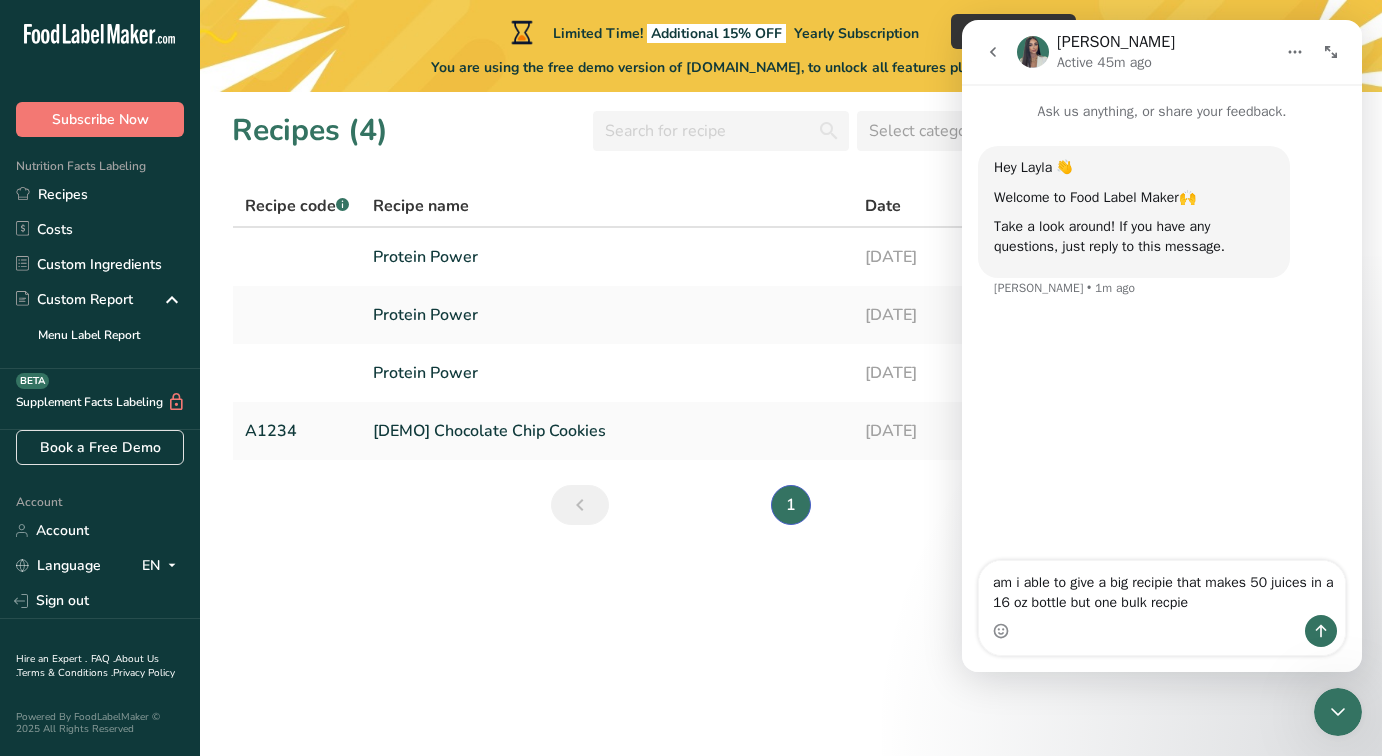 type on "am i able to give a big recipie that makes 50 juices in a 16 oz bottle but one bulk recpie" 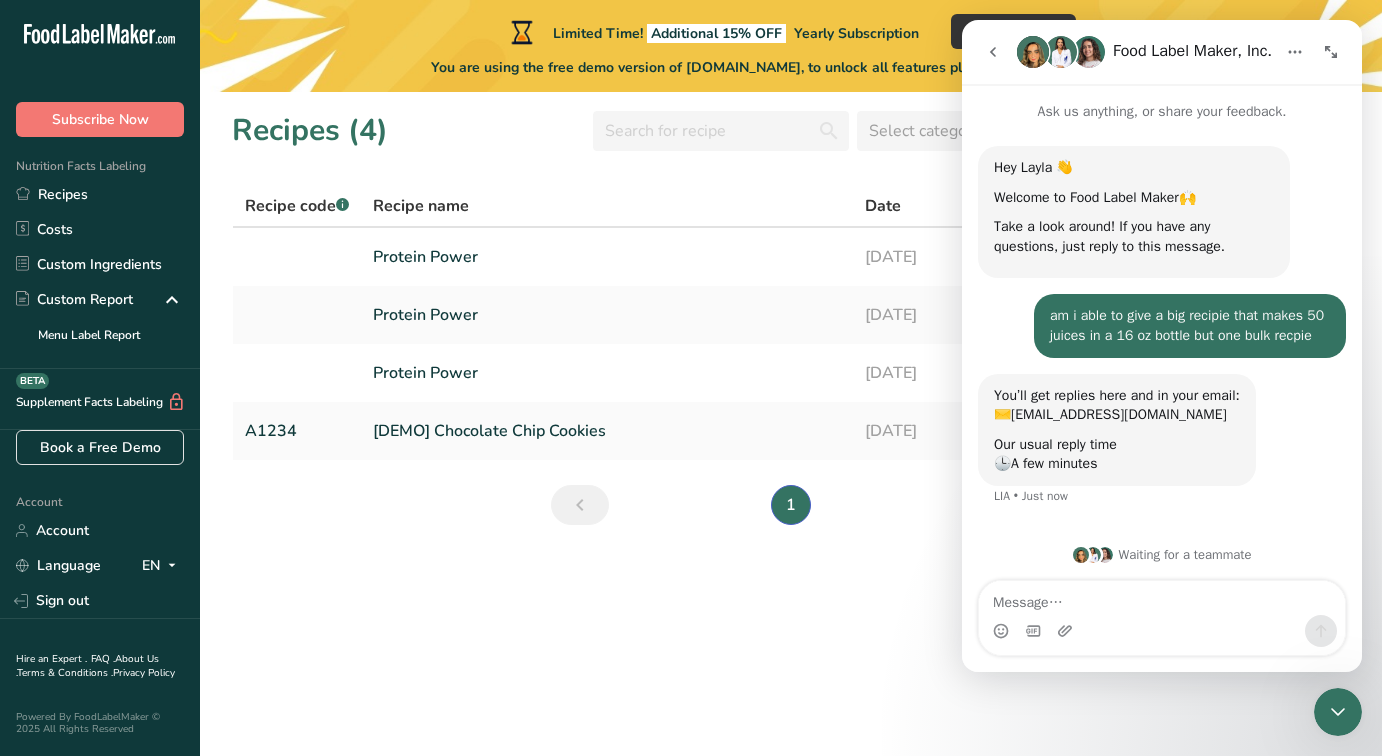 scroll, scrollTop: 22, scrollLeft: 0, axis: vertical 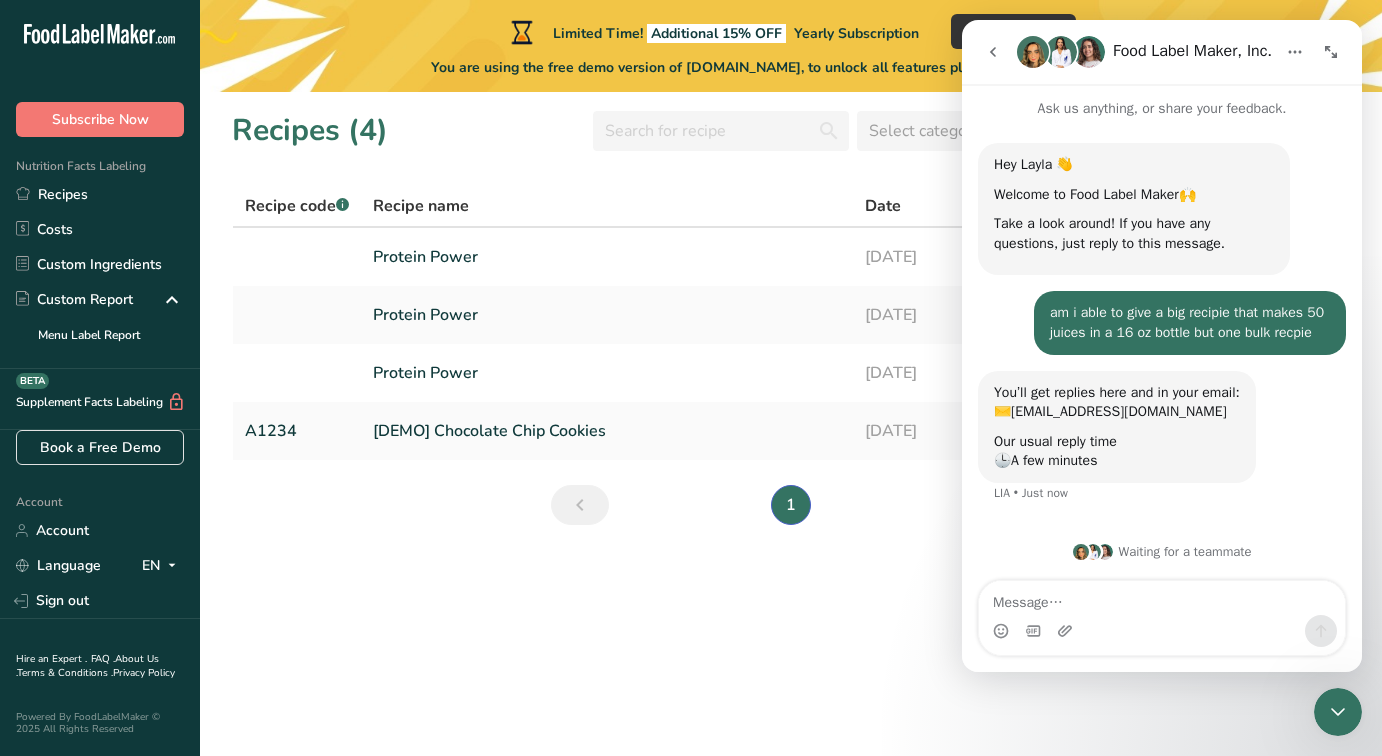 drag, startPoint x: 990, startPoint y: 42, endPoint x: 1037, endPoint y: 53, distance: 48.270073 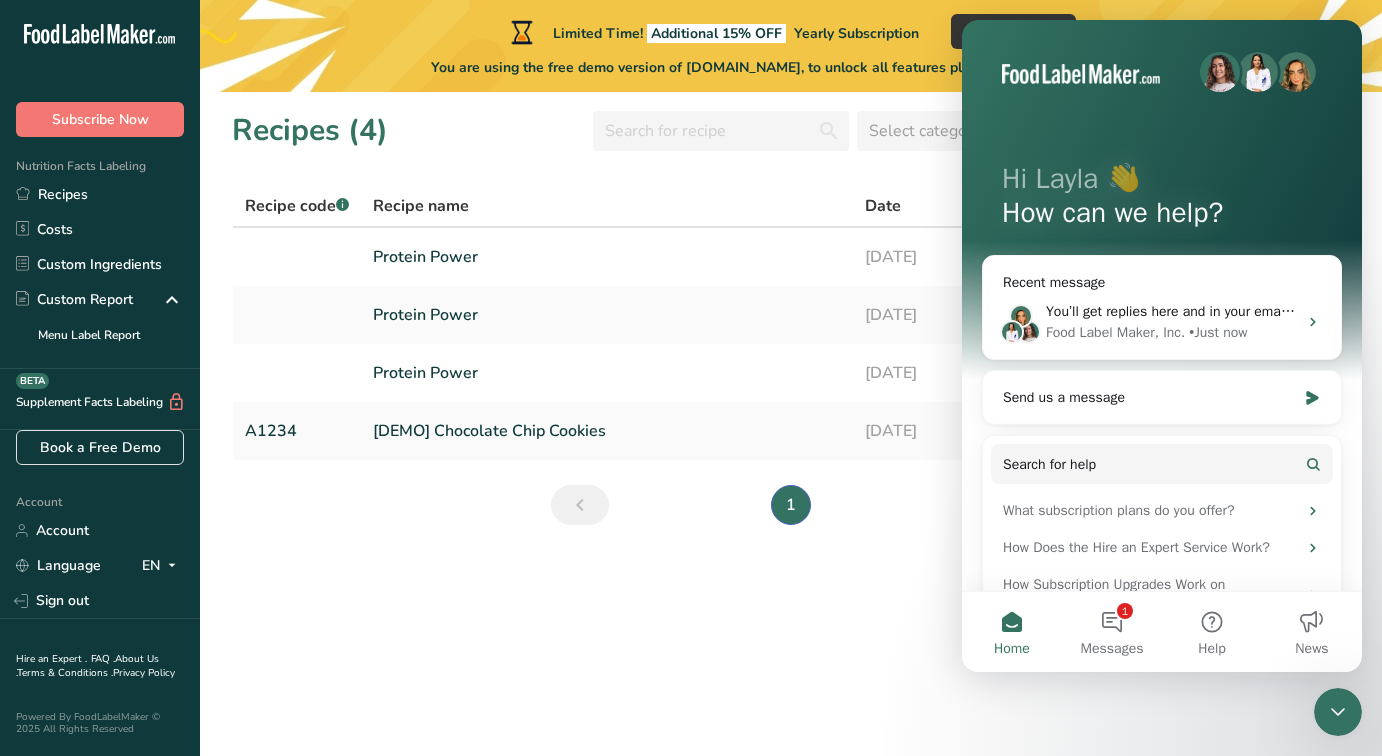scroll, scrollTop: 0, scrollLeft: 0, axis: both 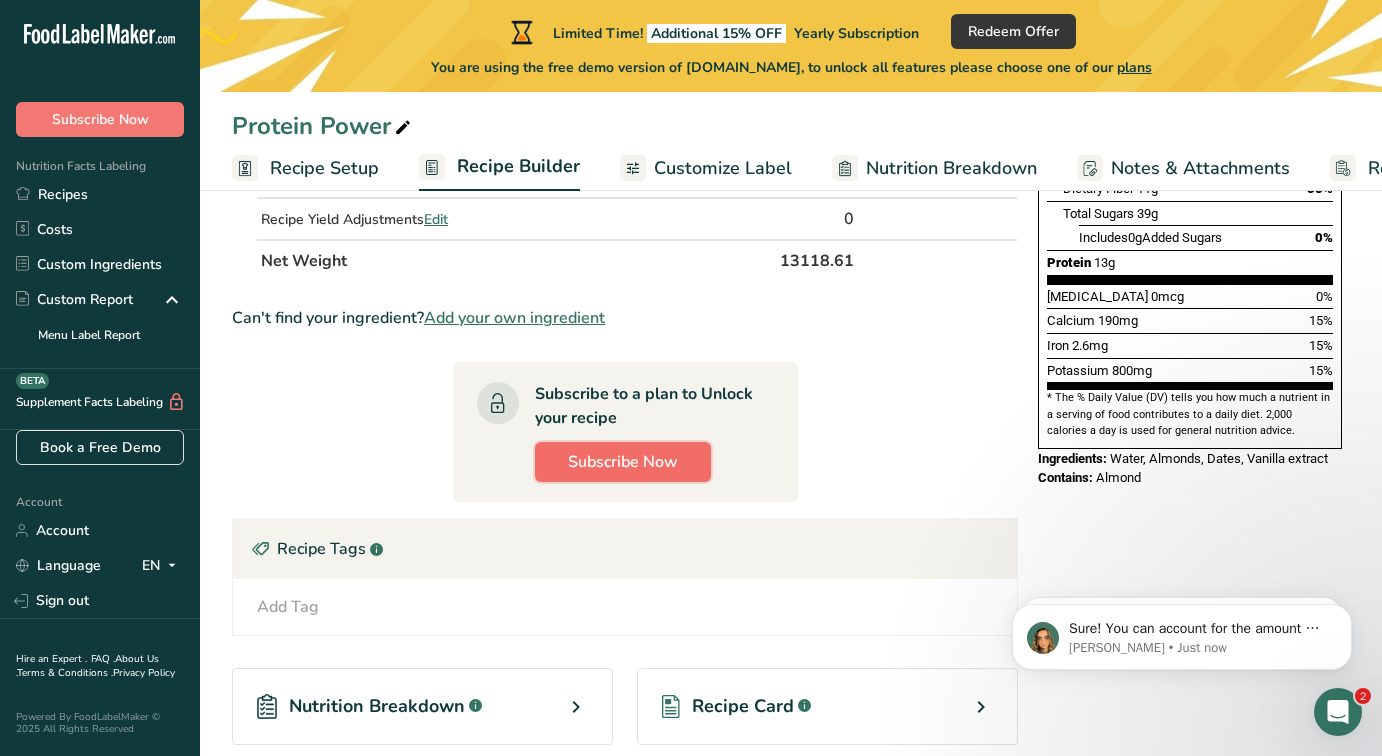 click on "Subscribe Now" at bounding box center (623, 462) 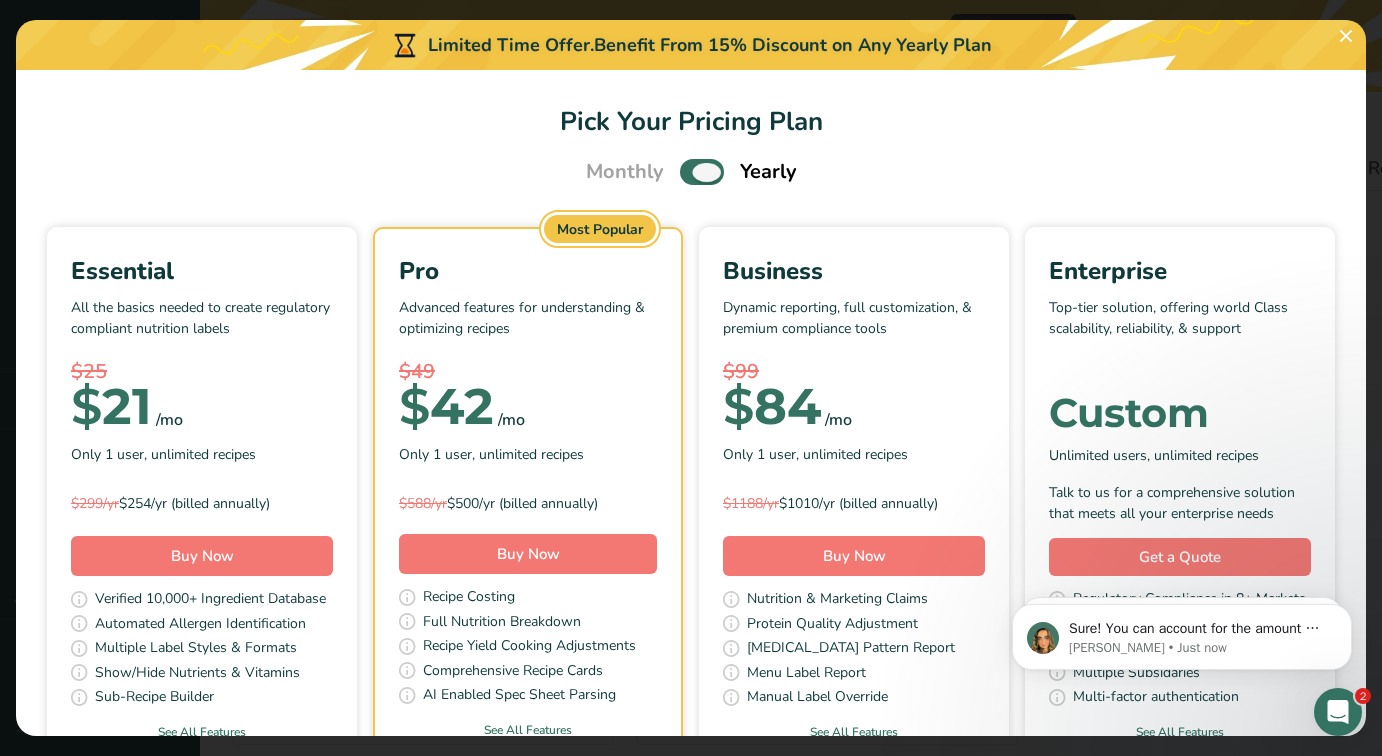 click at bounding box center (702, 171) 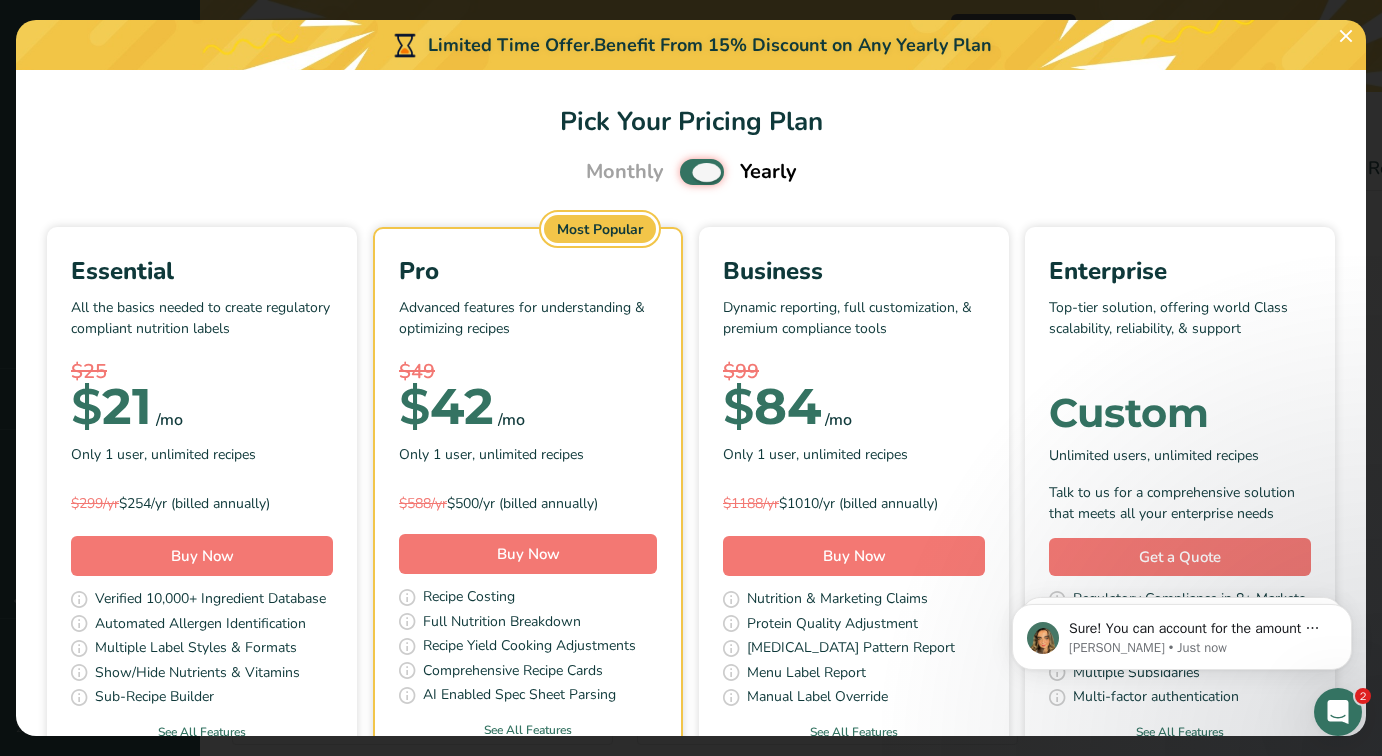 click at bounding box center (686, 172) 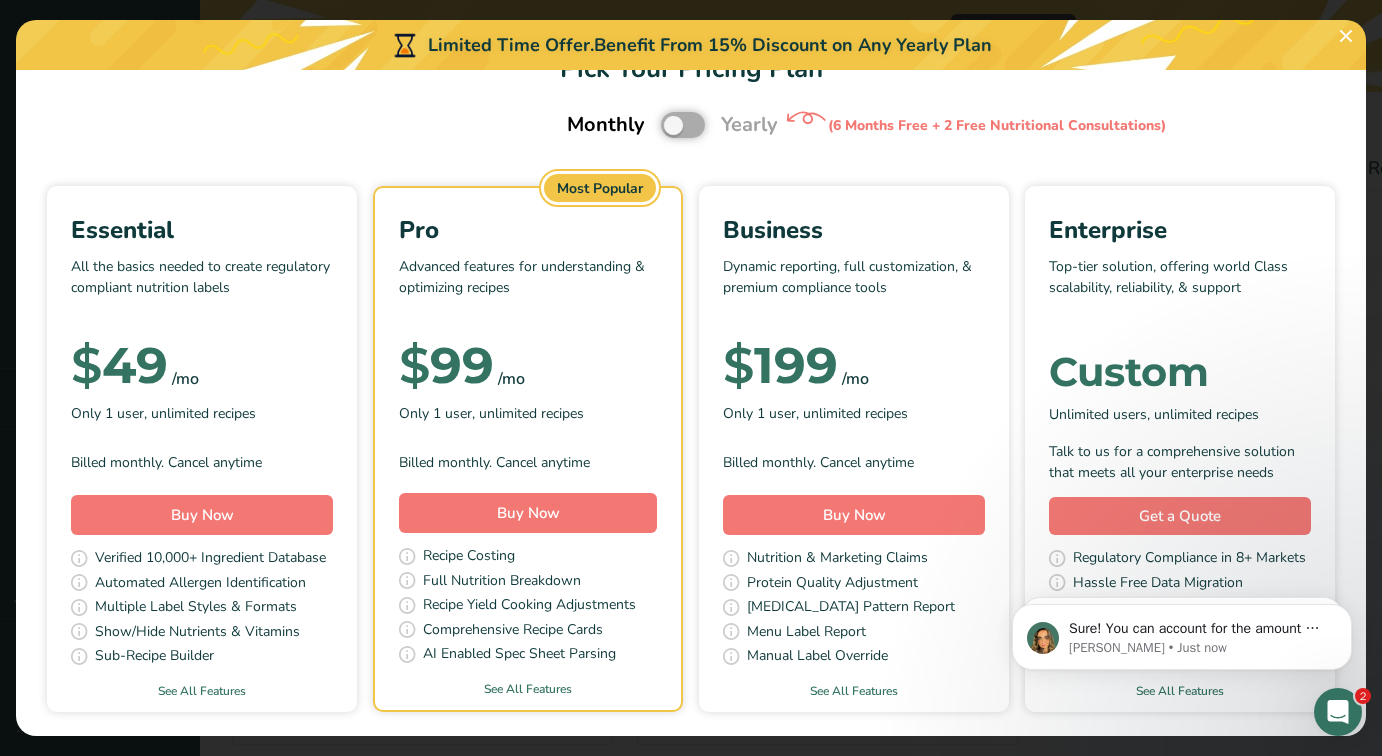 scroll, scrollTop: 111, scrollLeft: 0, axis: vertical 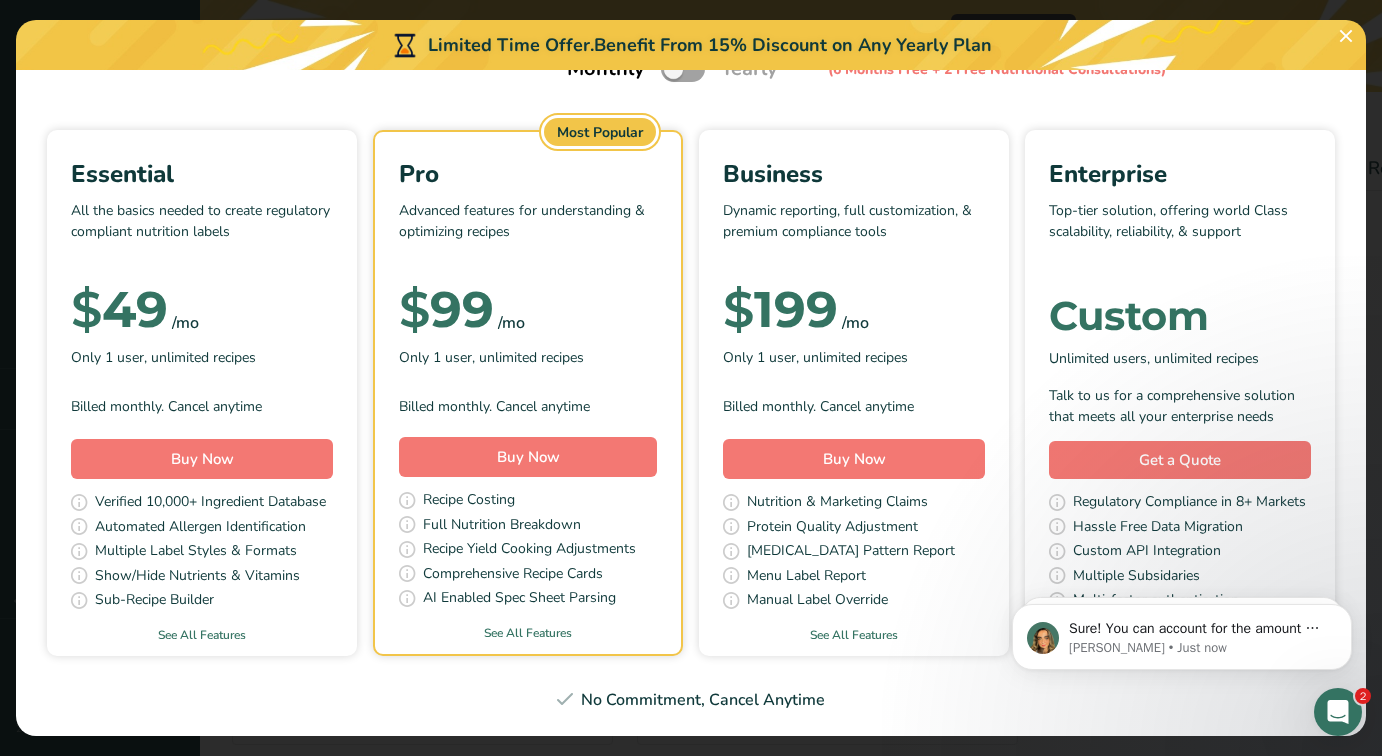 drag, startPoint x: 400, startPoint y: 357, endPoint x: 474, endPoint y: 361, distance: 74.10803 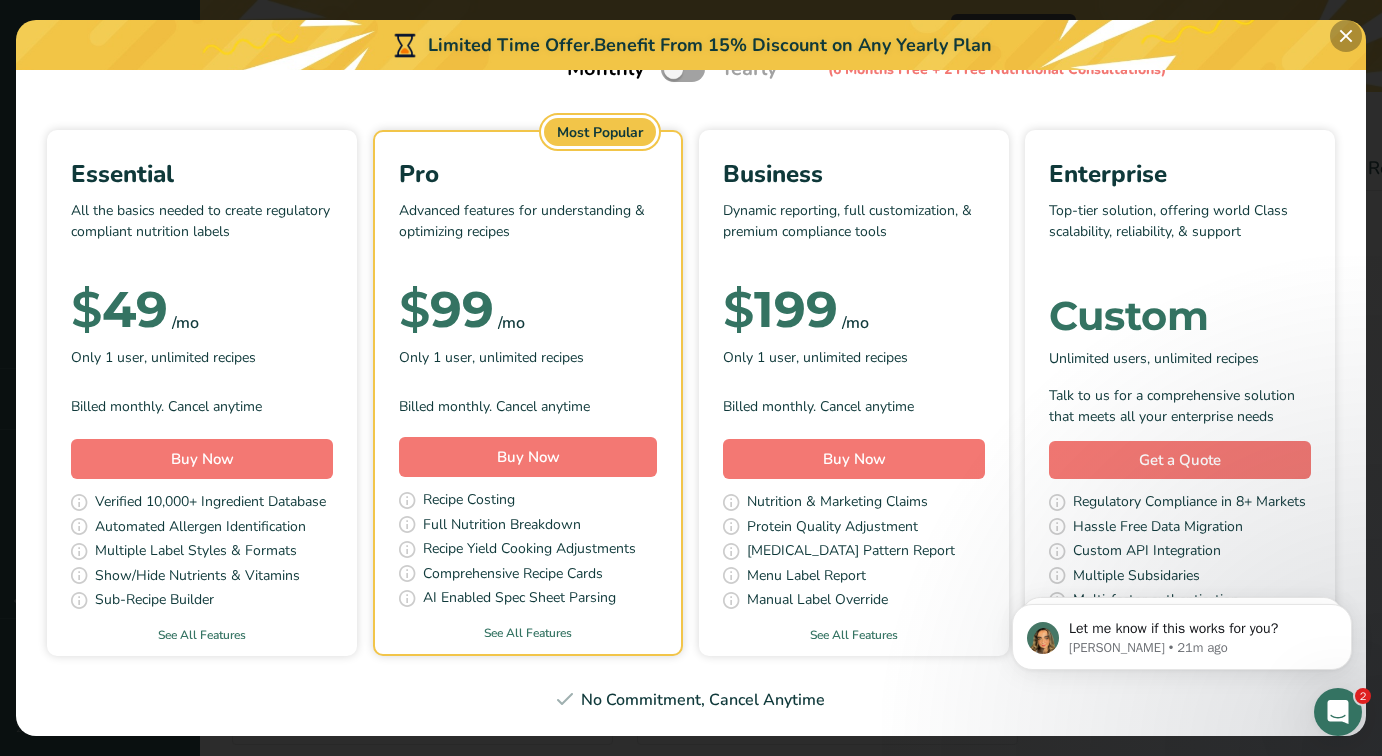 click at bounding box center [1346, 36] 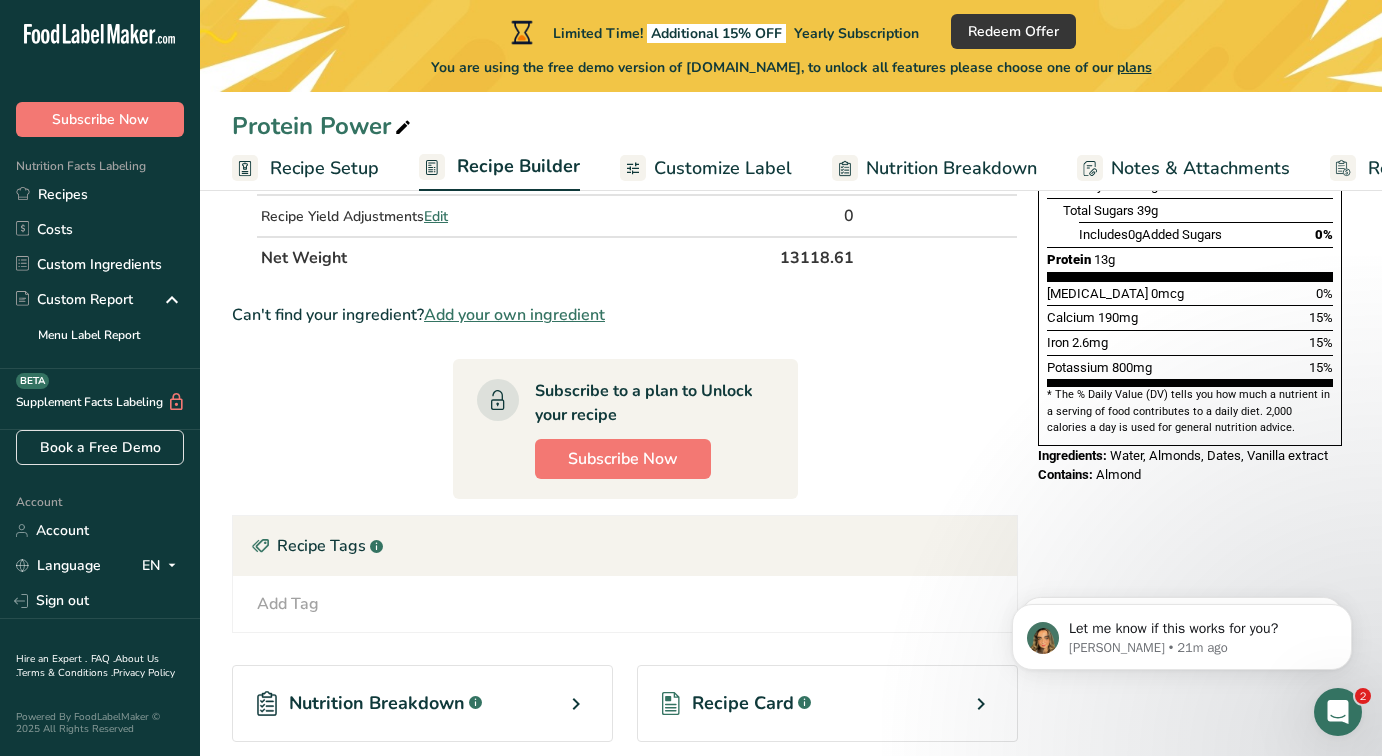 scroll, scrollTop: 0, scrollLeft: 0, axis: both 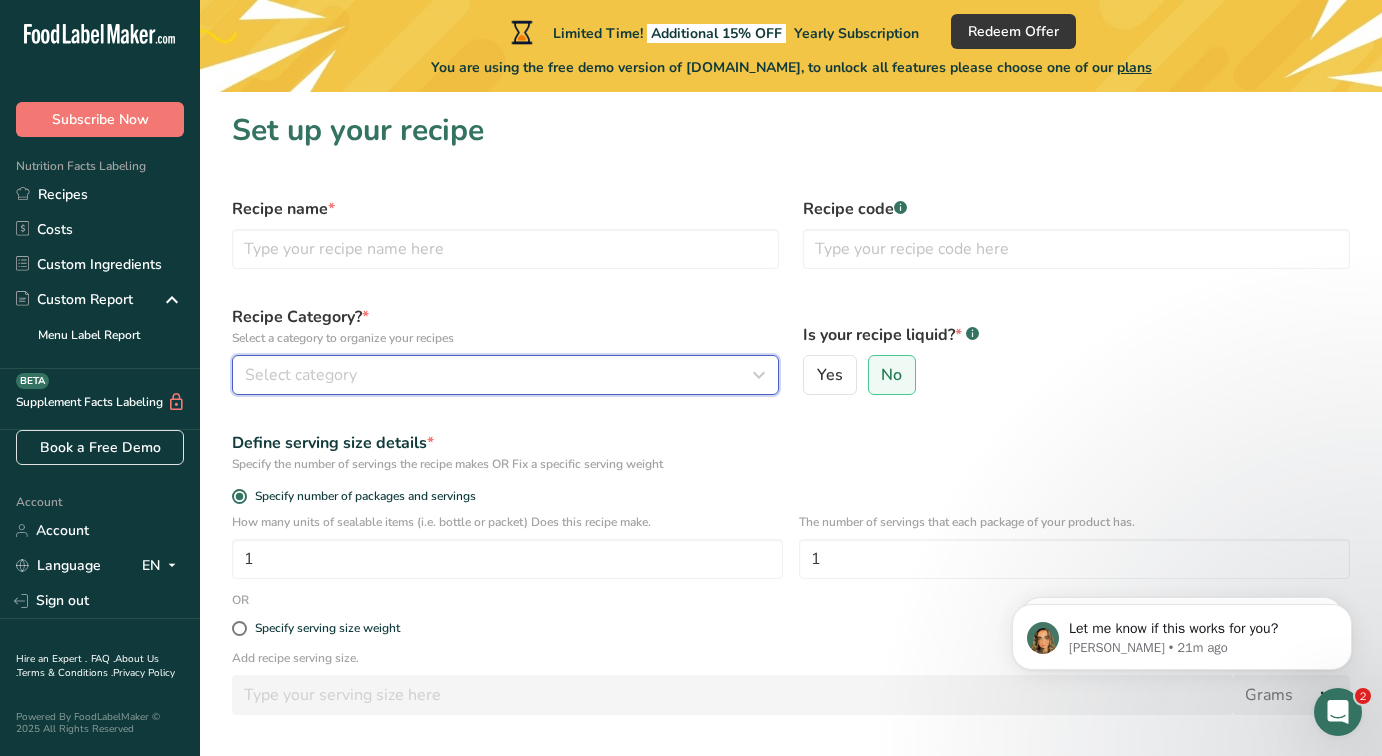 click on "Select category" at bounding box center [301, 375] 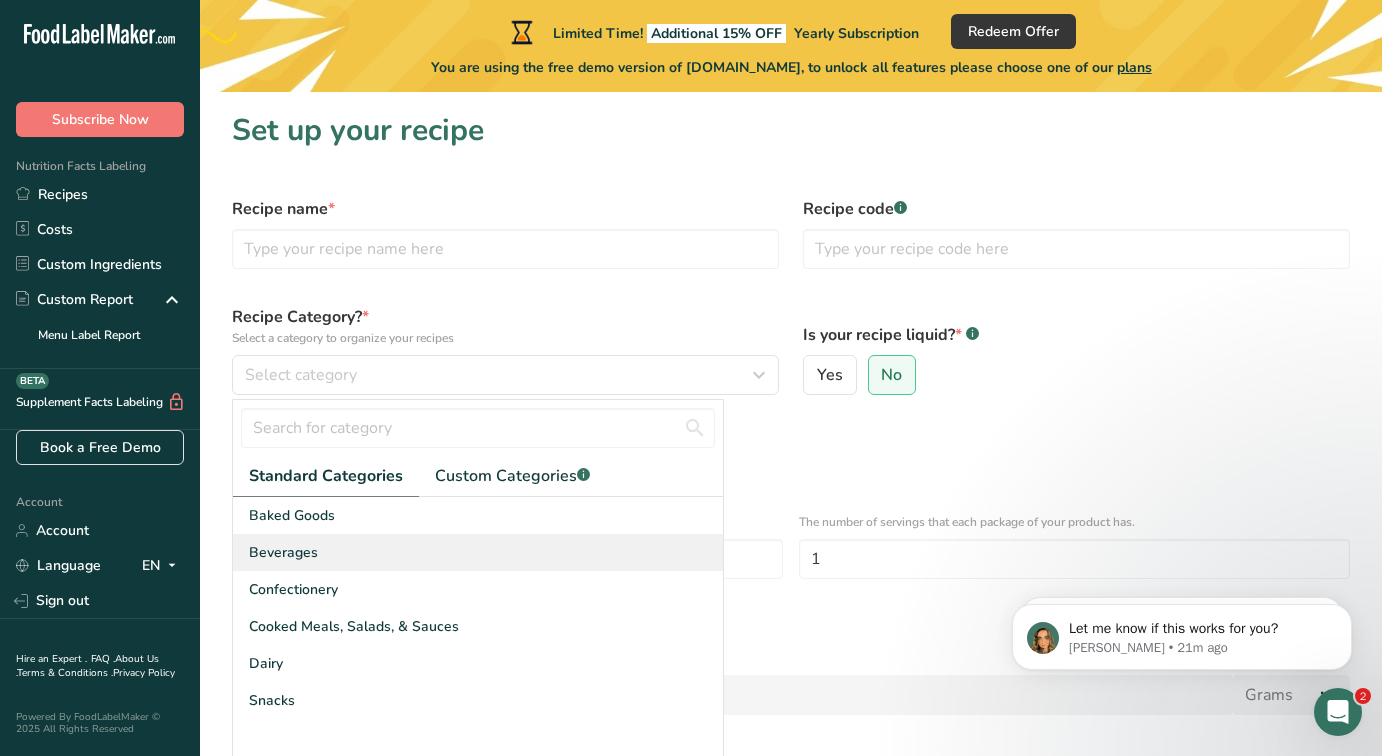 click on "Beverages" at bounding box center [283, 552] 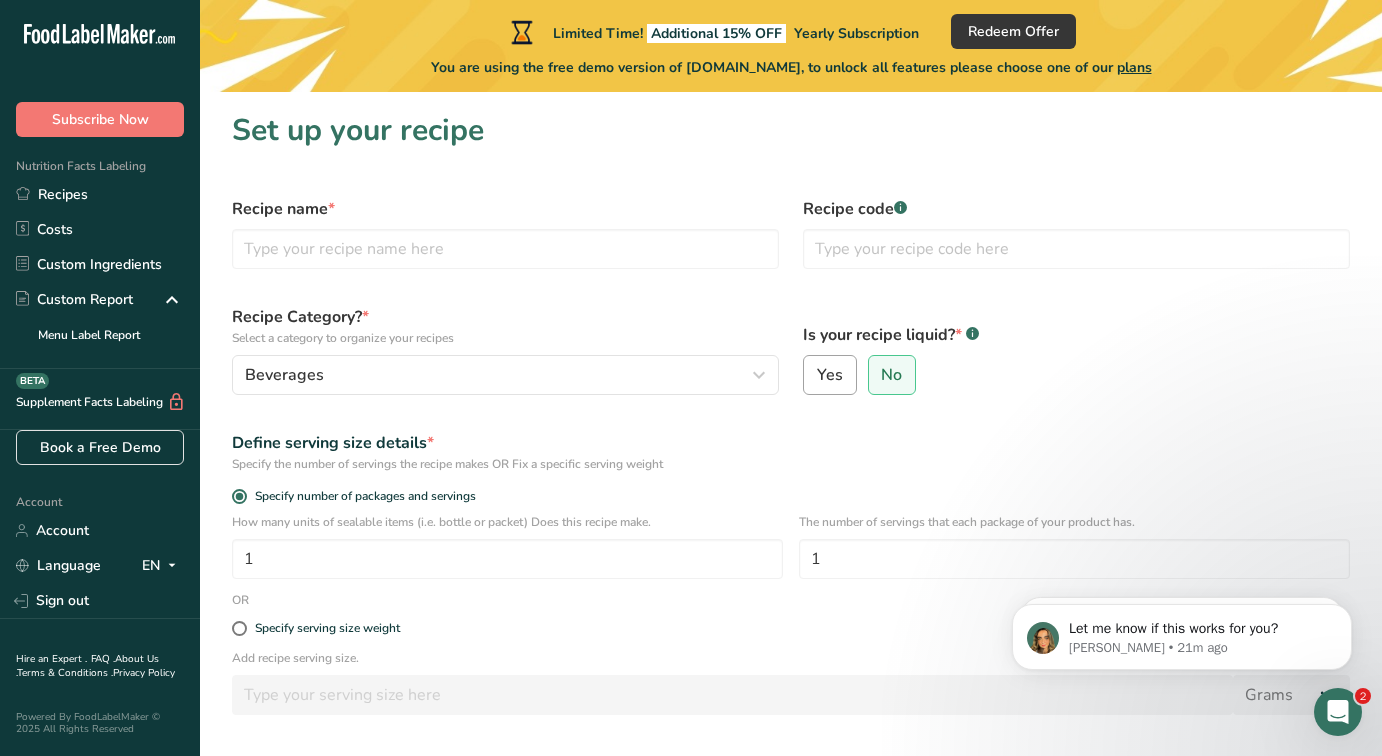 click on "Yes" at bounding box center (830, 375) 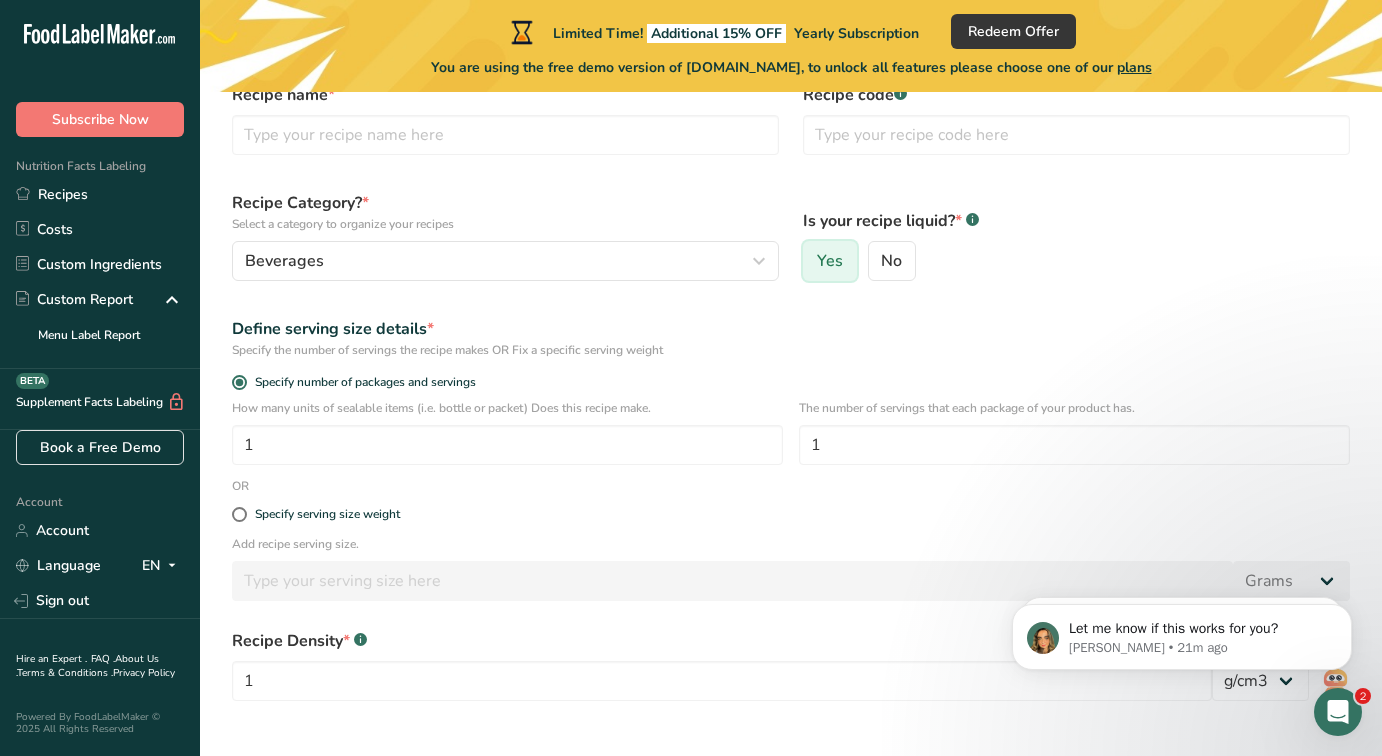 scroll, scrollTop: 115, scrollLeft: 0, axis: vertical 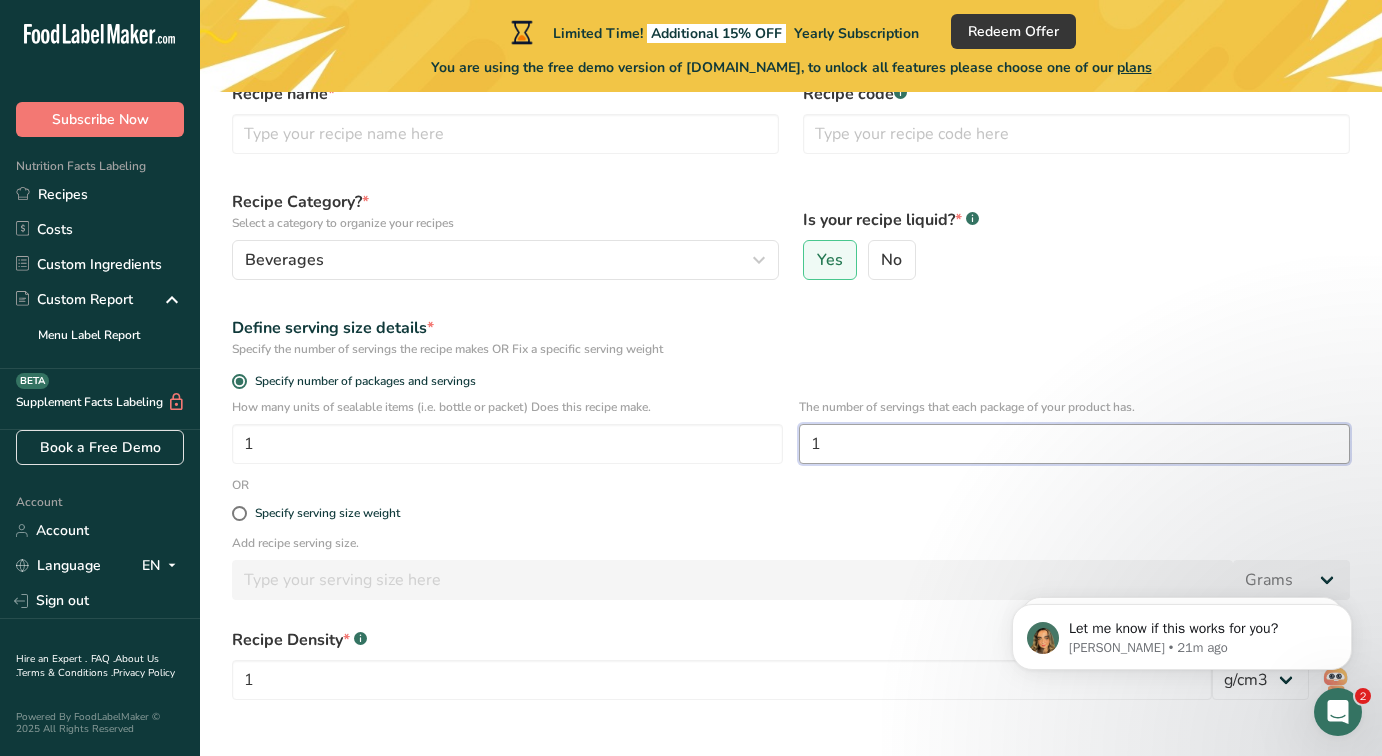click on "1" at bounding box center [1074, 444] 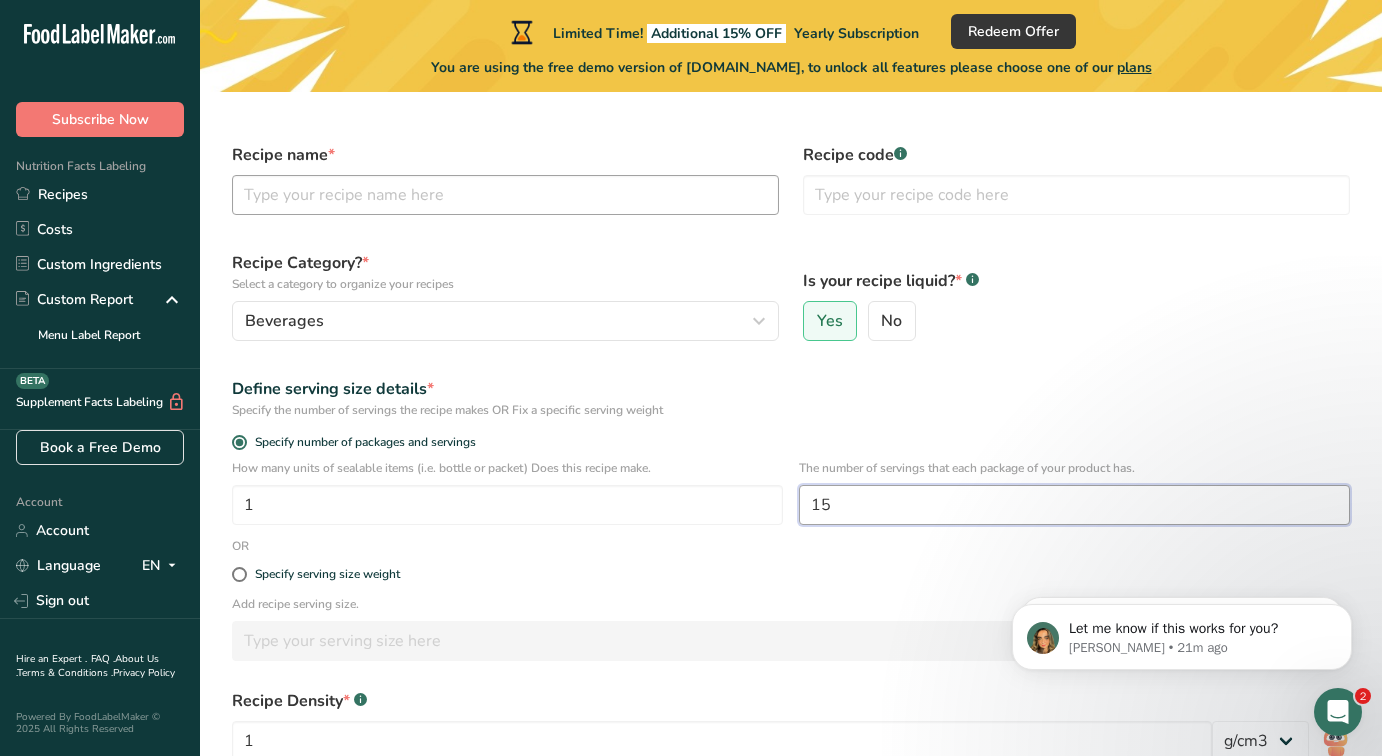 scroll, scrollTop: 42, scrollLeft: 0, axis: vertical 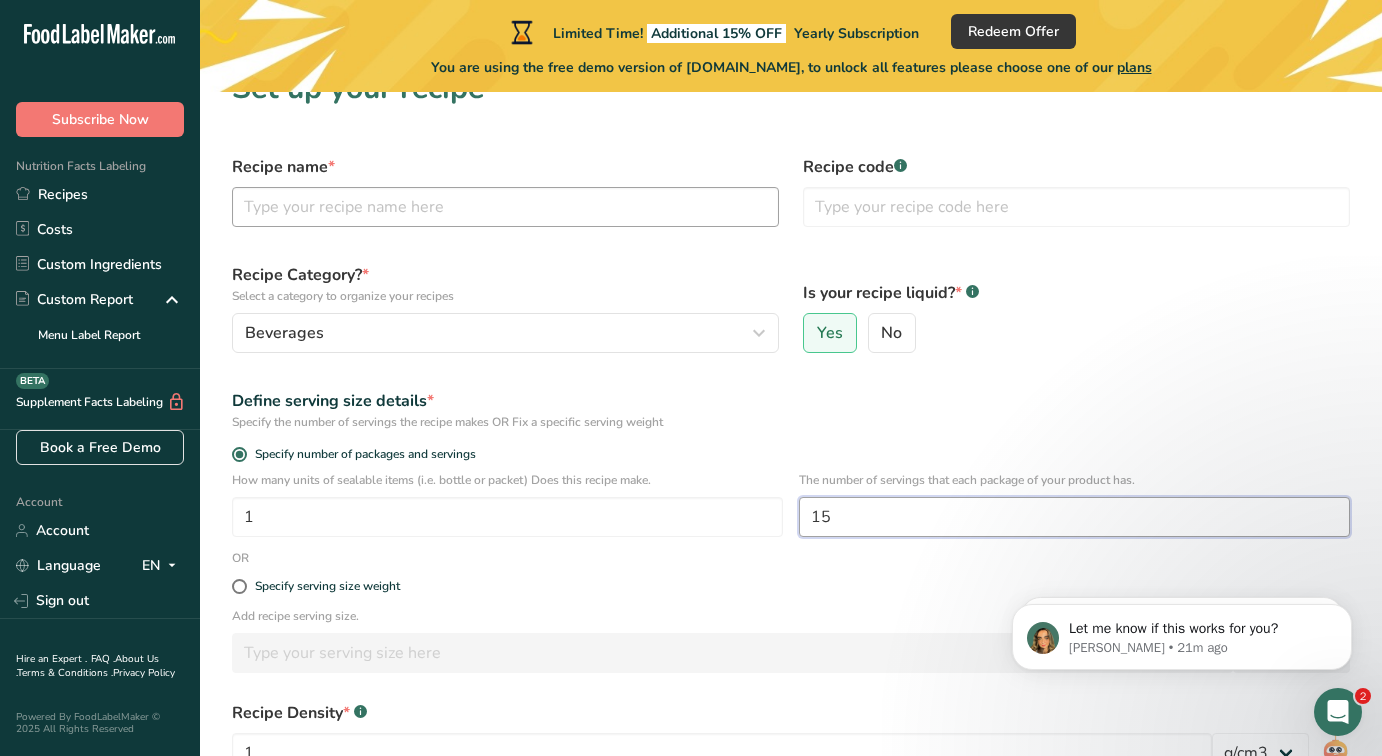 type on "15" 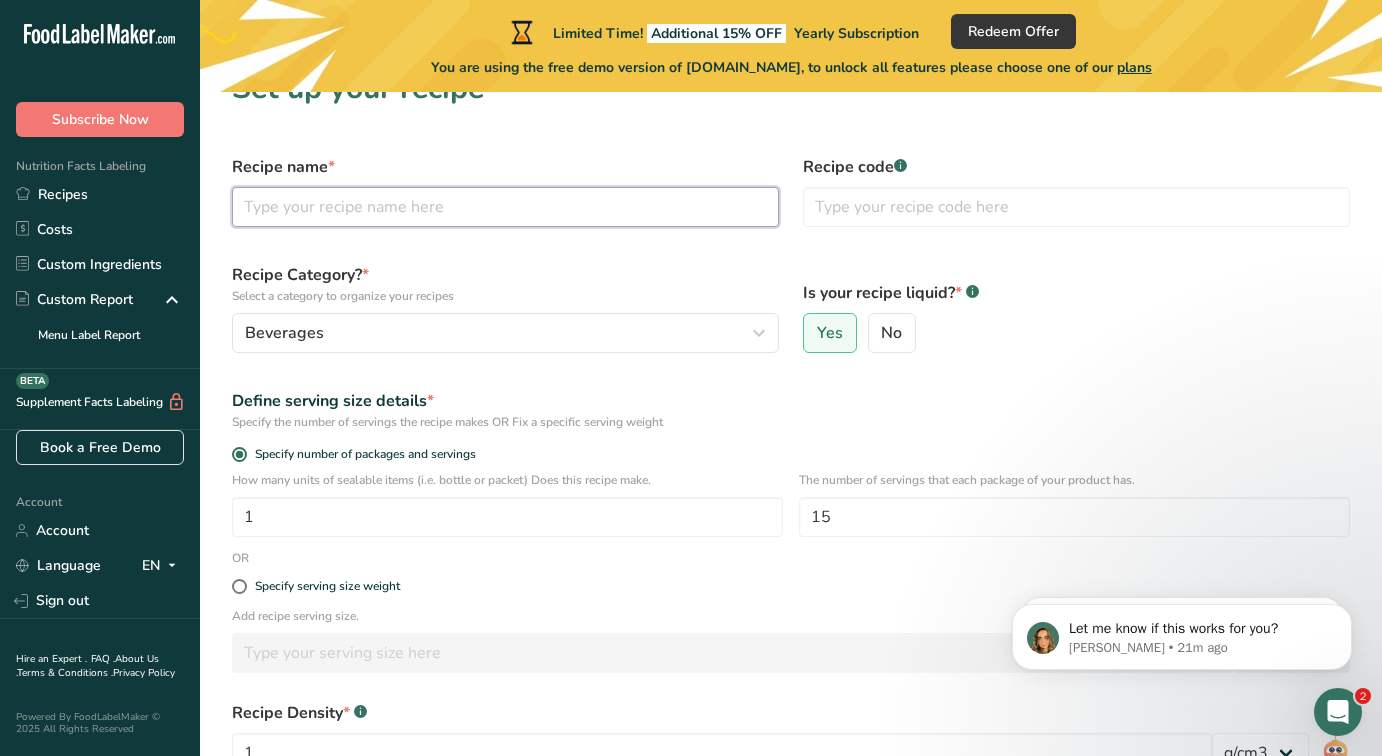 click at bounding box center (505, 207) 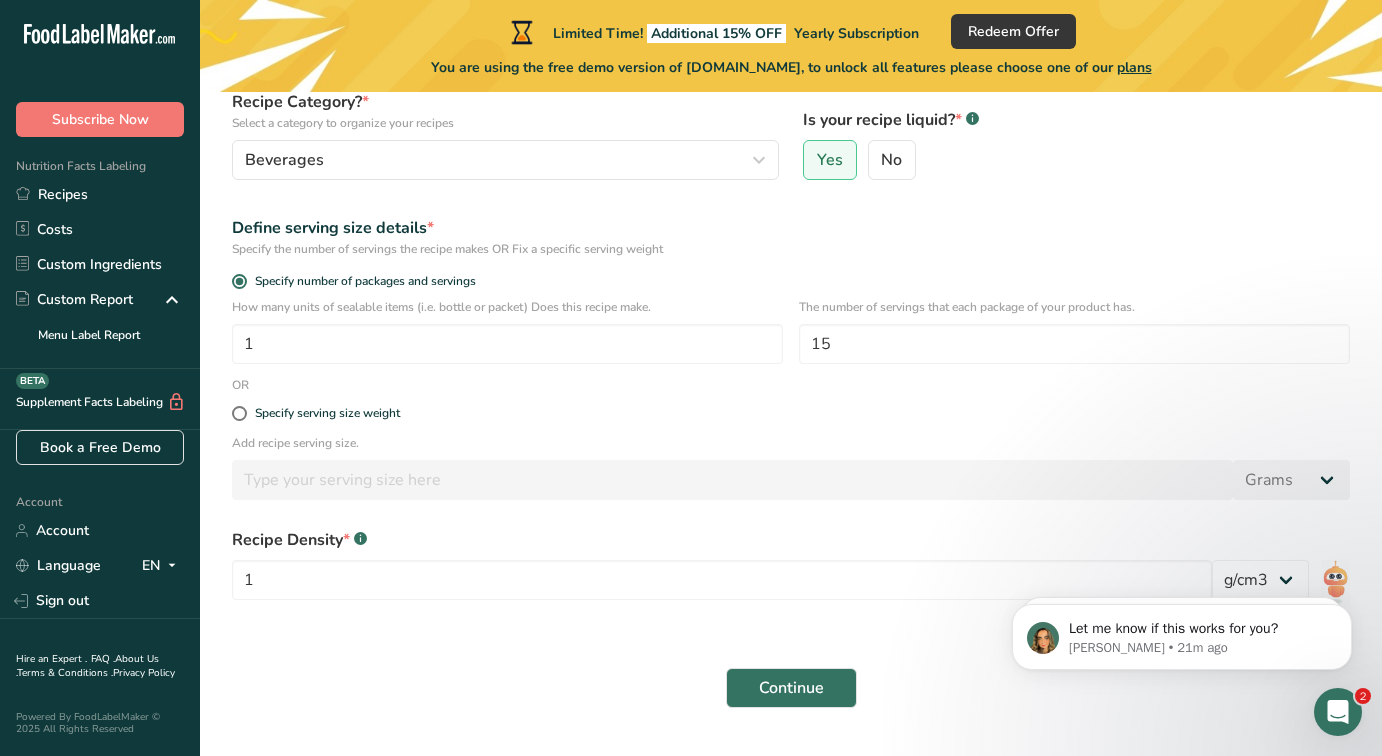 scroll, scrollTop: 235, scrollLeft: 0, axis: vertical 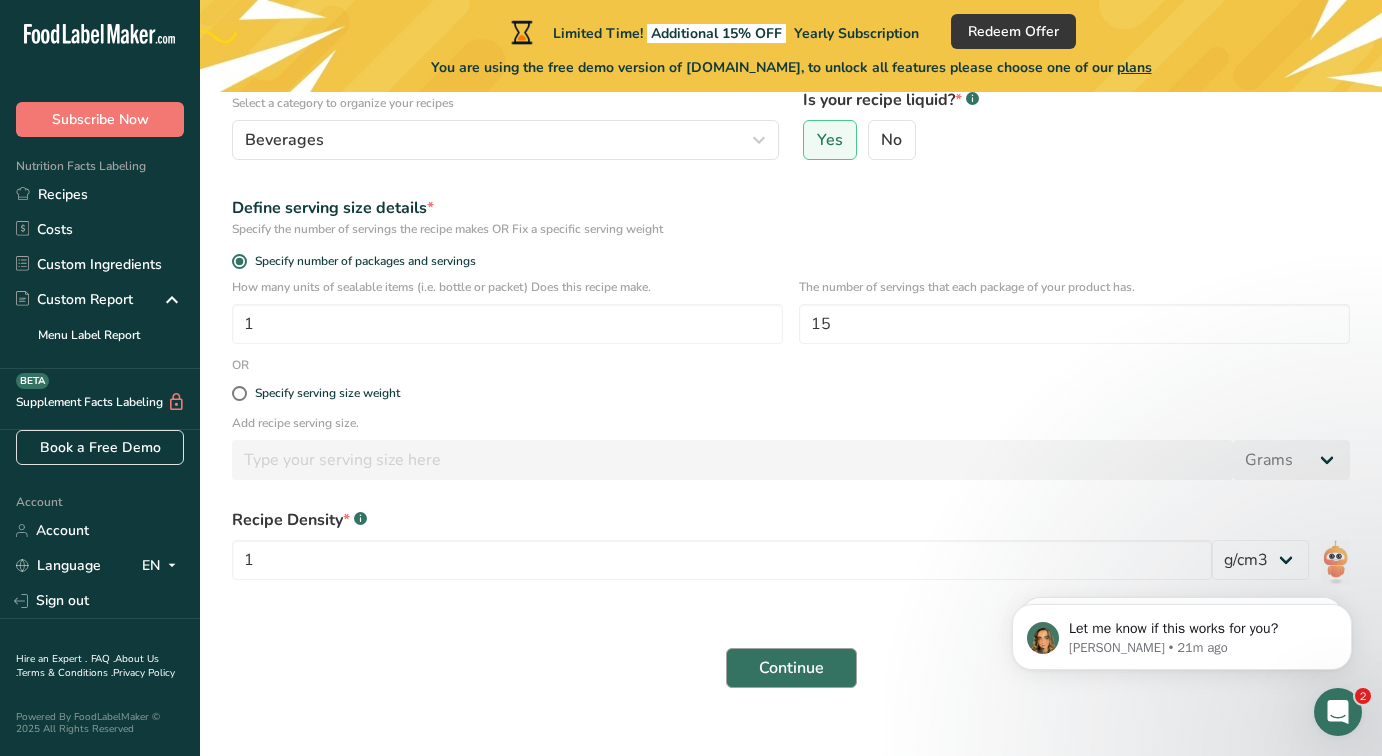 type on "Protein Power" 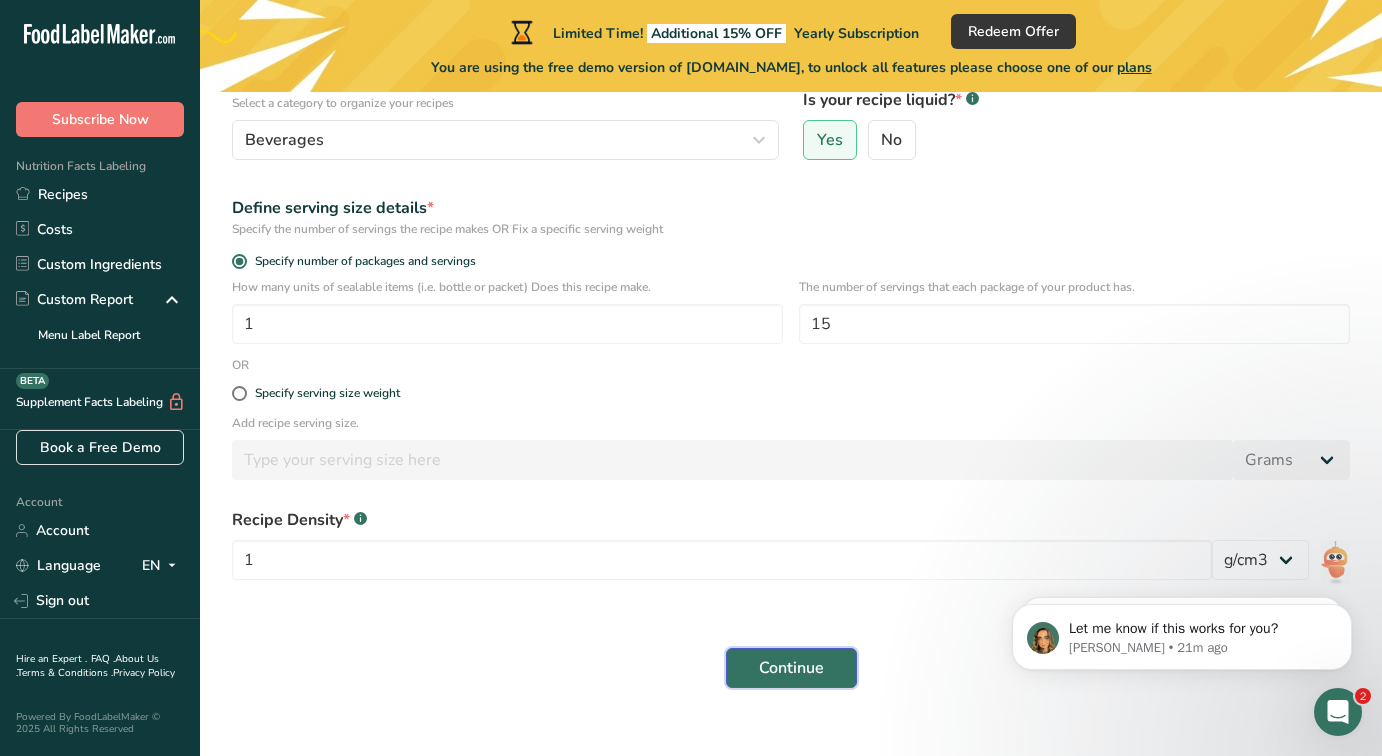 click on "Continue" at bounding box center (791, 668) 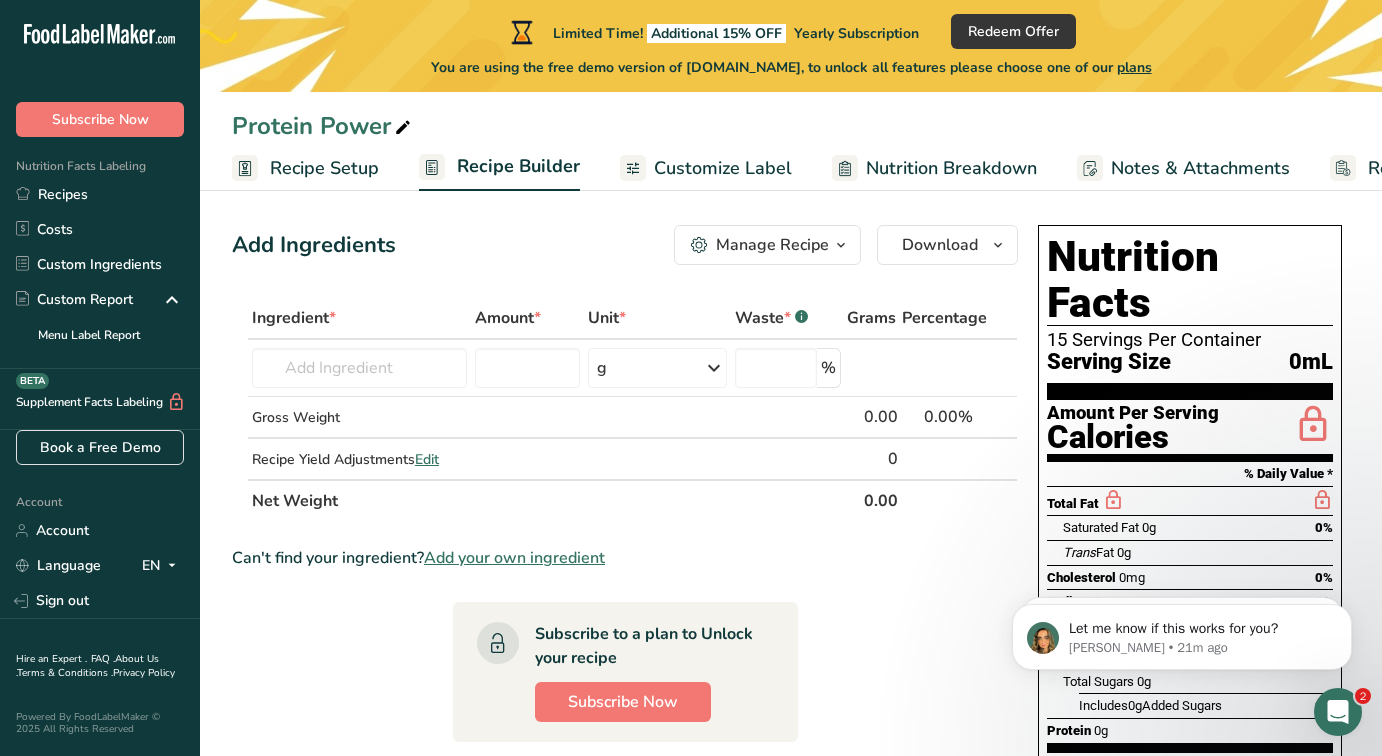 scroll, scrollTop: 18, scrollLeft: 0, axis: vertical 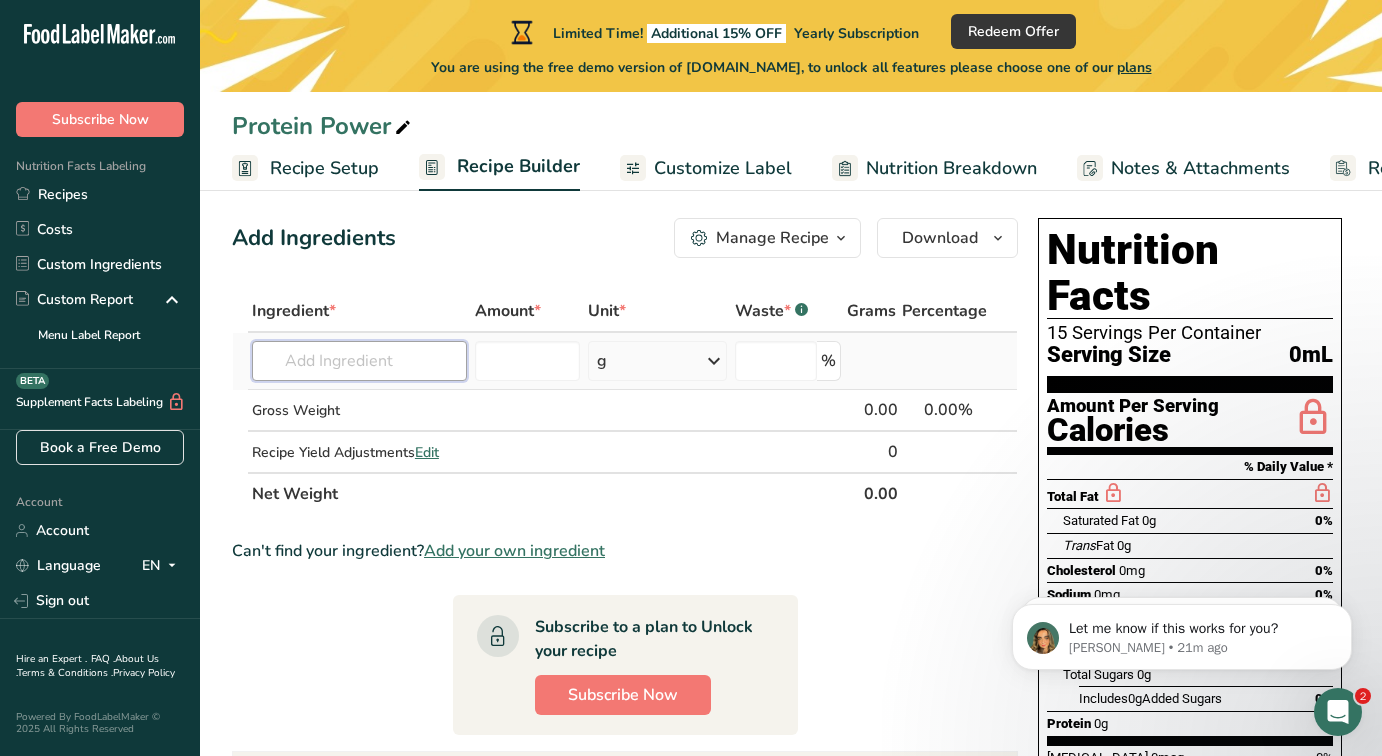 click at bounding box center (359, 361) 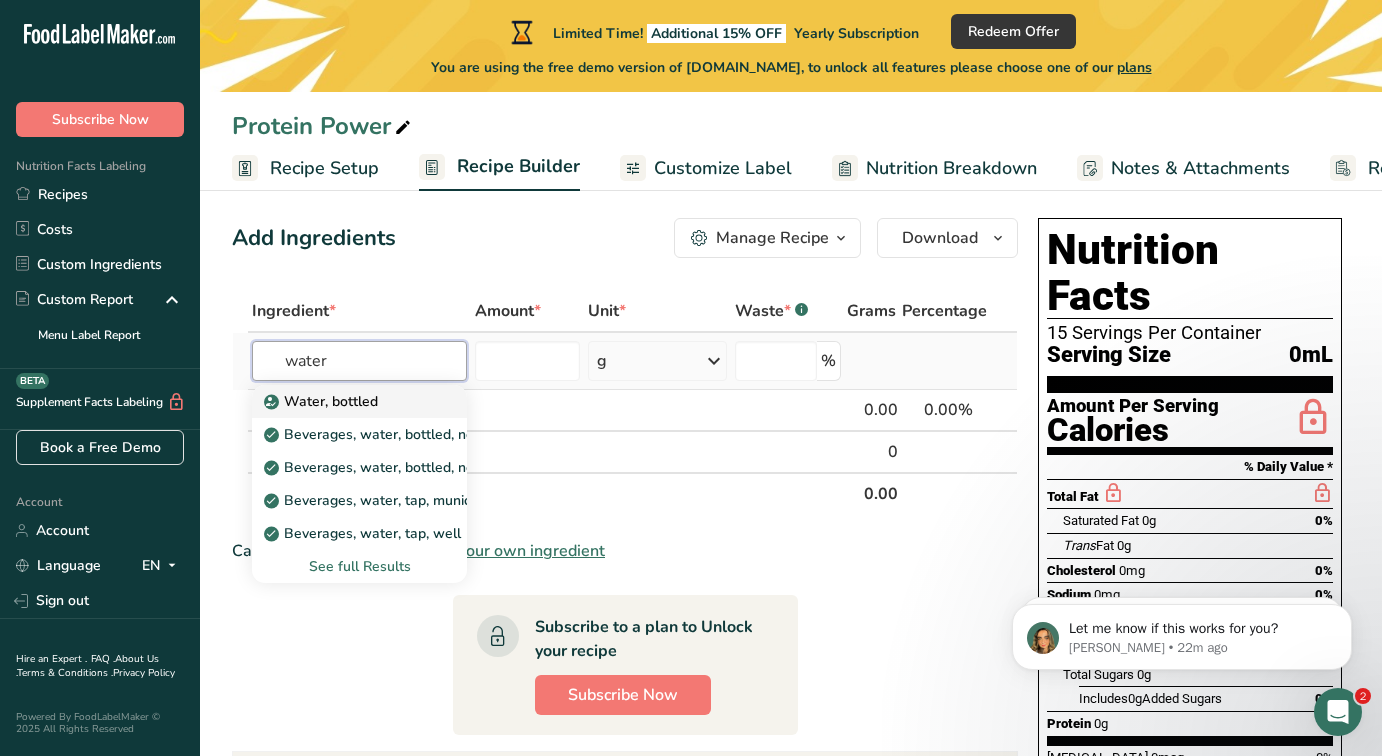 type on "water" 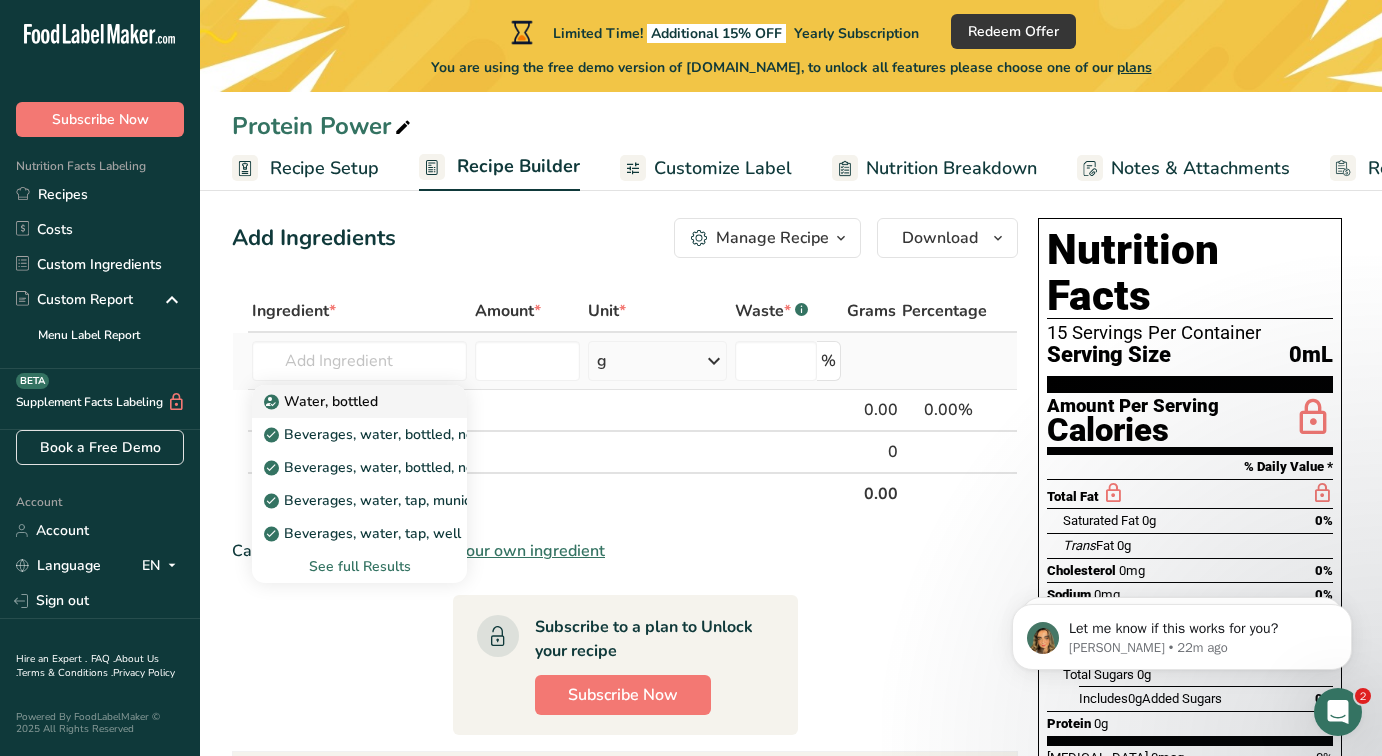 click on "Water, bottled" at bounding box center [323, 401] 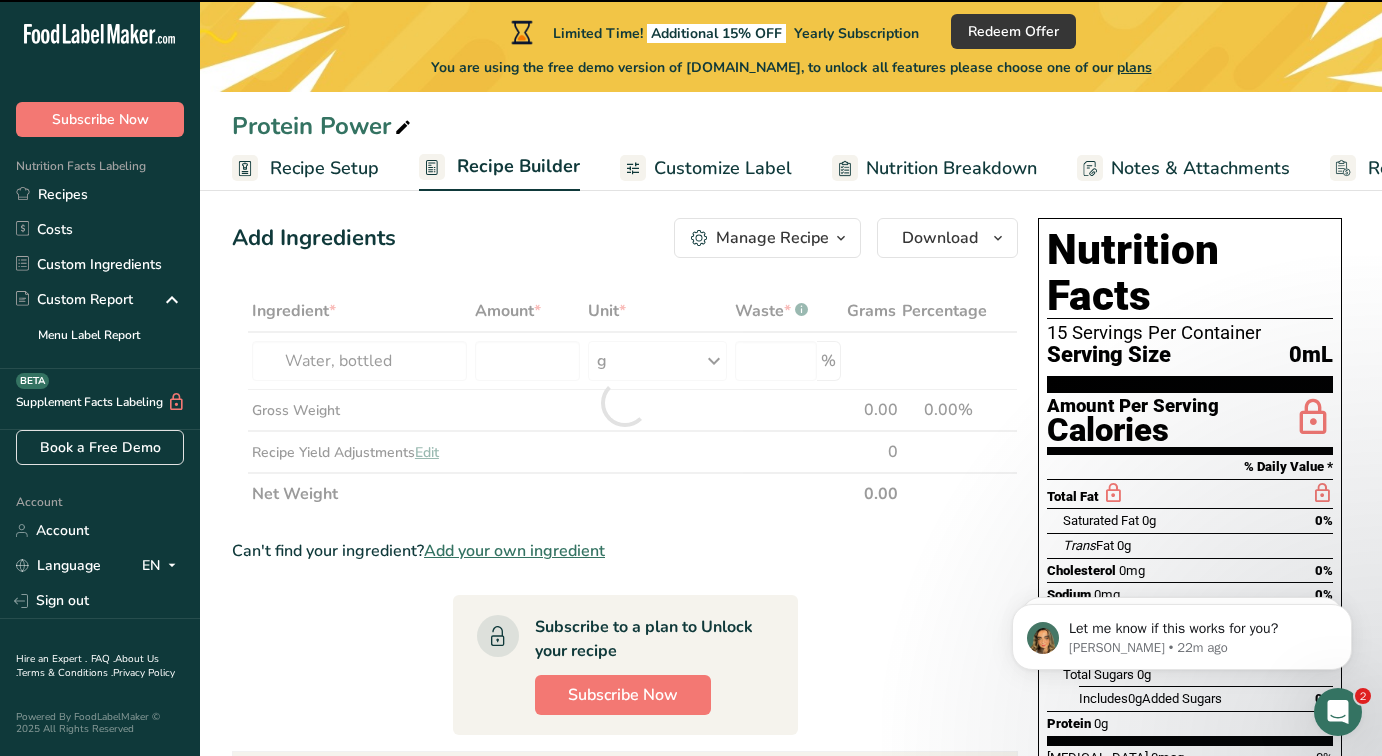 type on "0" 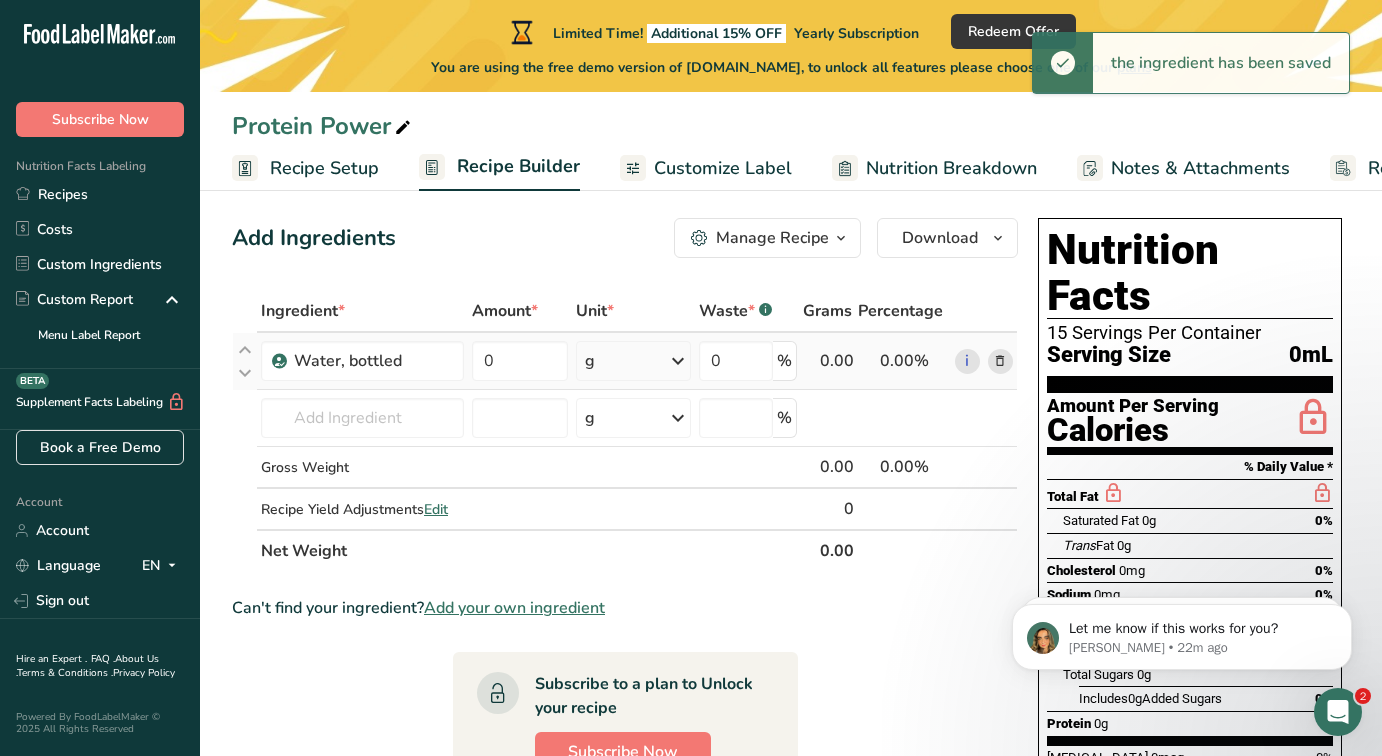click on "g" at bounding box center (633, 361) 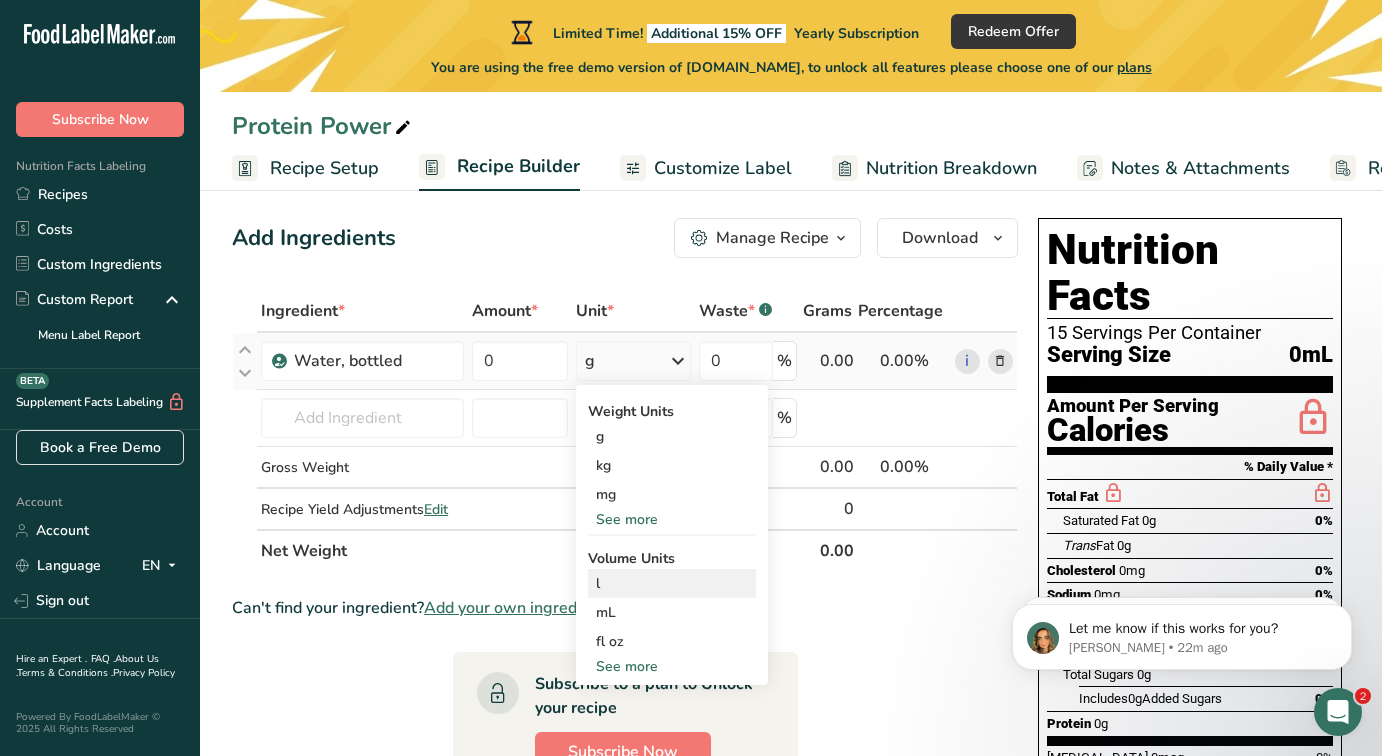click on "l" at bounding box center [672, 583] 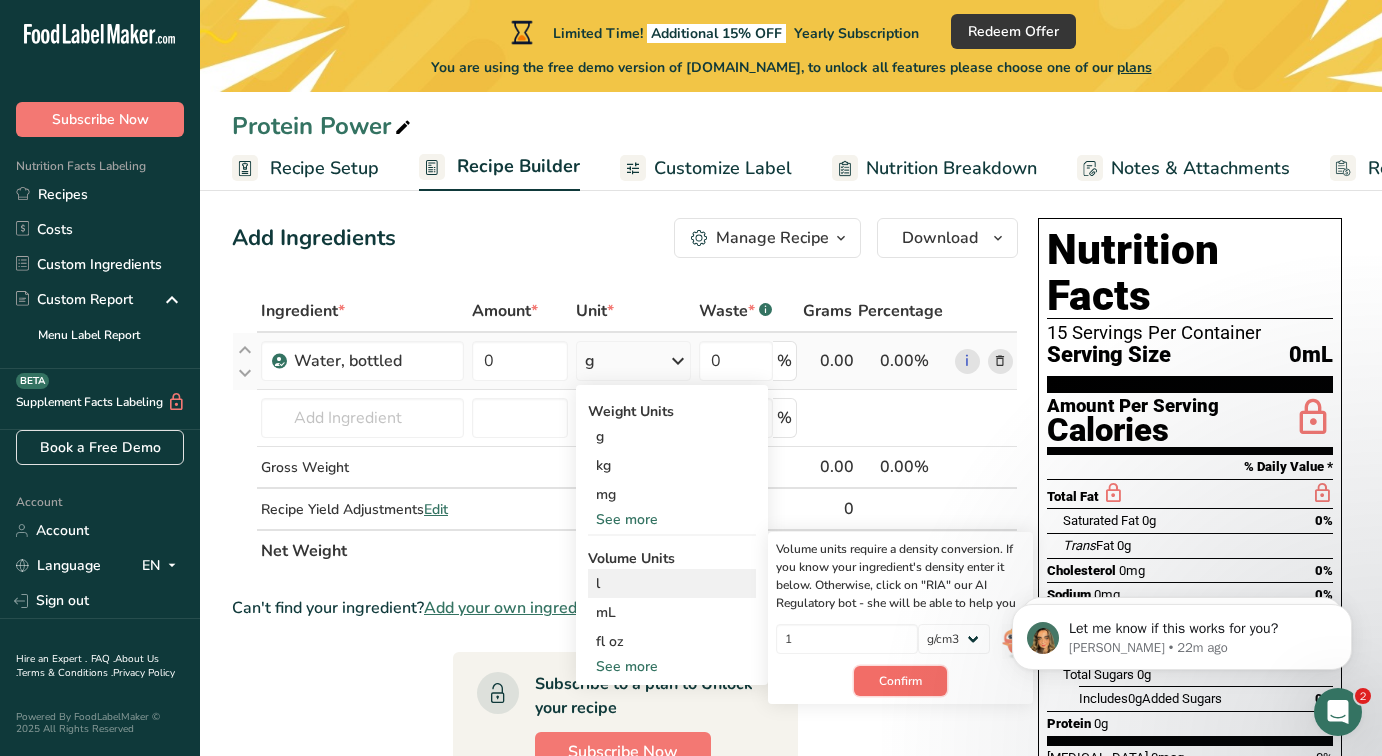 click on "Confirm" at bounding box center (900, 681) 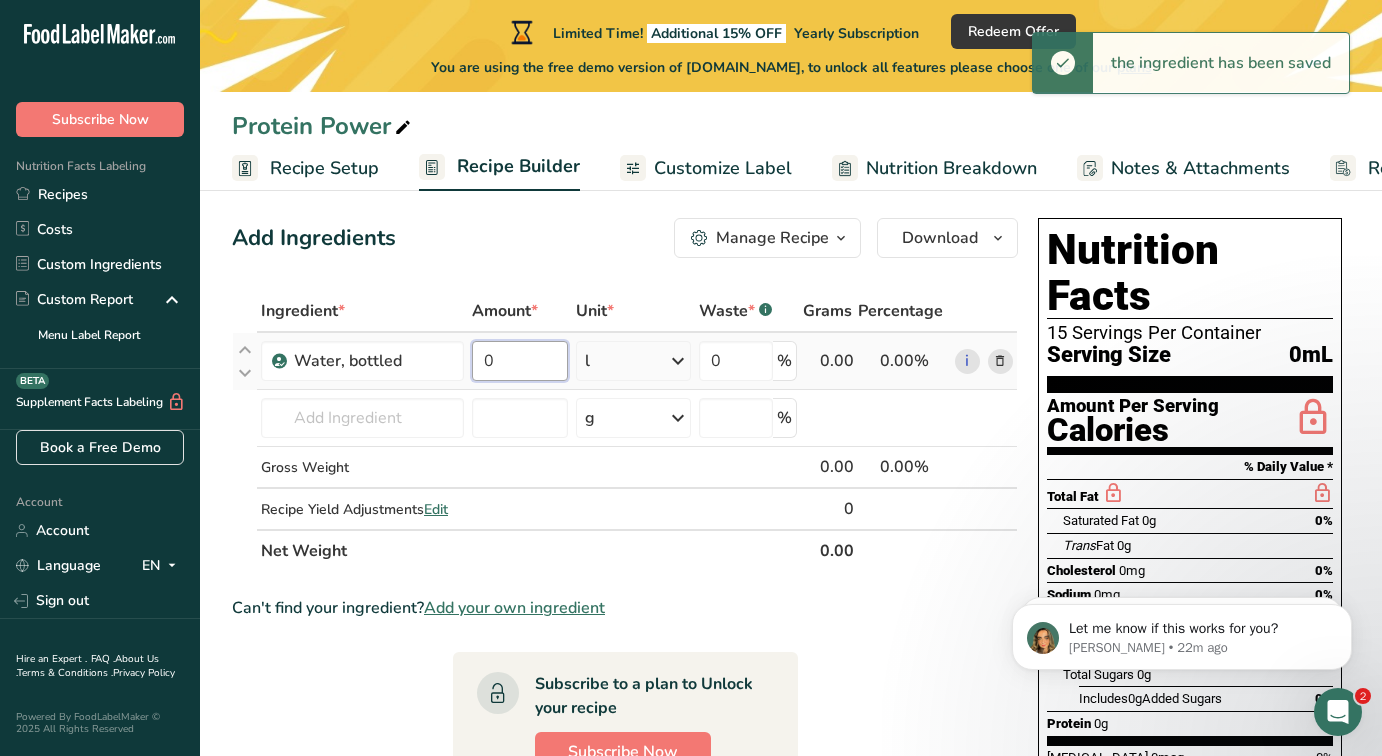 click on "0" at bounding box center (520, 361) 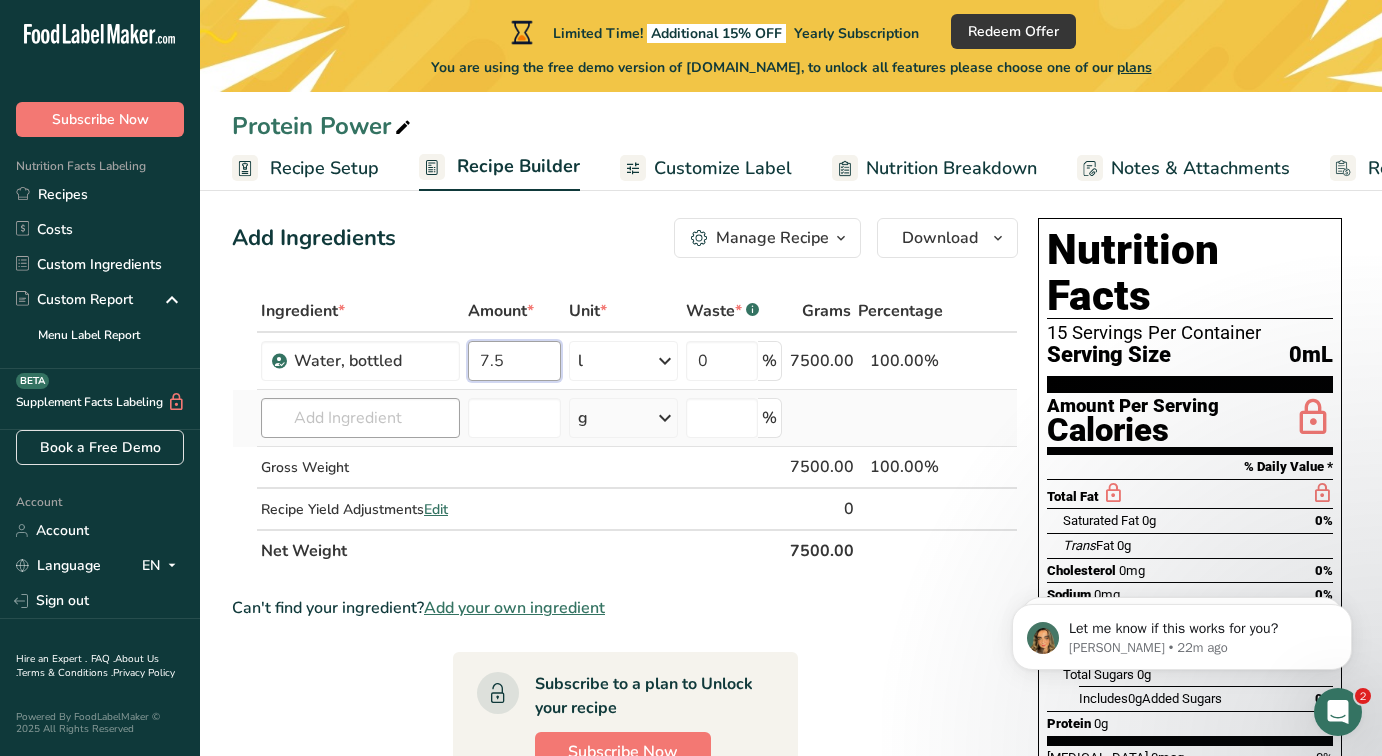 type on "7.5" 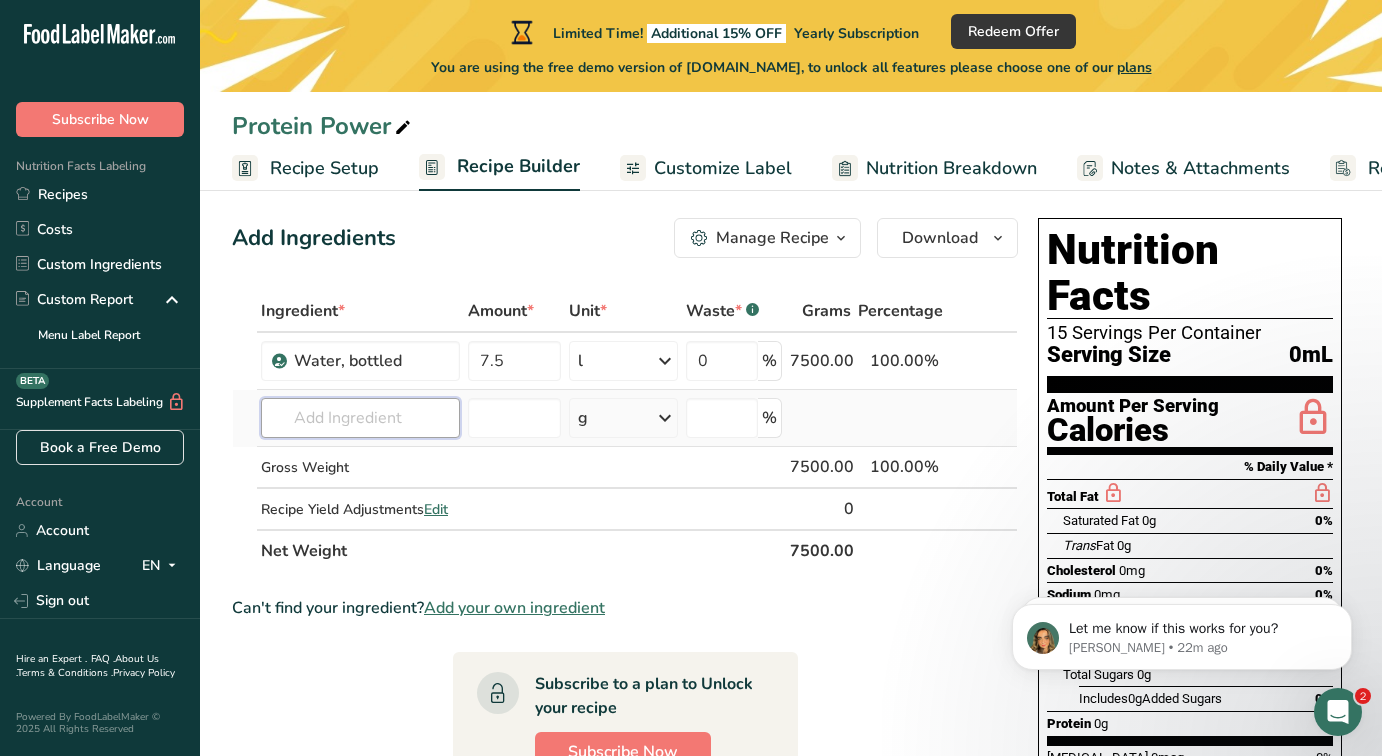 click on "Ingredient *
Amount *
Unit *
Waste *   .a-a{fill:#347362;}.b-a{fill:#fff;}          Grams
Percentage
Water, bottled
7.5
l
Weight Units
g
kg
mg
See more
Volume Units
l
Volume units require a density conversion. If you know your ingredient's density enter it below. Otherwise, click on "RIA" our AI Regulatory bot - she will be able to help you
1
lb/ft3
g/cm3
Confirm
mL
Volume units require a density conversion. If you know your ingredient's density enter it below. Otherwise, click on "RIA" our AI Regulatory bot - she will be able to help you
1
lb/ft3" at bounding box center (625, 431) 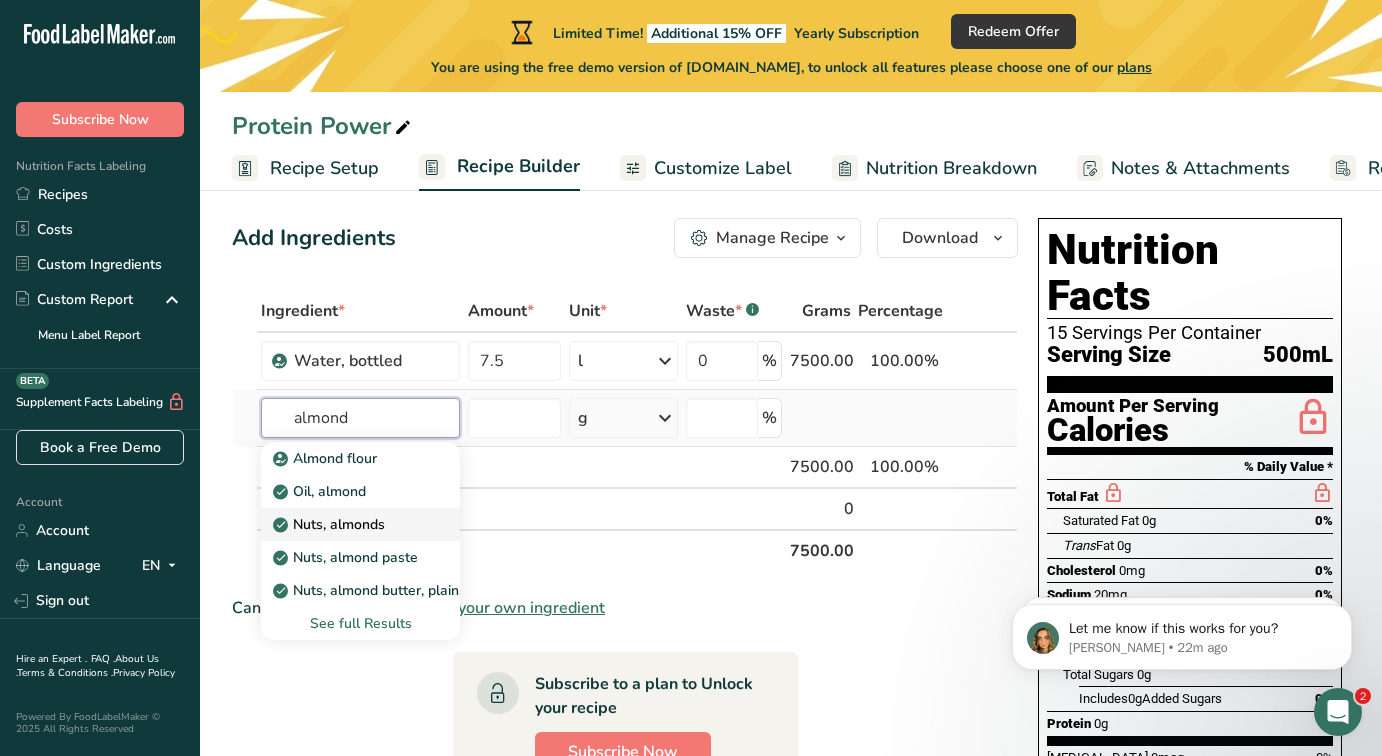 type on "almond" 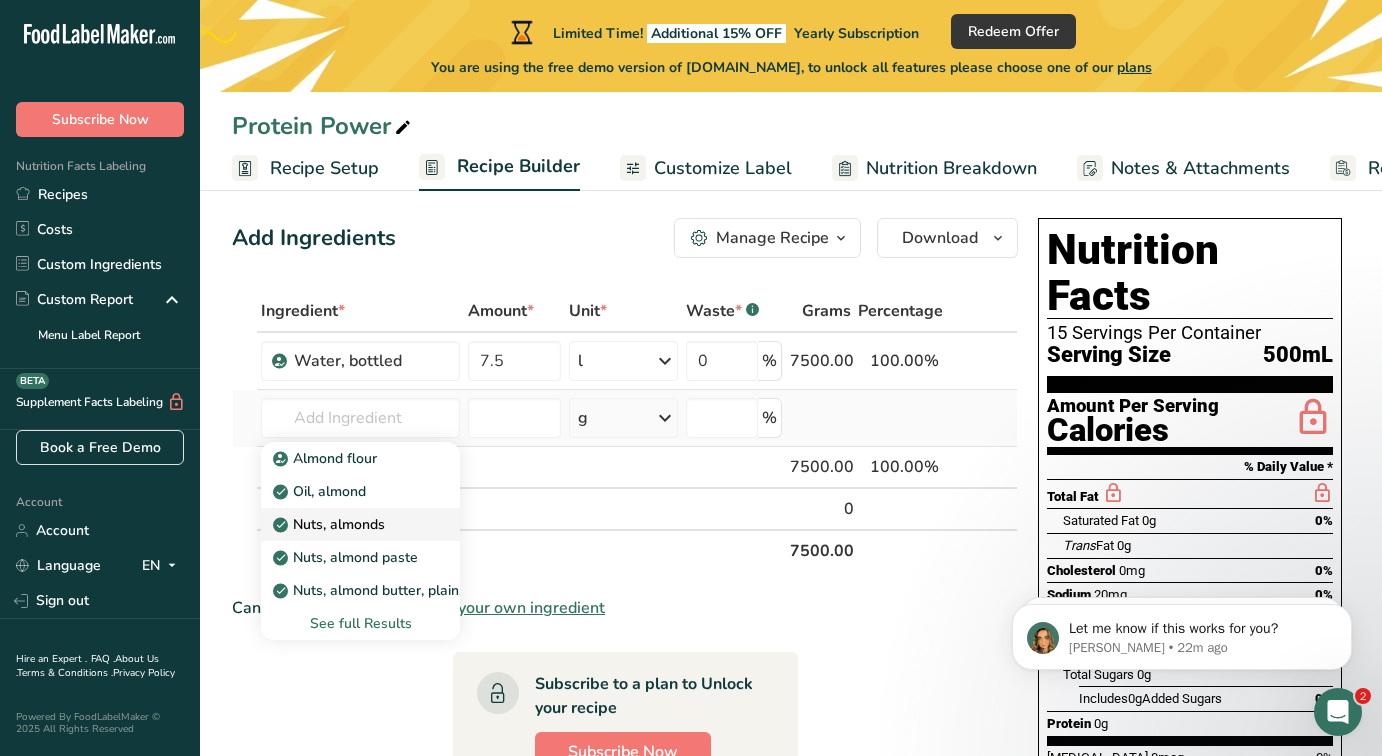 click on "Nuts, almonds" at bounding box center [360, 524] 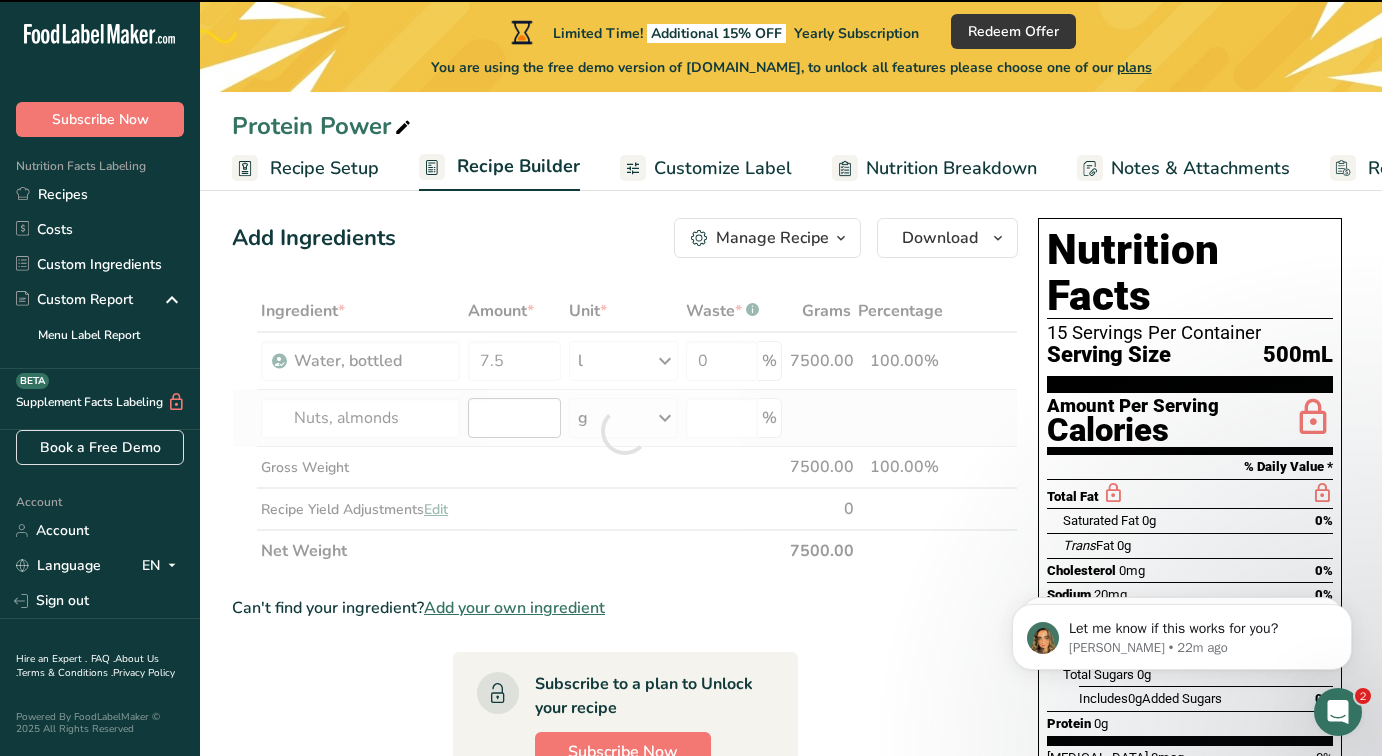 type on "0" 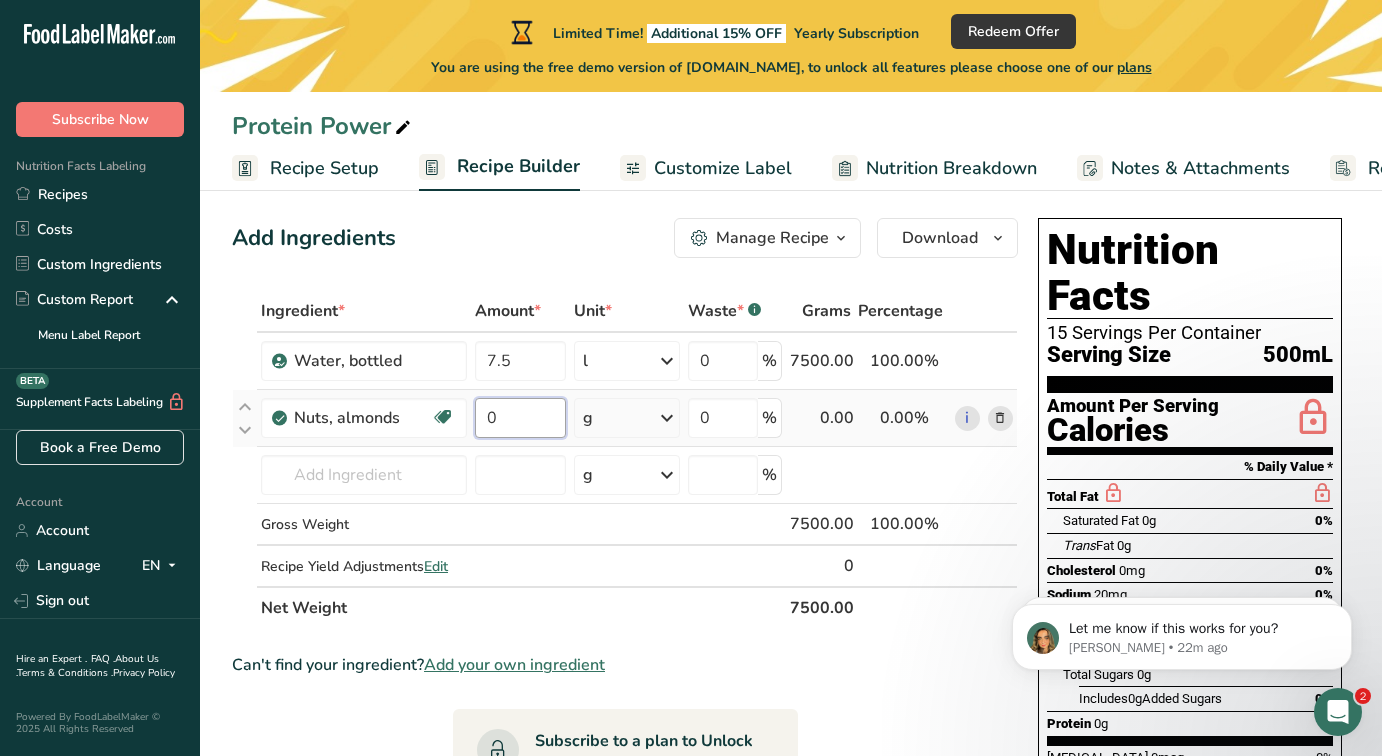 click on "0" at bounding box center (521, 418) 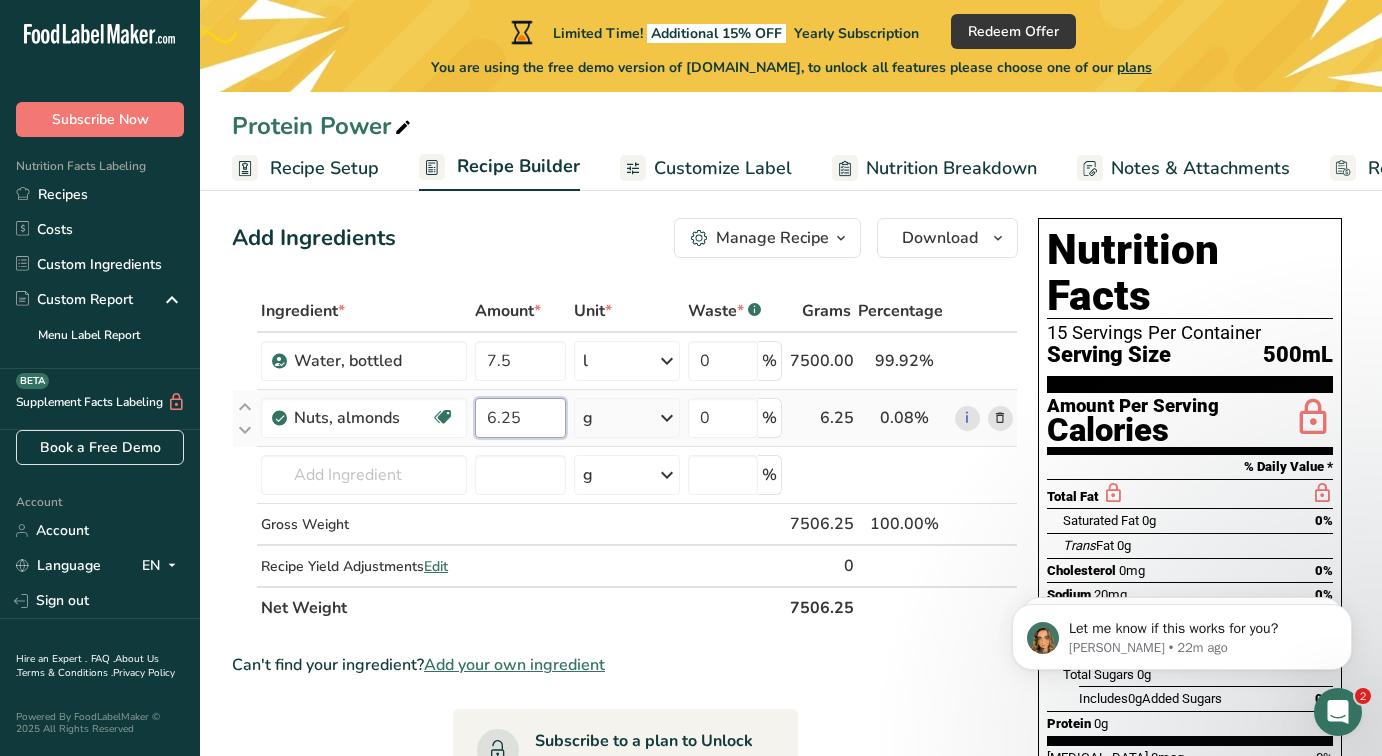 type on "6.25" 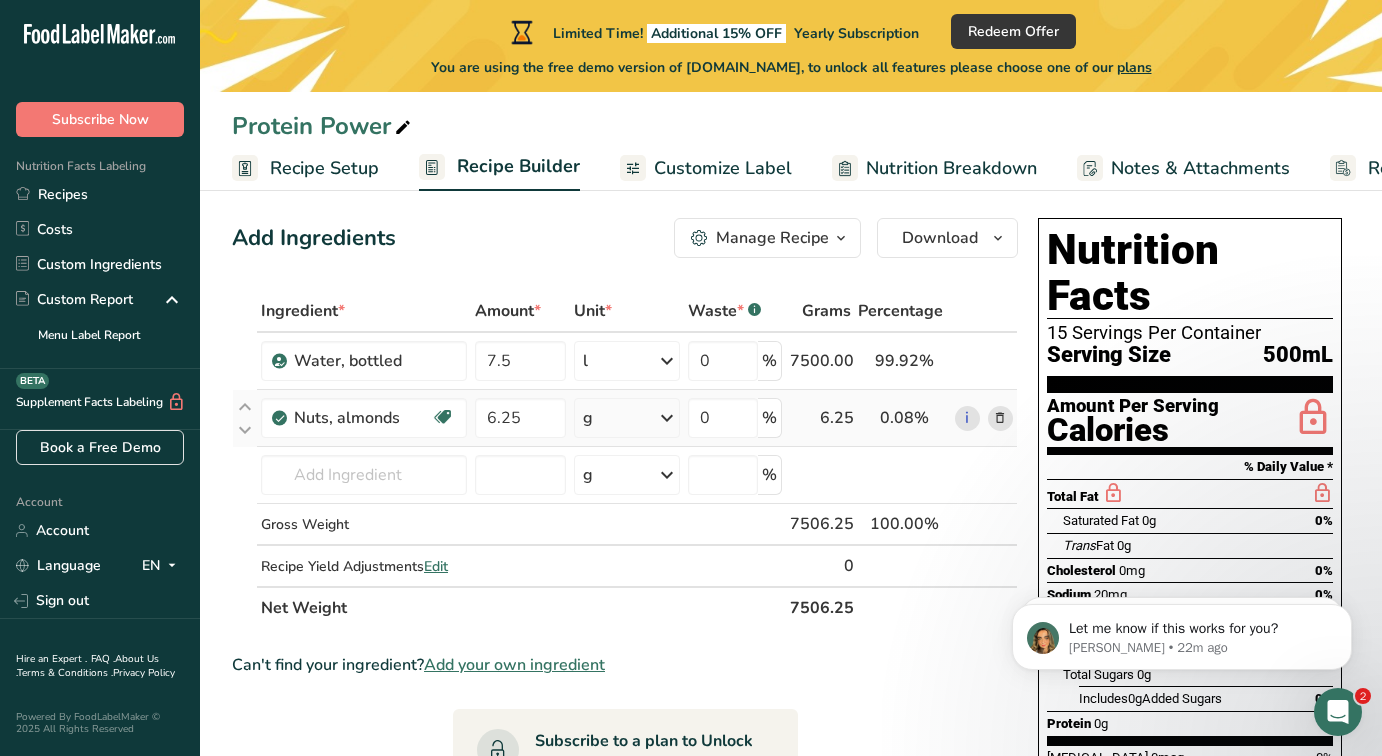 click on "Ingredient *
Amount *
Unit *
Waste *   .a-a{fill:#347362;}.b-a{fill:#fff;}          Grams
Percentage
Water, bottled
7.5
l
Weight Units
g
kg
mg
See more
Volume Units
l
Volume units require a density conversion. If you know your ingredient's density enter it below. Otherwise, click on "RIA" our AI Regulatory bot - she will be able to help you
1
lb/ft3
g/cm3
Confirm
mL
Volume units require a density conversion. If you know your ingredient's density enter it below. Otherwise, click on "RIA" our AI Regulatory bot - she will be able to help you
1
lb/ft3" at bounding box center (625, 459) 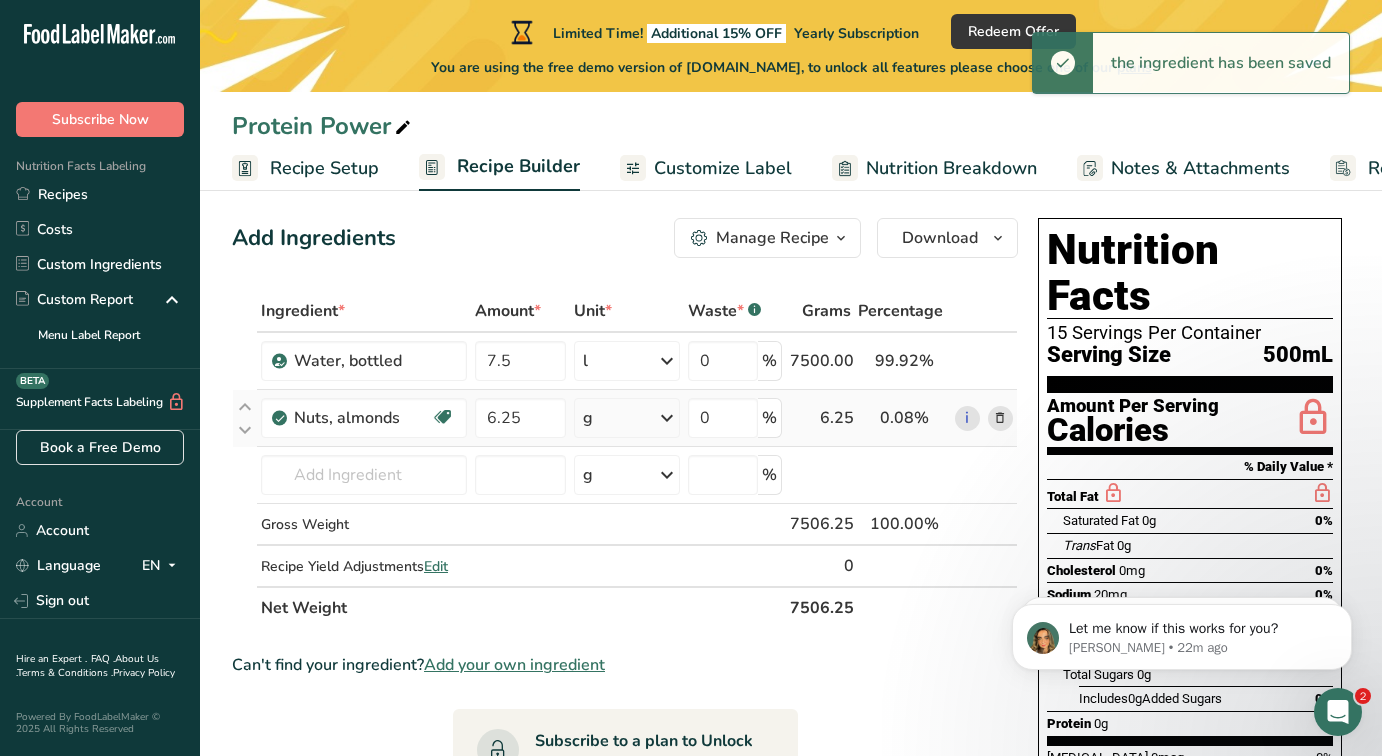 click on "g" at bounding box center [626, 418] 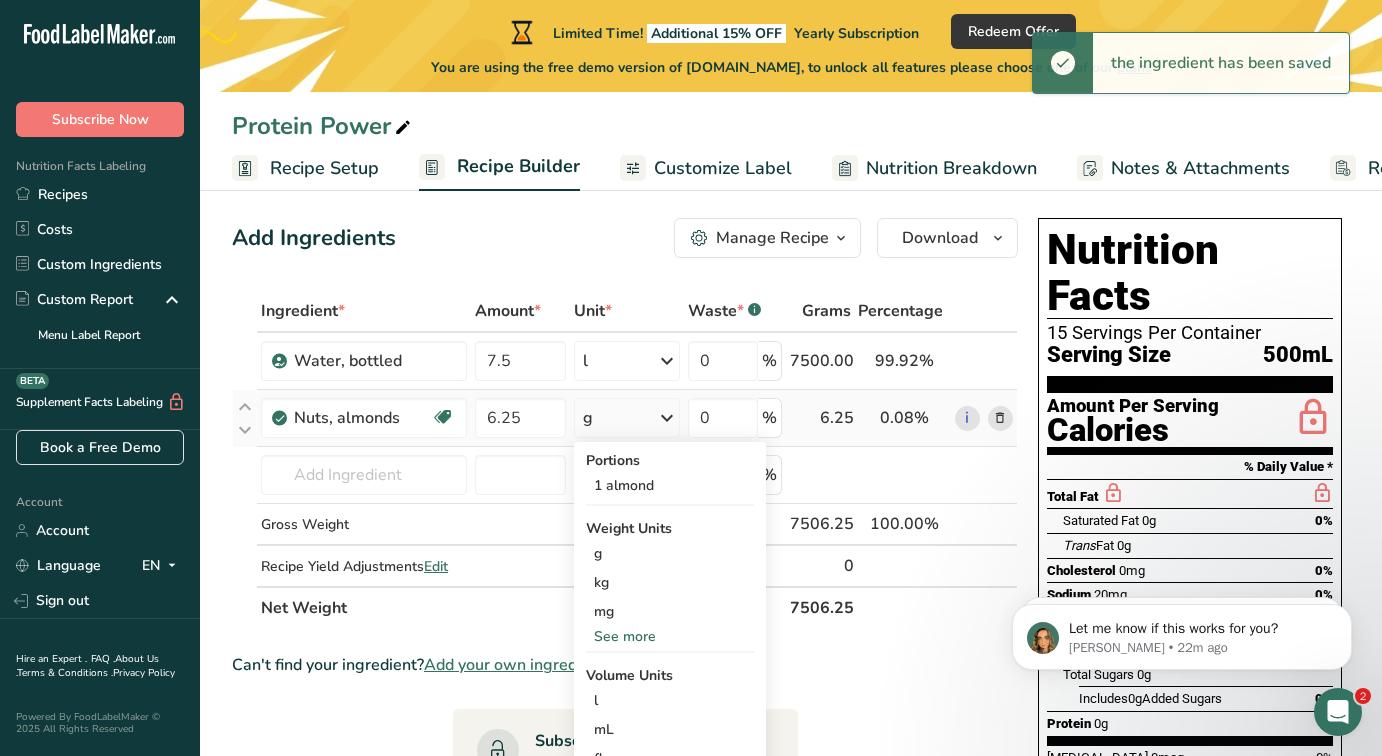 click on "See more" at bounding box center (670, 636) 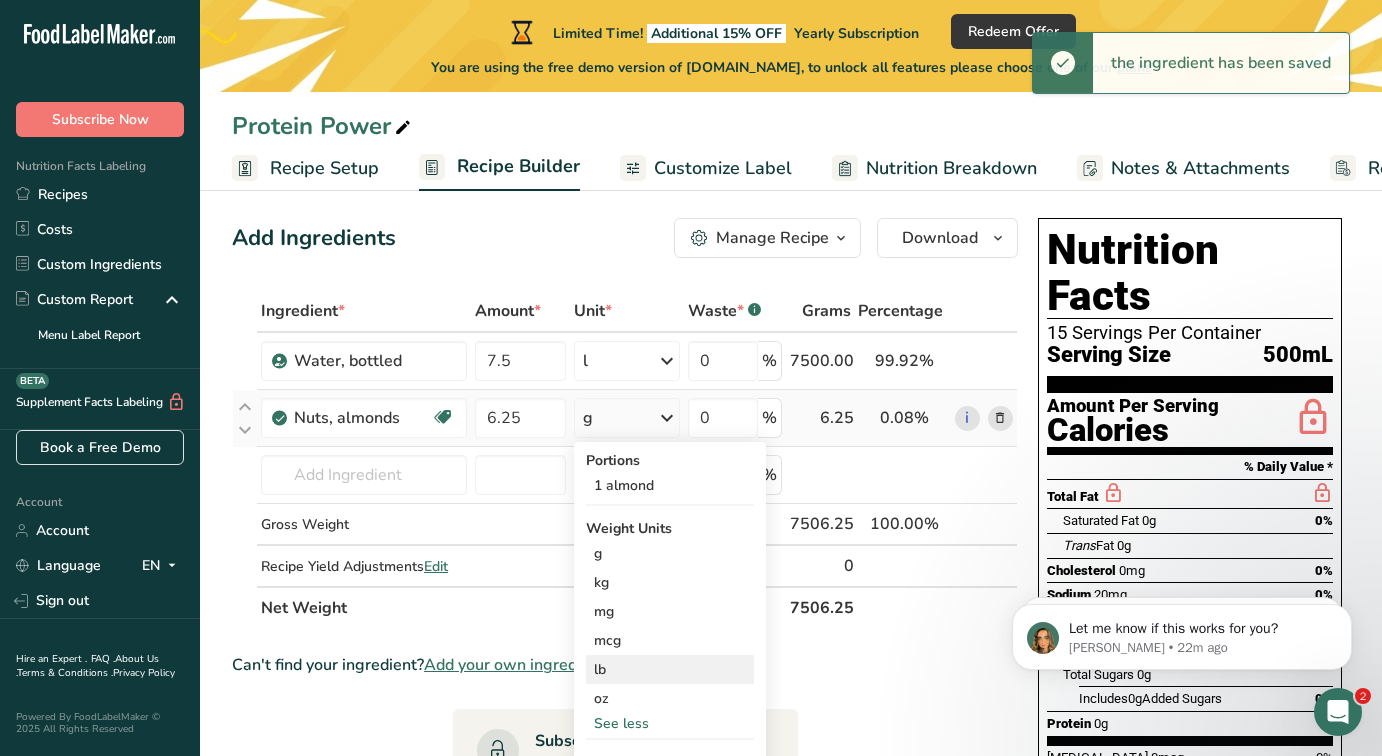 click on "lb" at bounding box center (670, 669) 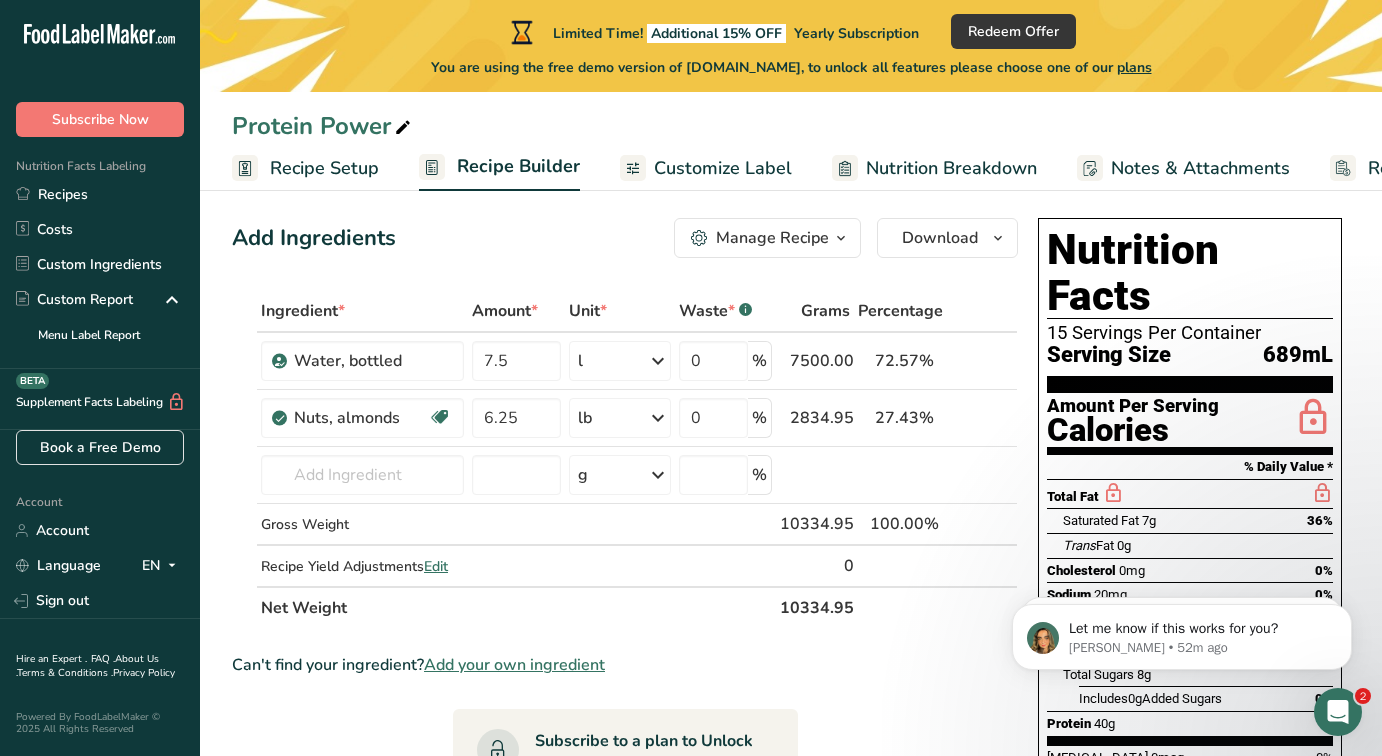 click on "Ingredient *
Amount *
Unit *
Waste *   .a-a{fill:#347362;}.b-a{fill:#fff;}          Grams
Percentage
Water, bottled
7.5
l
Weight Units
g
kg
mg
See more
Volume Units
l
Volume units require a density conversion. If you know your ingredient's density enter it below. Otherwise, click on "RIA" our AI Regulatory bot - she will be able to help you
1
lb/ft3
g/cm3
Confirm
mL
Volume units require a density conversion. If you know your ingredient's density enter it below. Otherwise, click on "RIA" our AI Regulatory bot - she will be able to help you
1
fl oz
1" at bounding box center [625, 851] 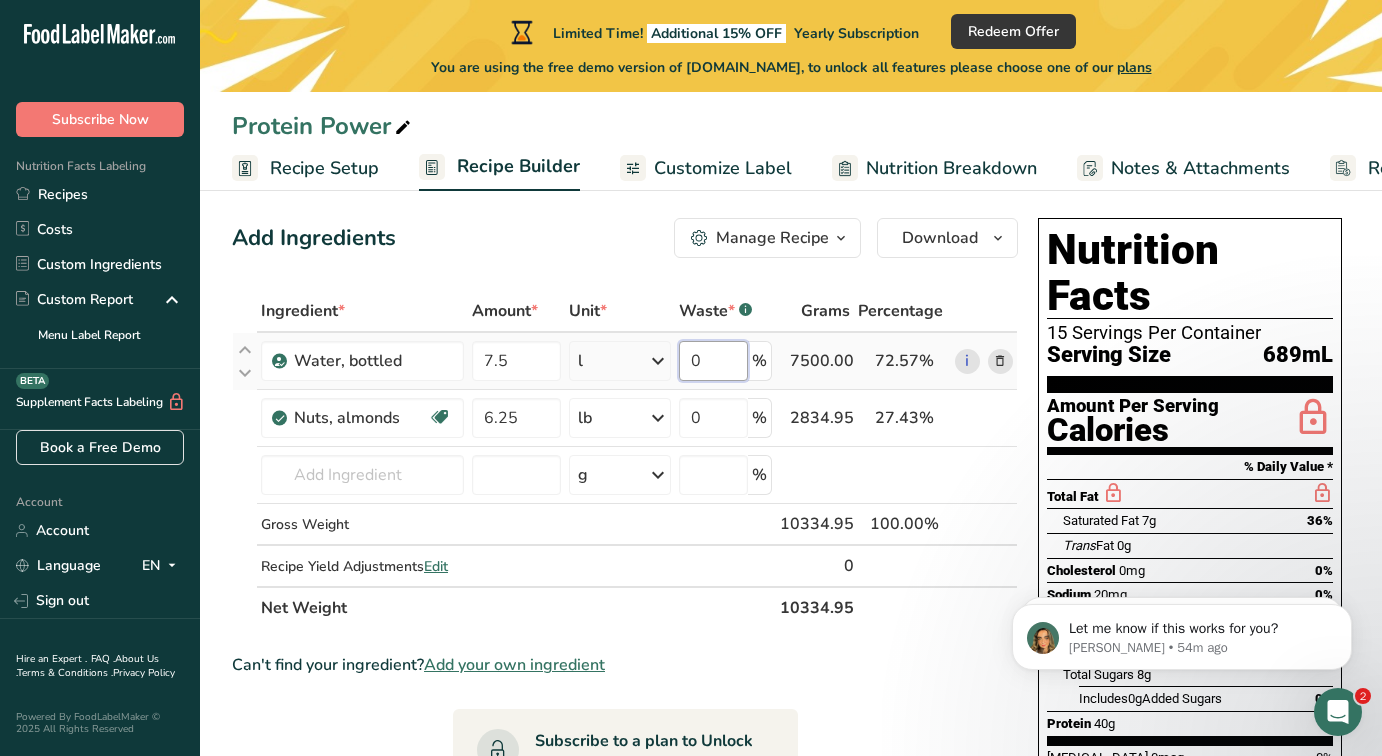 click on "0" at bounding box center (713, 361) 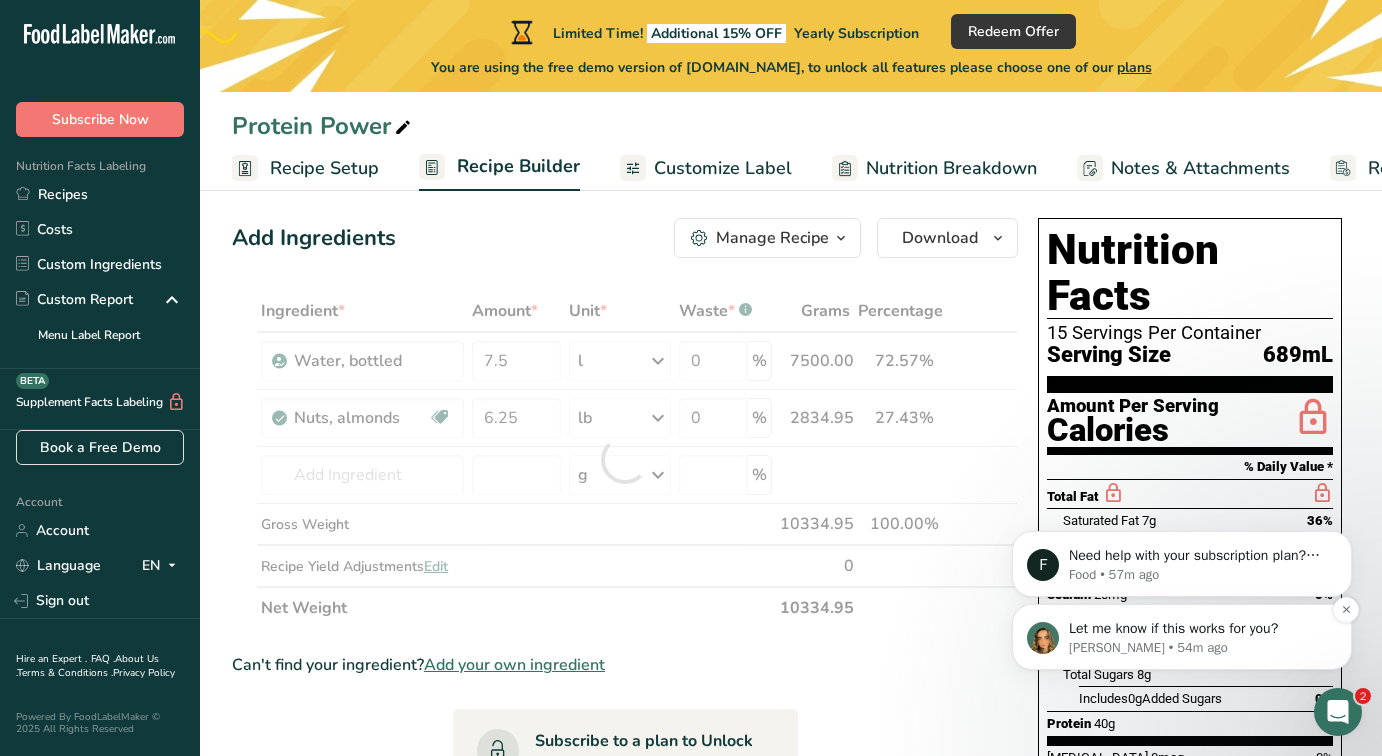 click on "Let me know if this works for you?" at bounding box center (1198, 629) 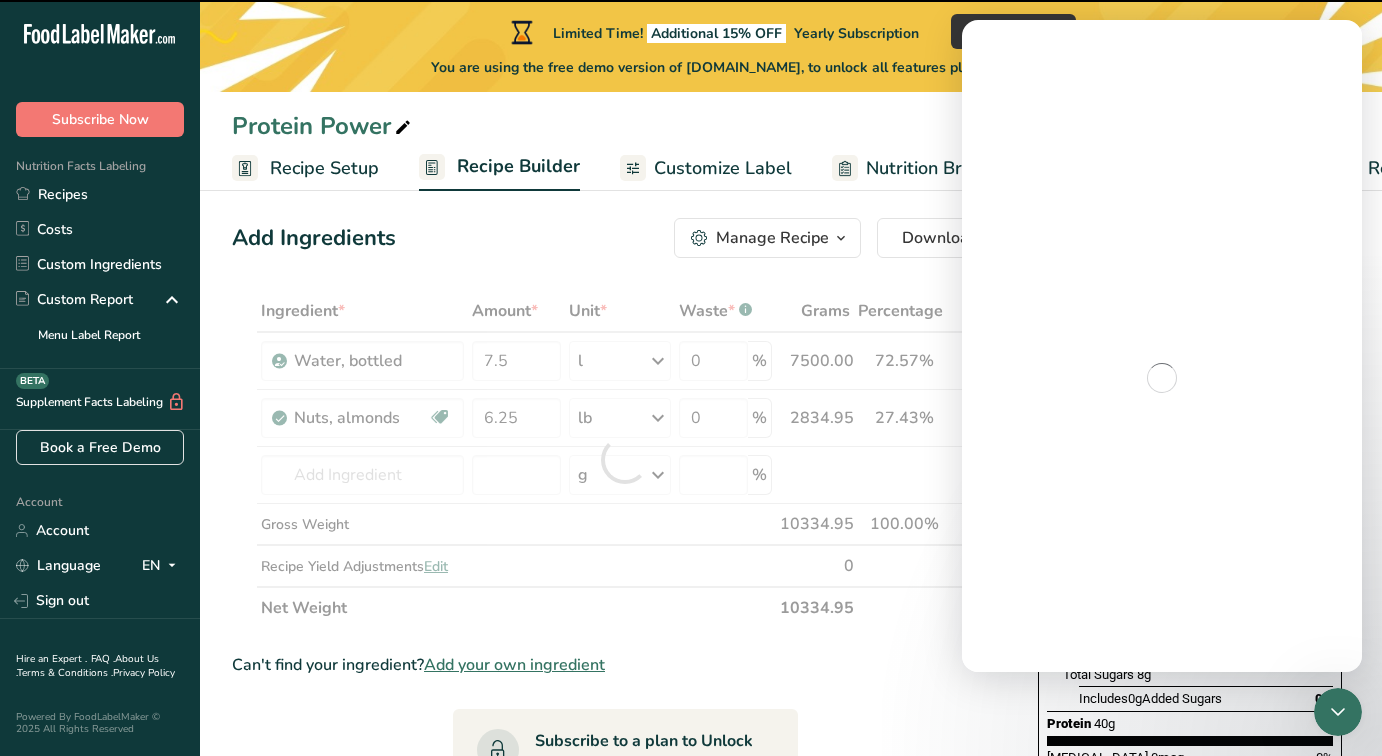 scroll, scrollTop: 0, scrollLeft: 0, axis: both 